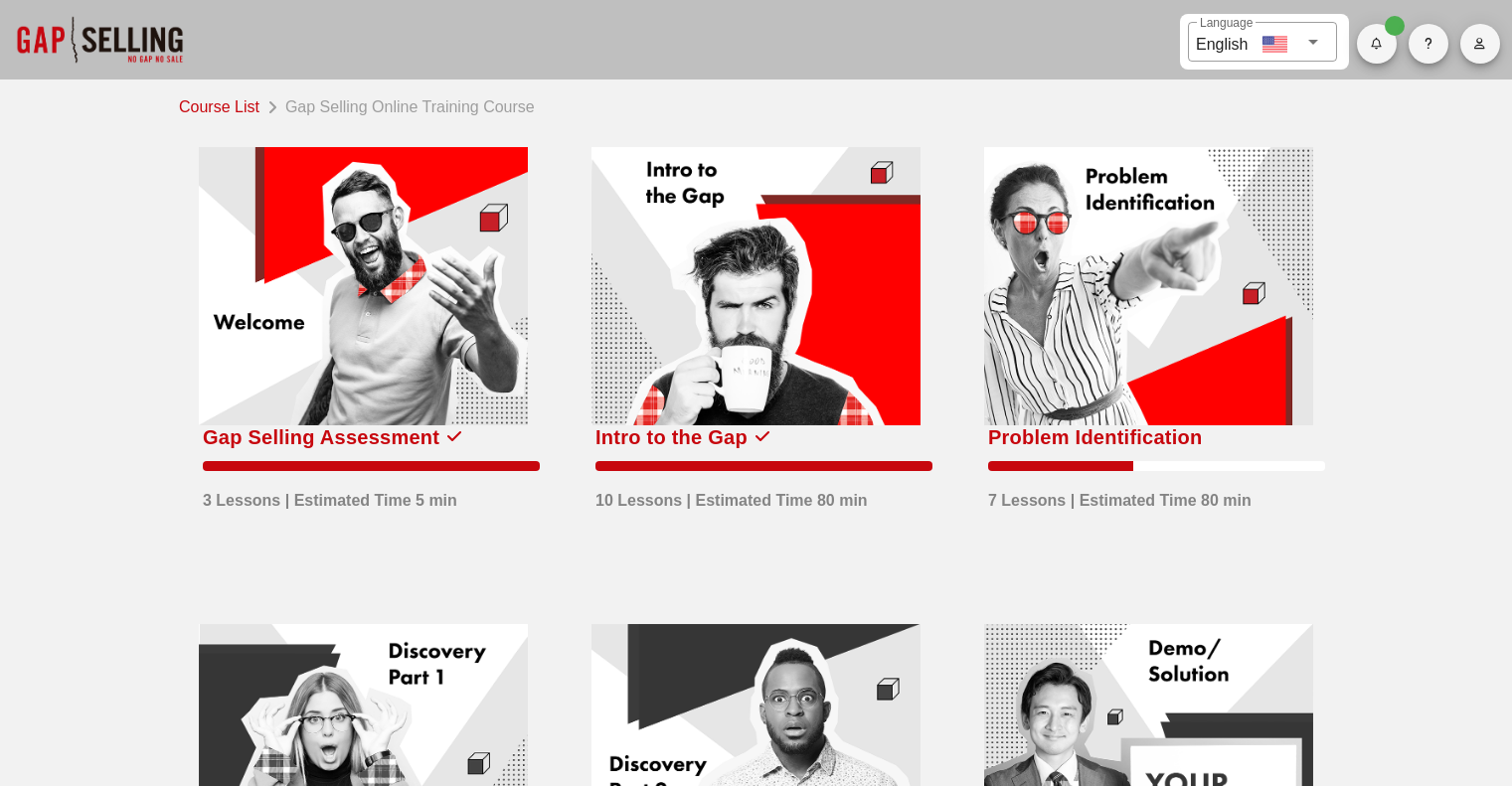 scroll, scrollTop: 0, scrollLeft: 0, axis: both 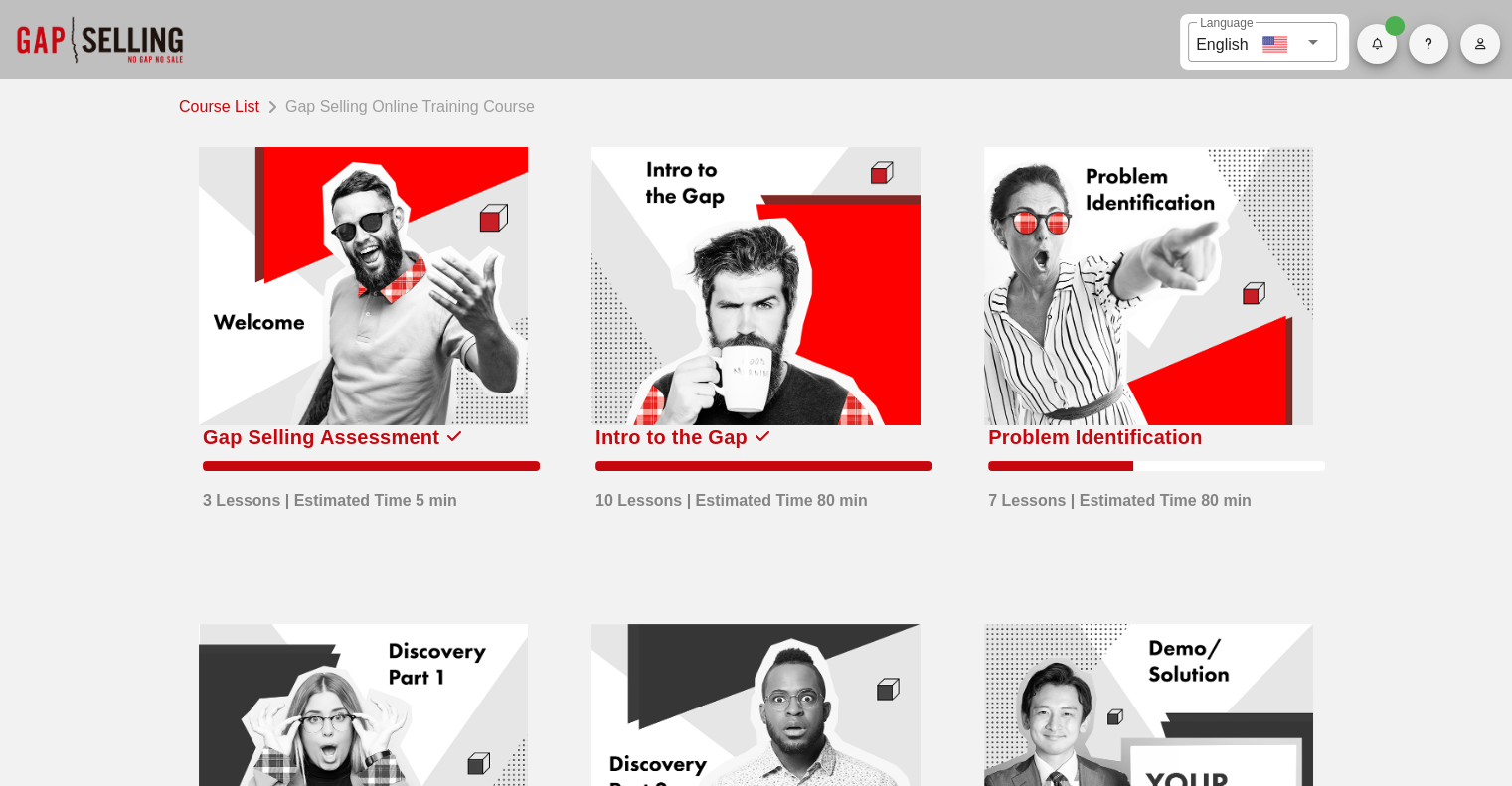 click at bounding box center [1148, 286] 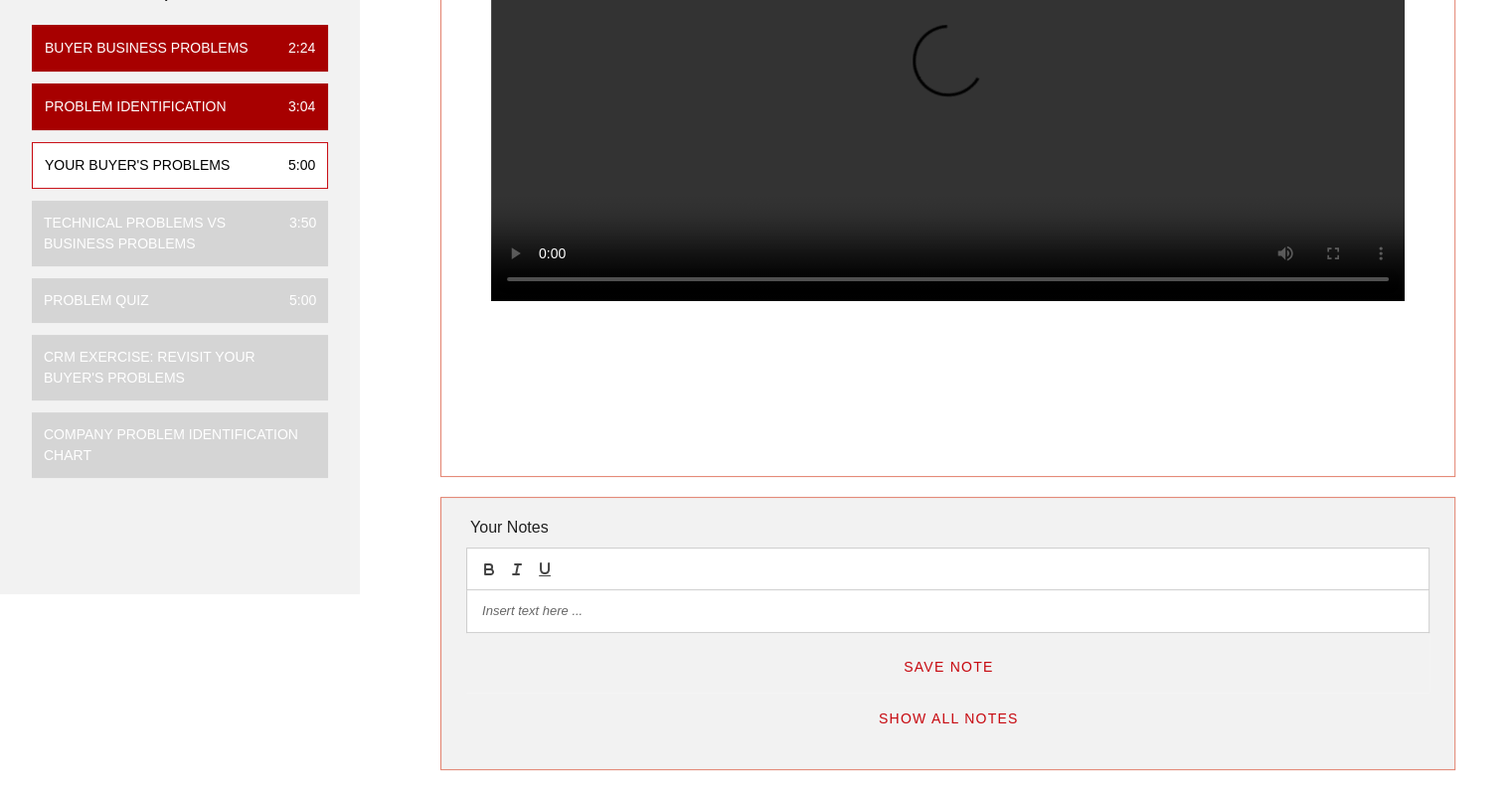 scroll, scrollTop: 0, scrollLeft: 0, axis: both 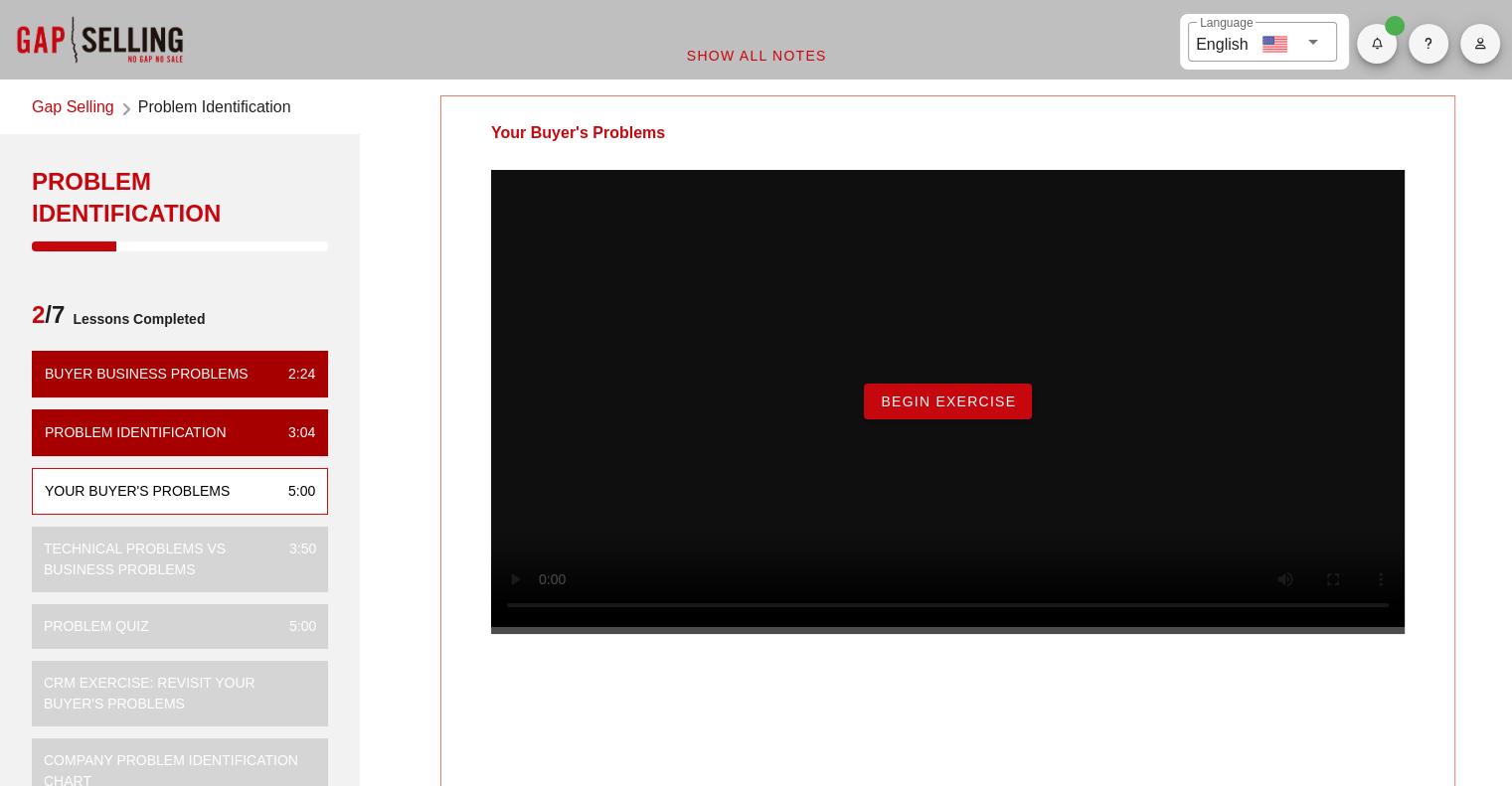 click on "Begin Exercise" at bounding box center (947, 401) 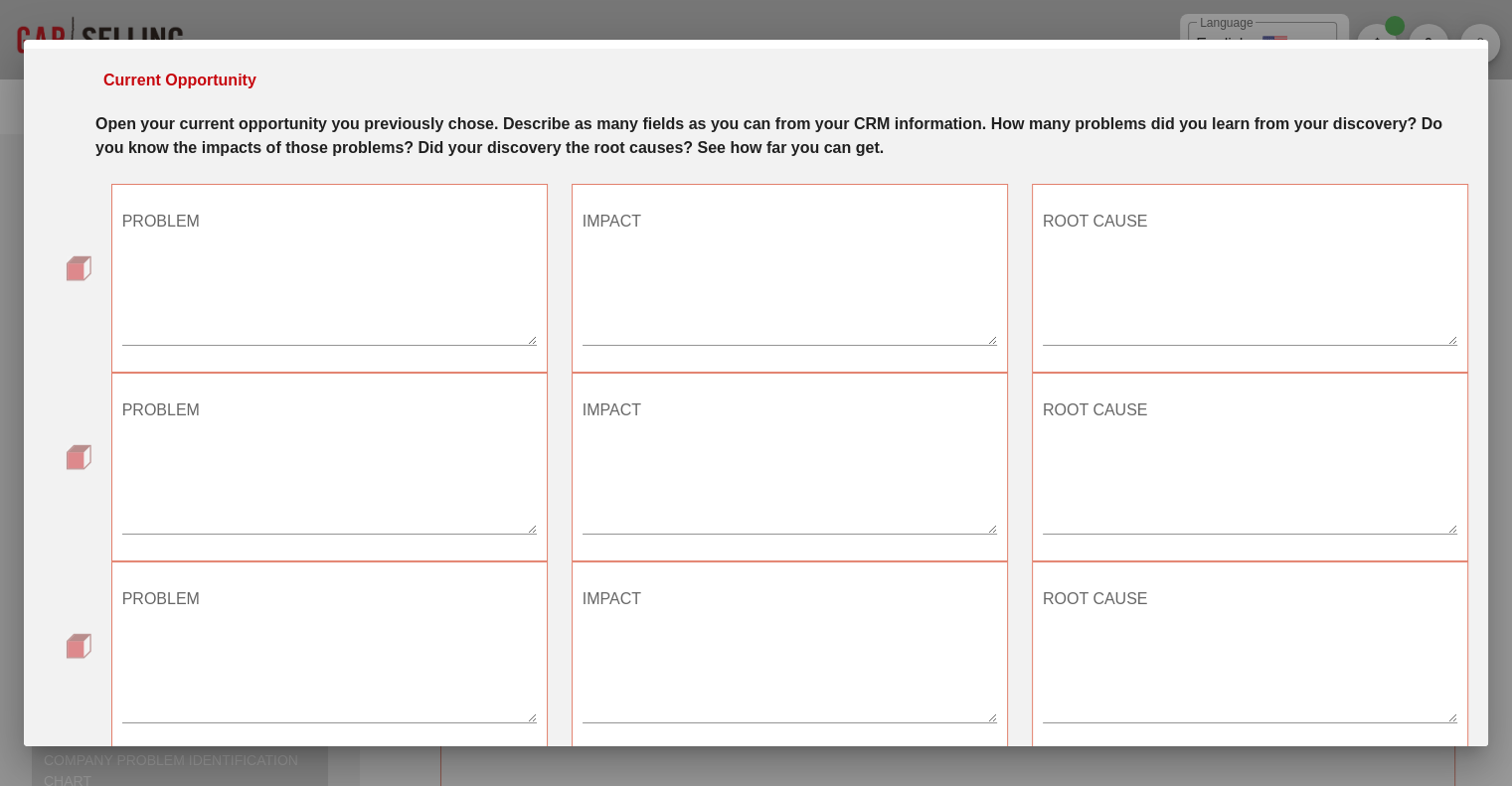 scroll, scrollTop: 0, scrollLeft: 0, axis: both 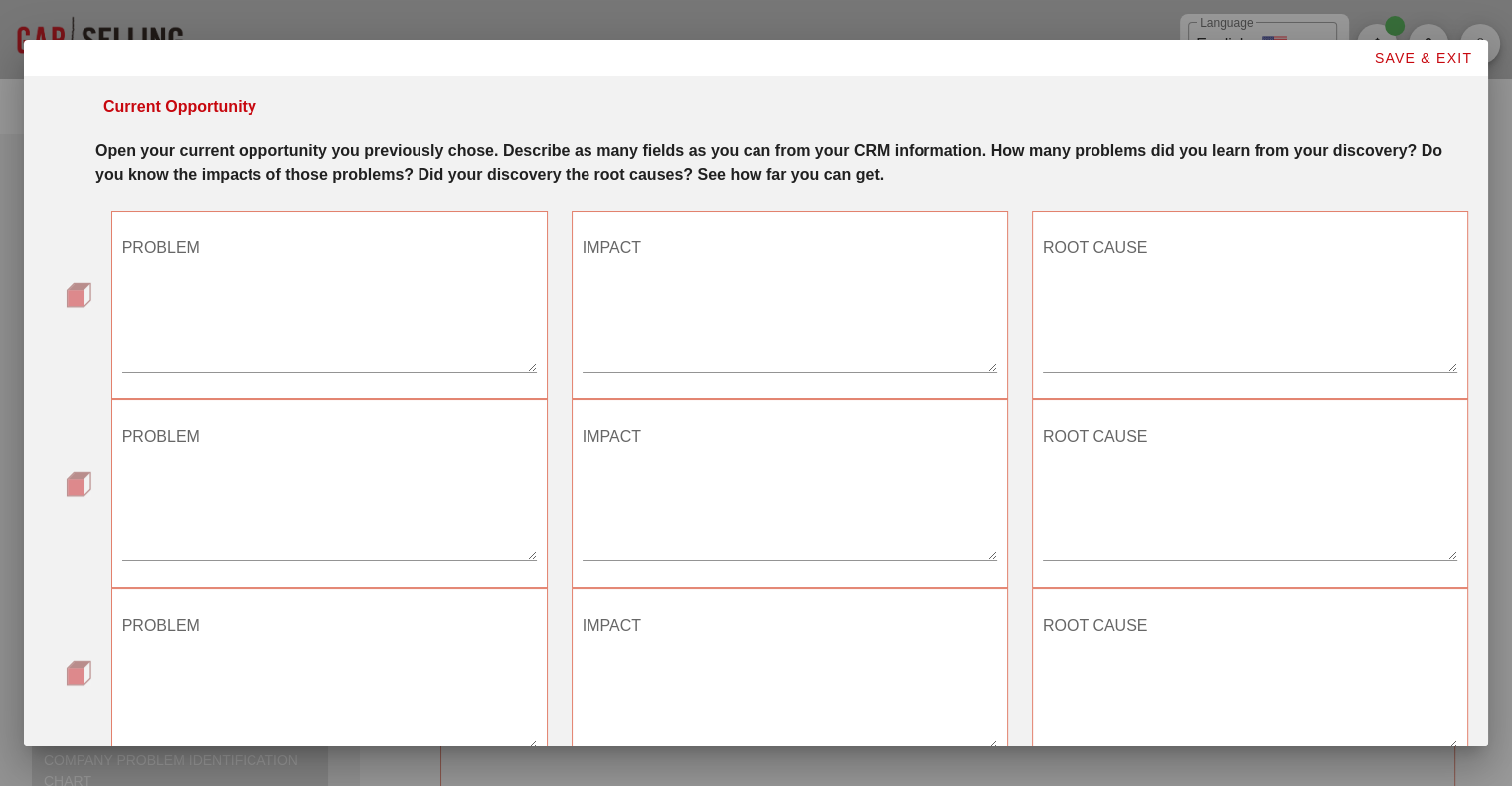 drag, startPoint x: 75, startPoint y: 138, endPoint x: 781, endPoint y: 170, distance: 706.7248 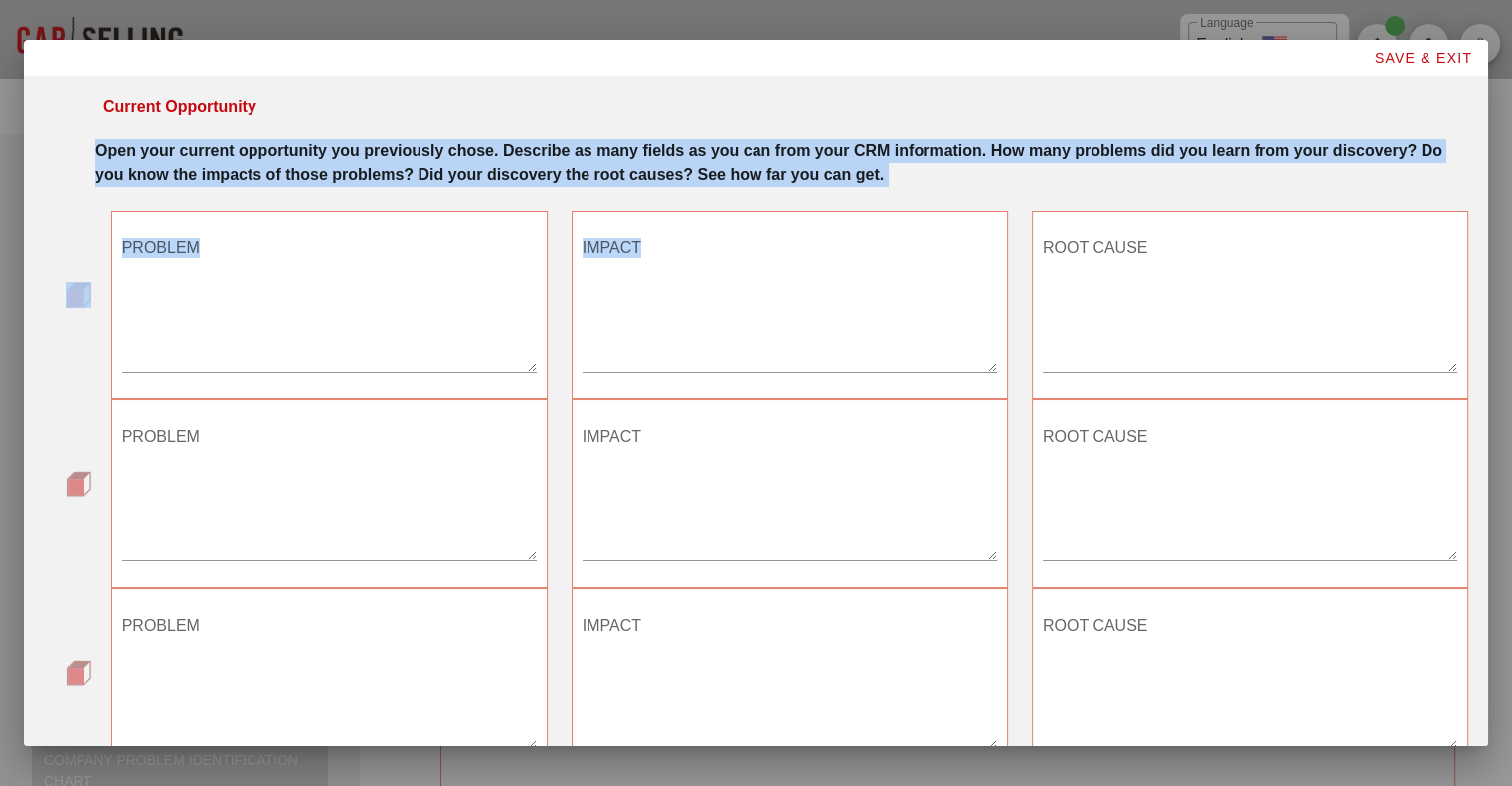 drag, startPoint x: 84, startPoint y: 150, endPoint x: 1198, endPoint y: 241, distance: 1117.7106 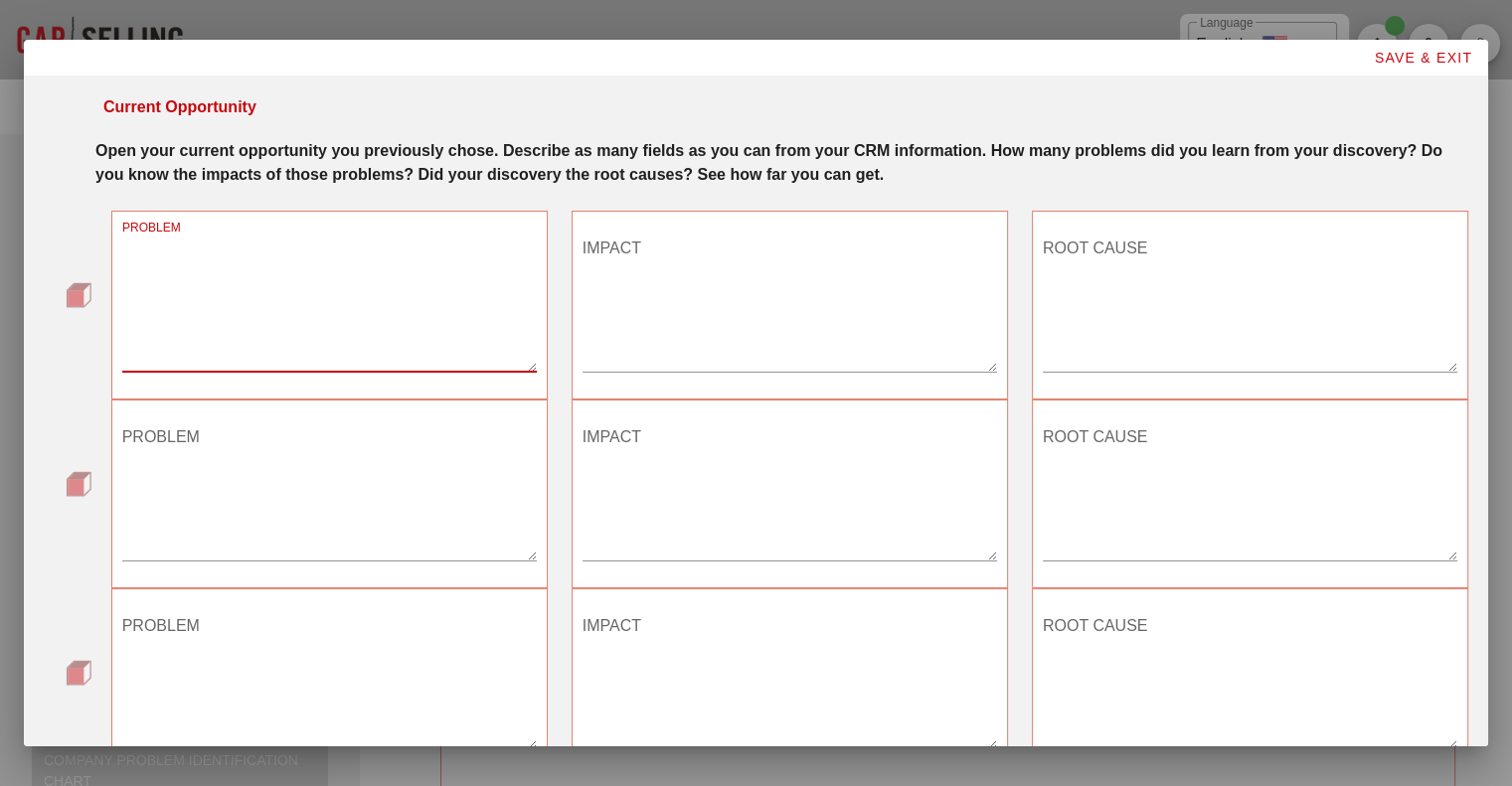 paste on "Partial payments and short reimbursements due to billing exceptions — bills need to be resubmitted manually" 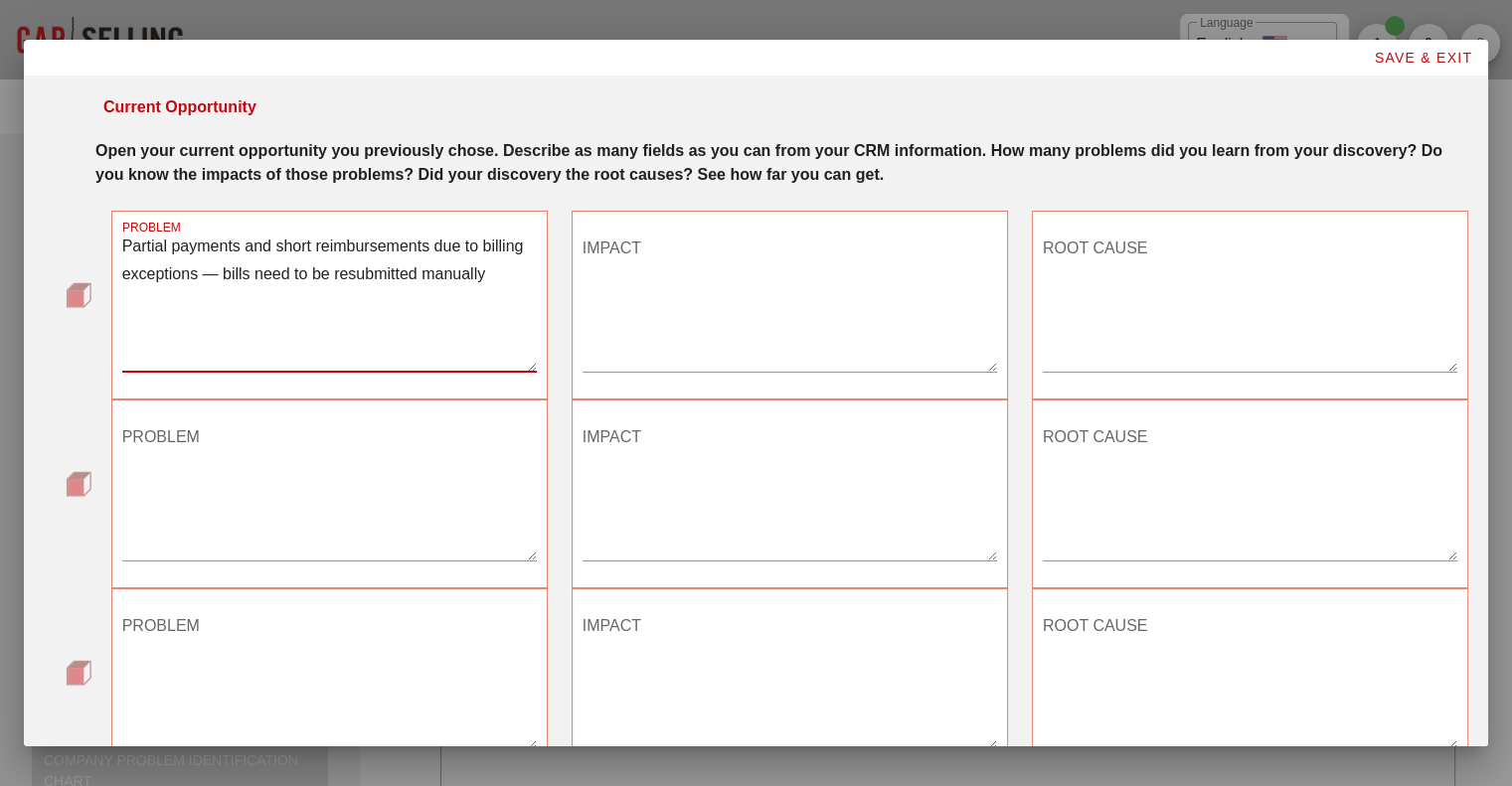 type on "Partial payments and short reimbursements due to billing exceptions — bills need to be resubmitted manually" 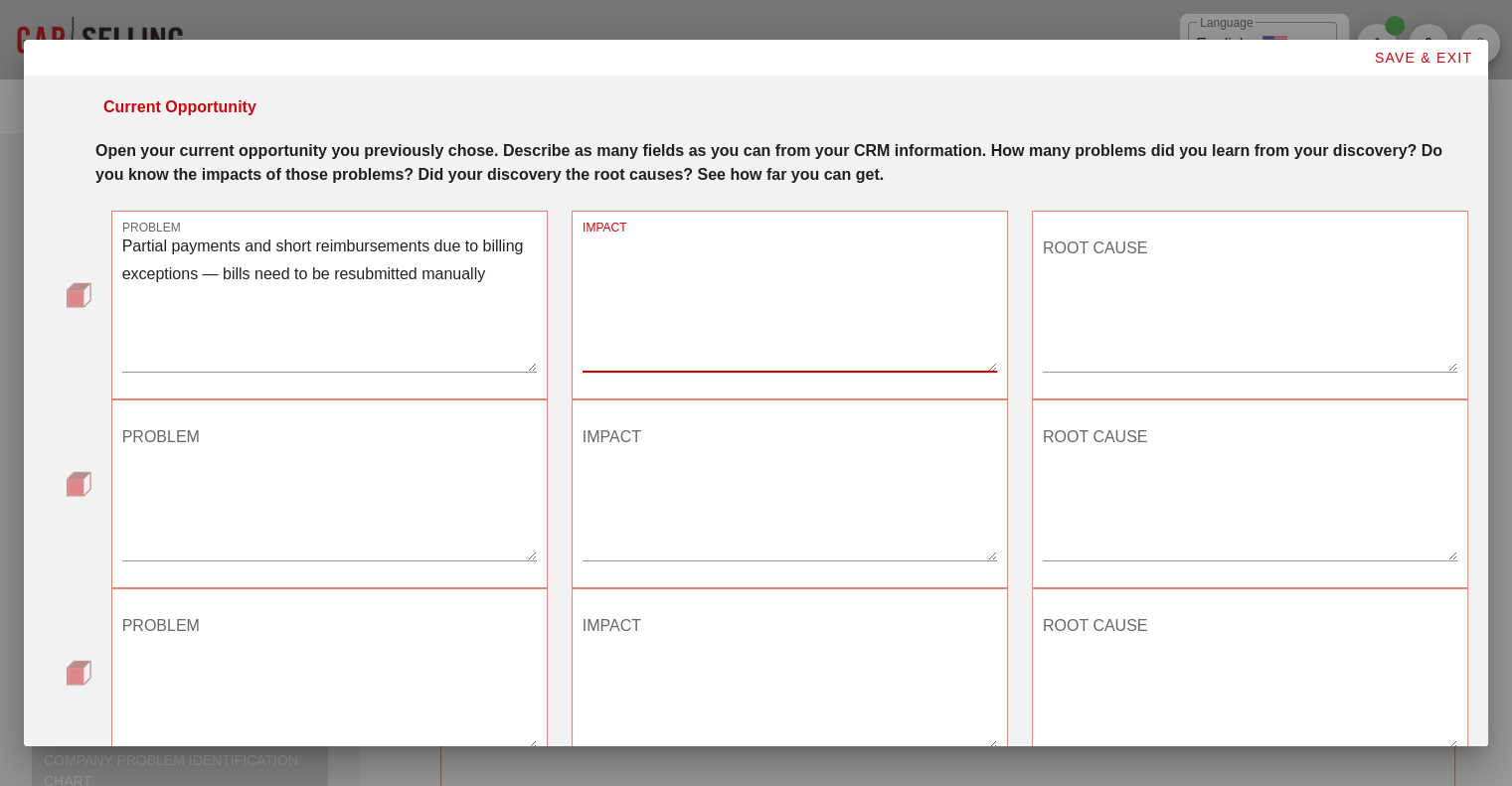 click on "IMPACT" at bounding box center [789, 302] 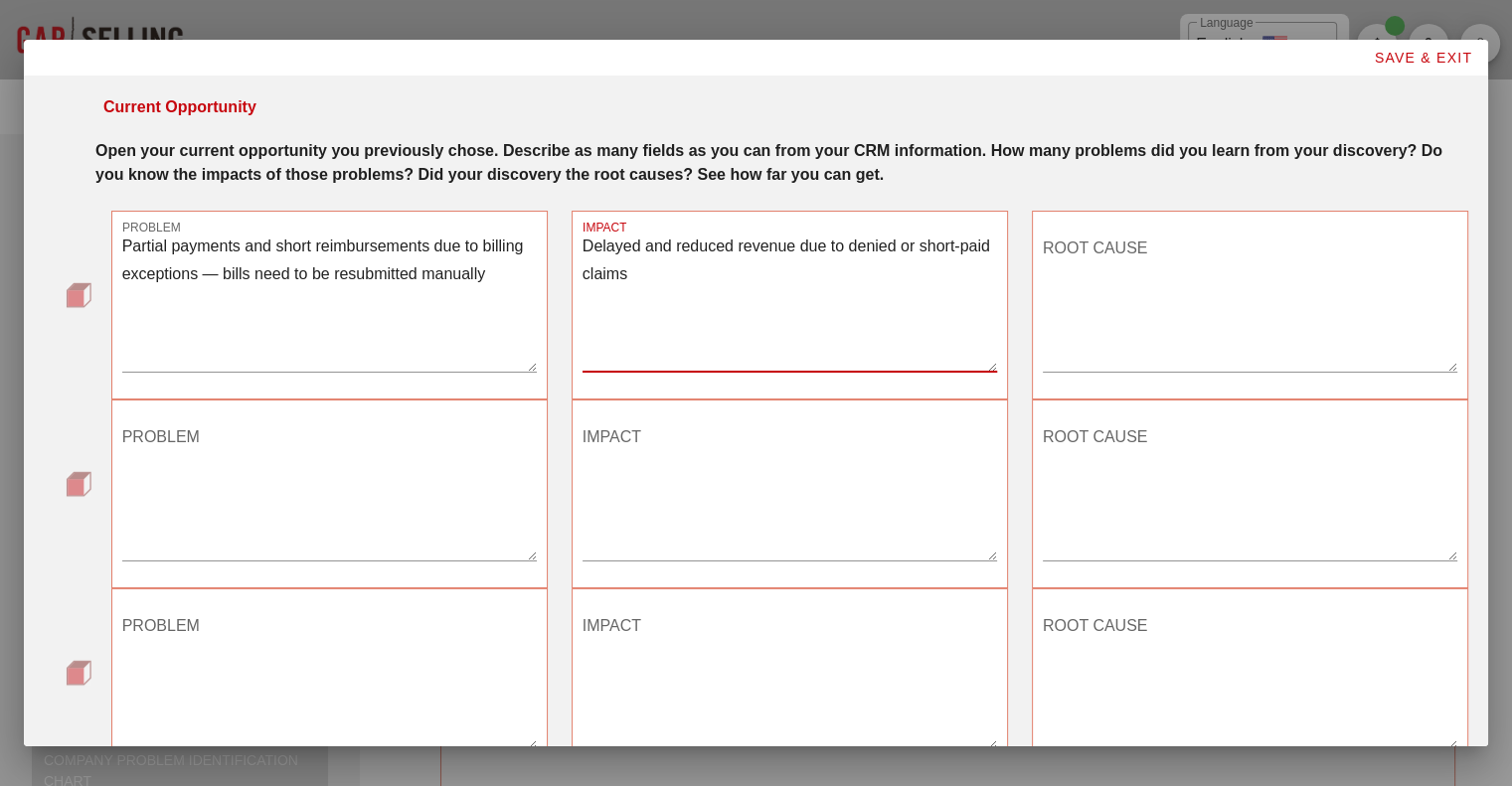type on "Delayed and reduced revenue due to denied or short-paid claims" 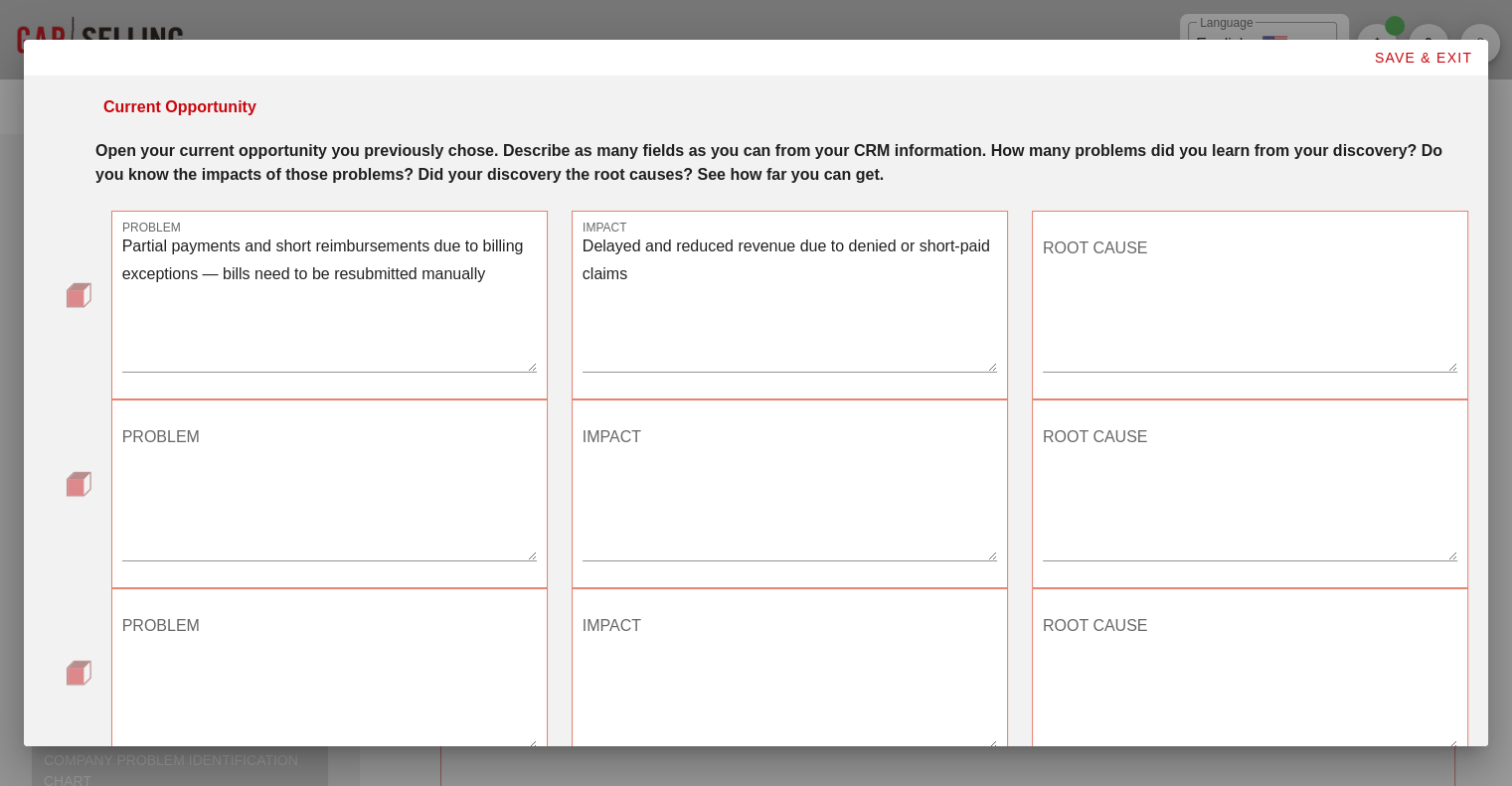 click on "ROOT CAUSE" at bounding box center [1250, 302] 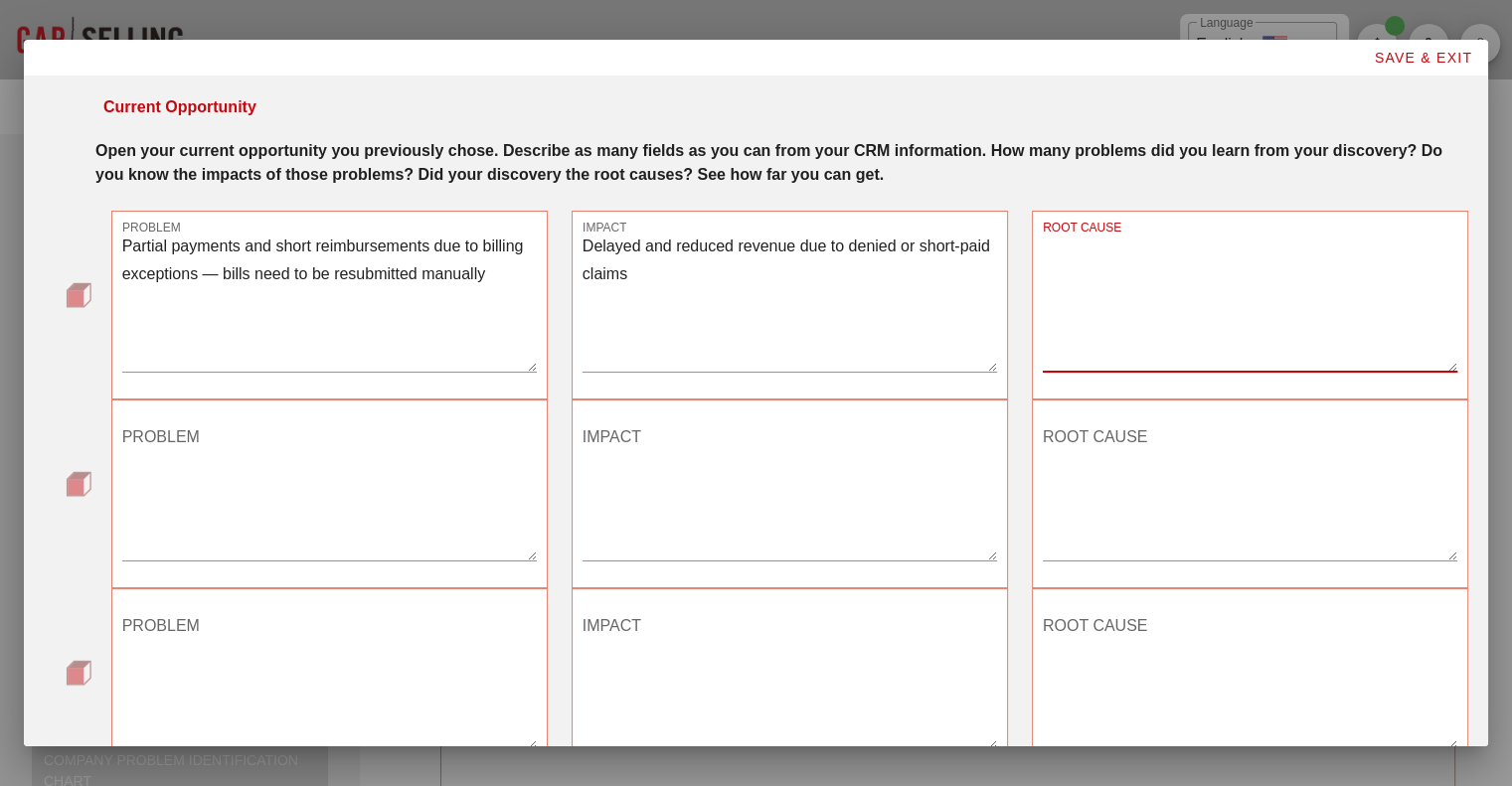 paste on "Data isn’t flowing cleanly between Access Care and Sendata — likely due to weak or misconfigured integration" 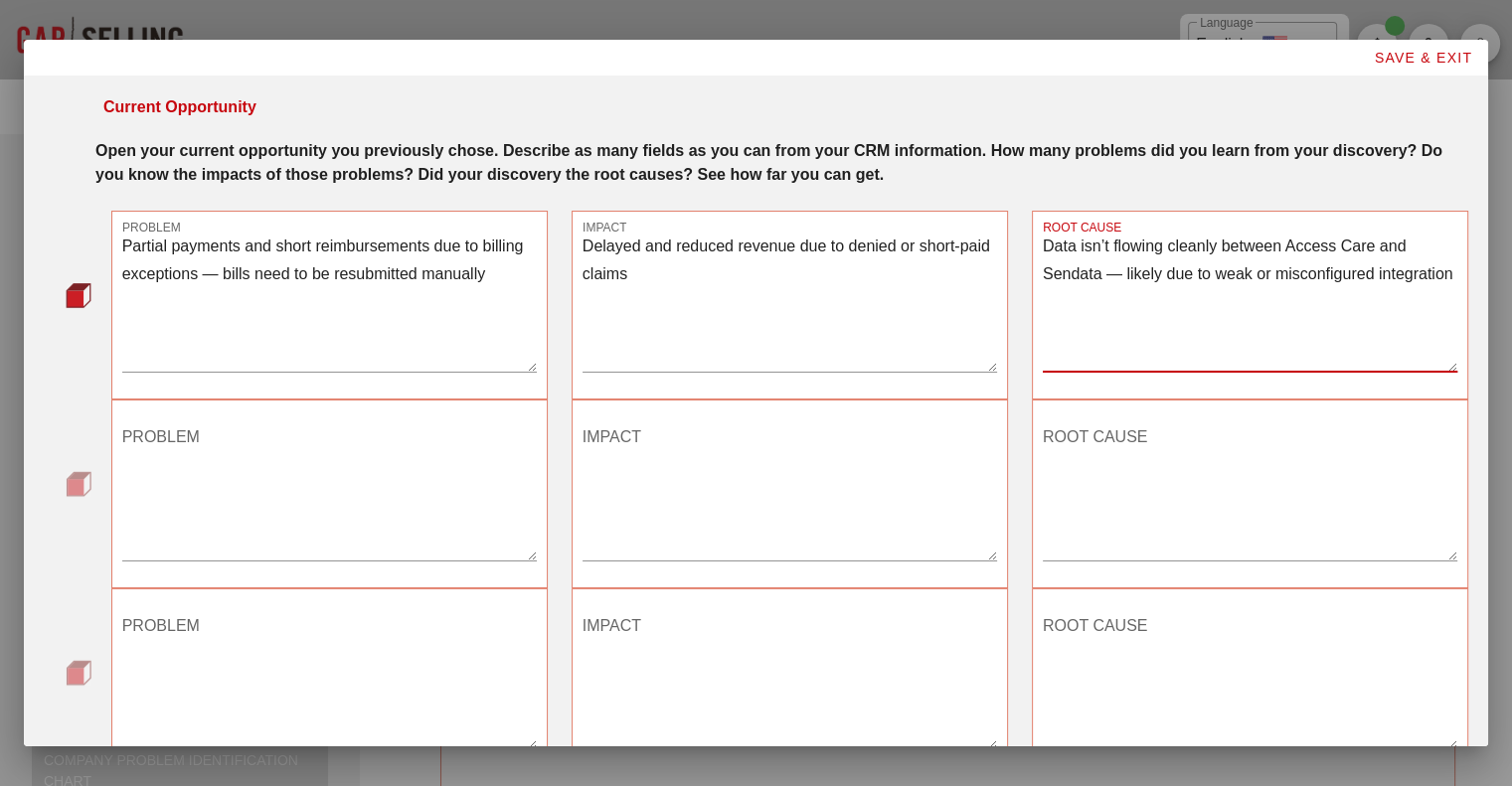 type on "Data isn’t flowing cleanly between Access Care and Sendata — likely due to weak or misconfigured integration" 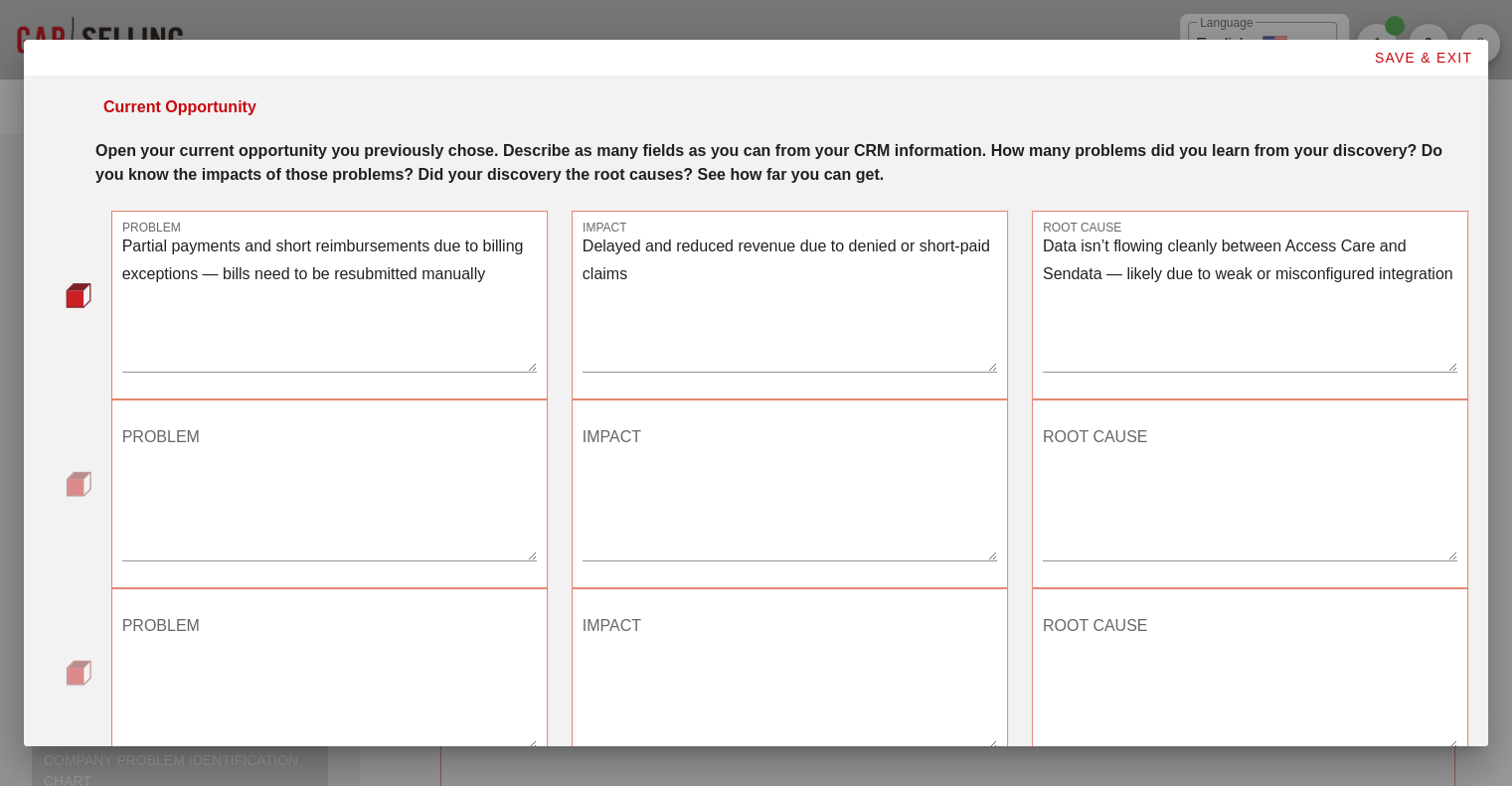 click on "PROBLEM" at bounding box center [329, 491] 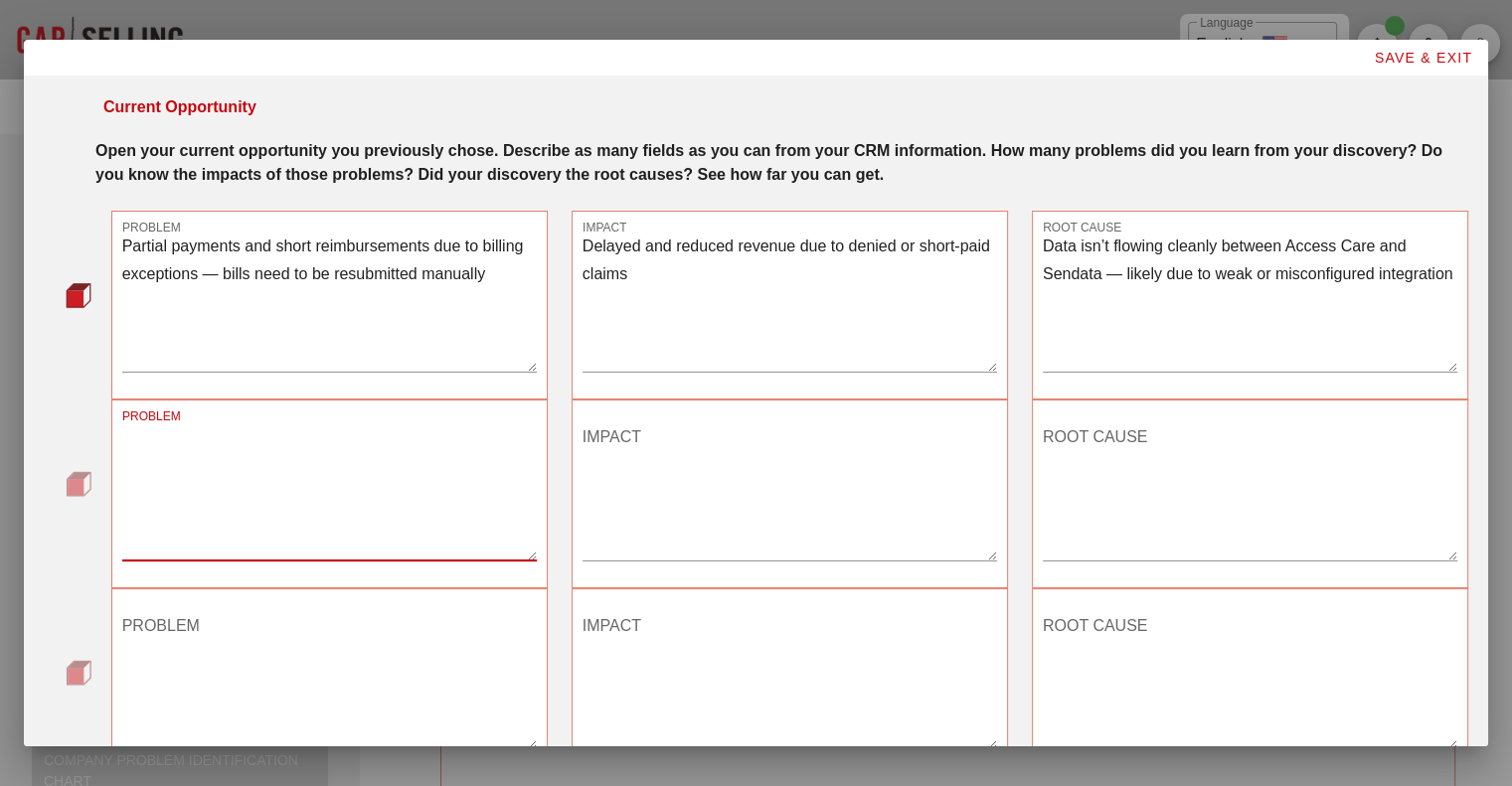 paste on "Manual input of time data into Sendata, despite it supposedly syncing from Access Care" 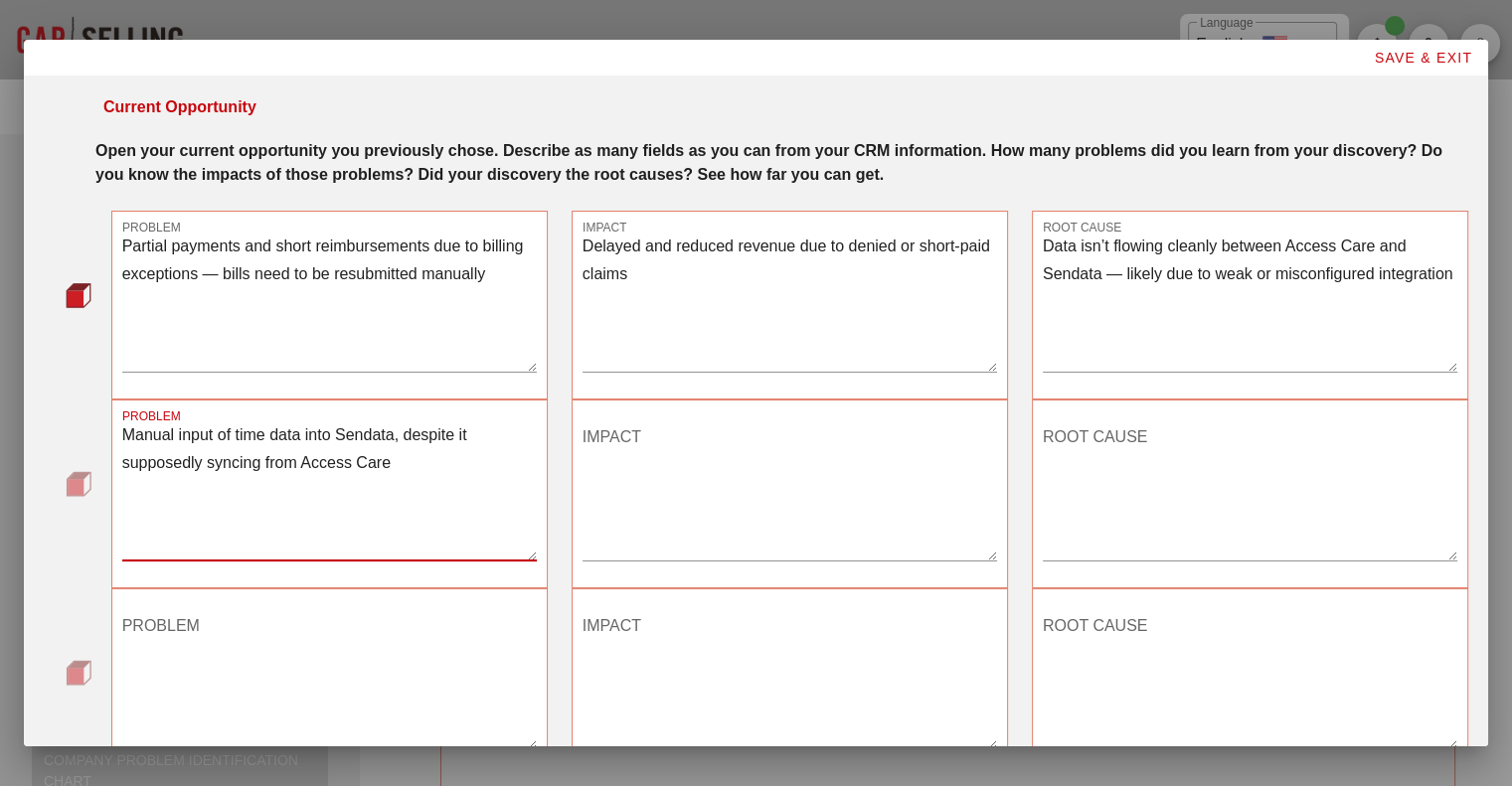 type on "Manual input of time data into Sendata, despite it supposedly syncing from Access Care" 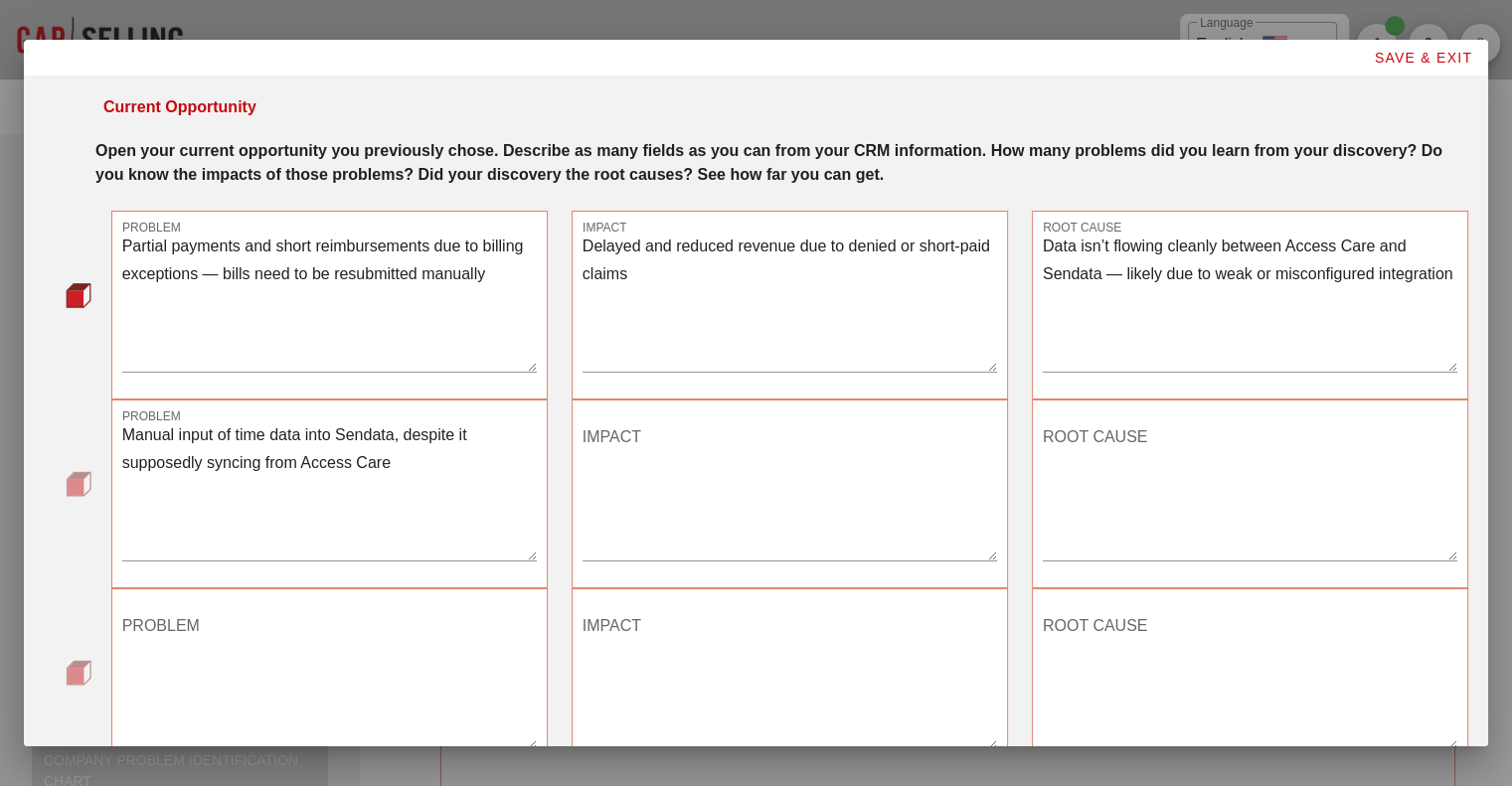 click on "IMPACT" at bounding box center [789, 491] 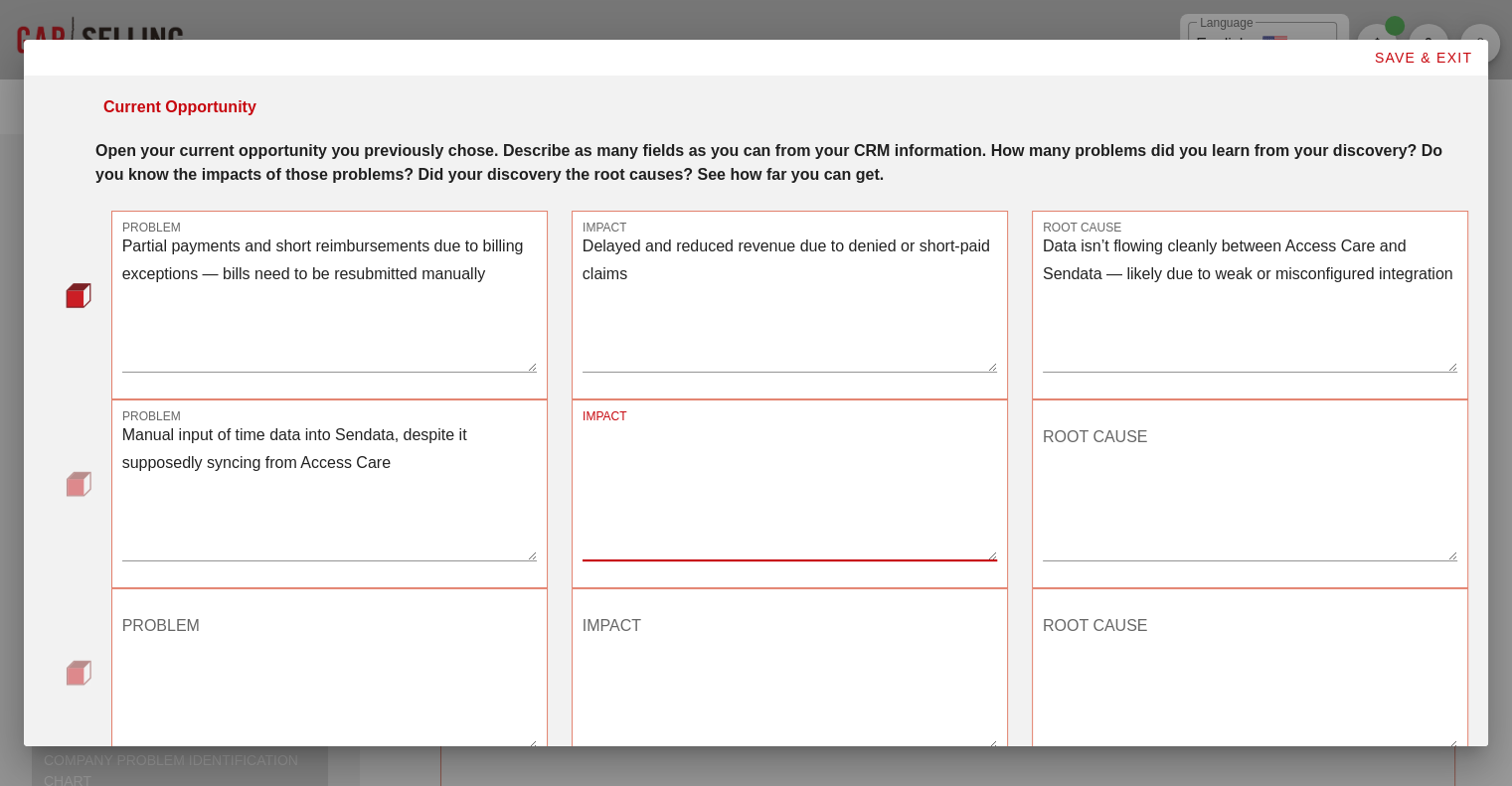 paste on "Increased admin time spent on correcting, resubmitting, and reprocessing billing" 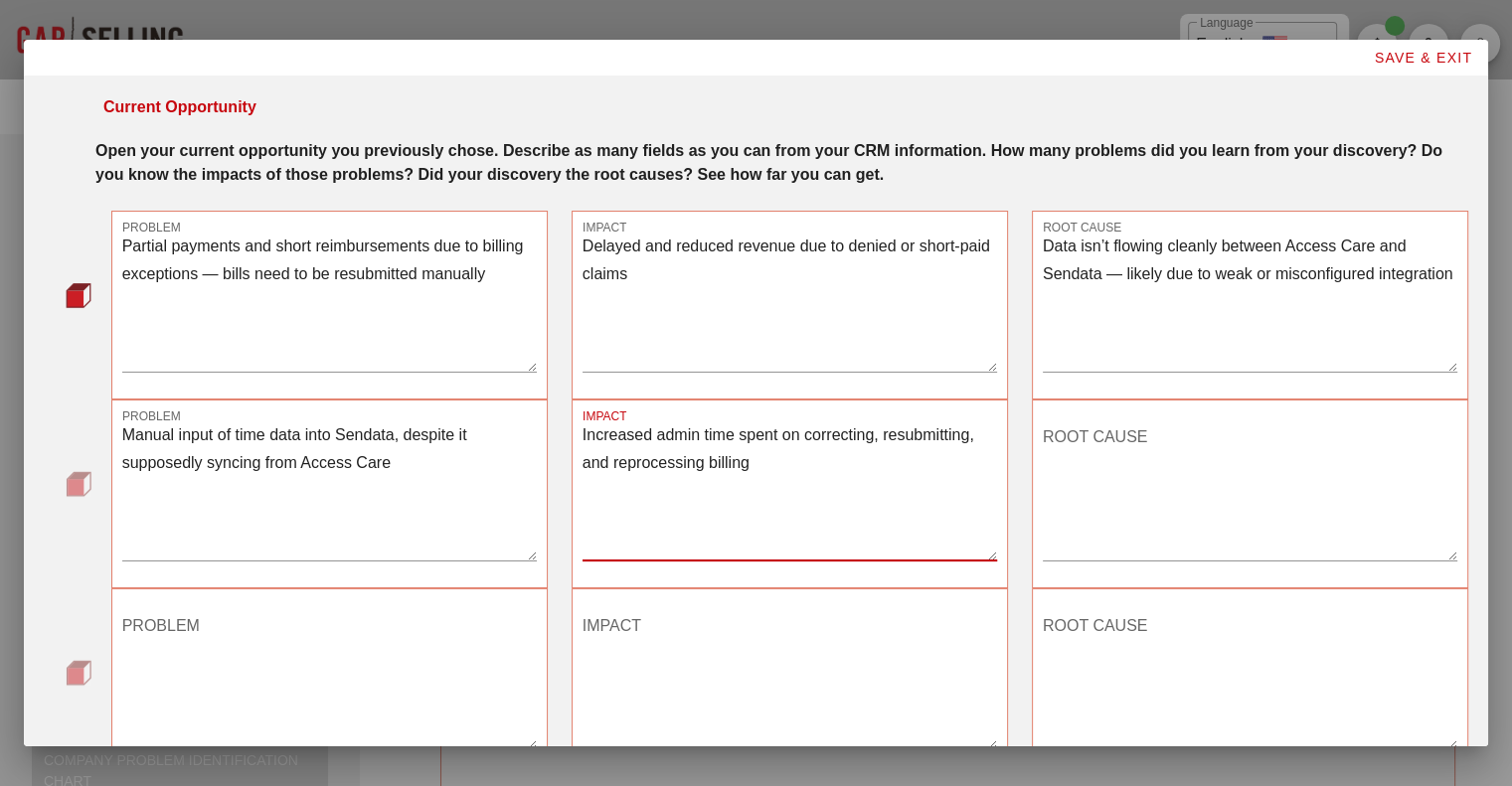 type on "Increased admin time spent on correcting, resubmitting, and reprocessing billing" 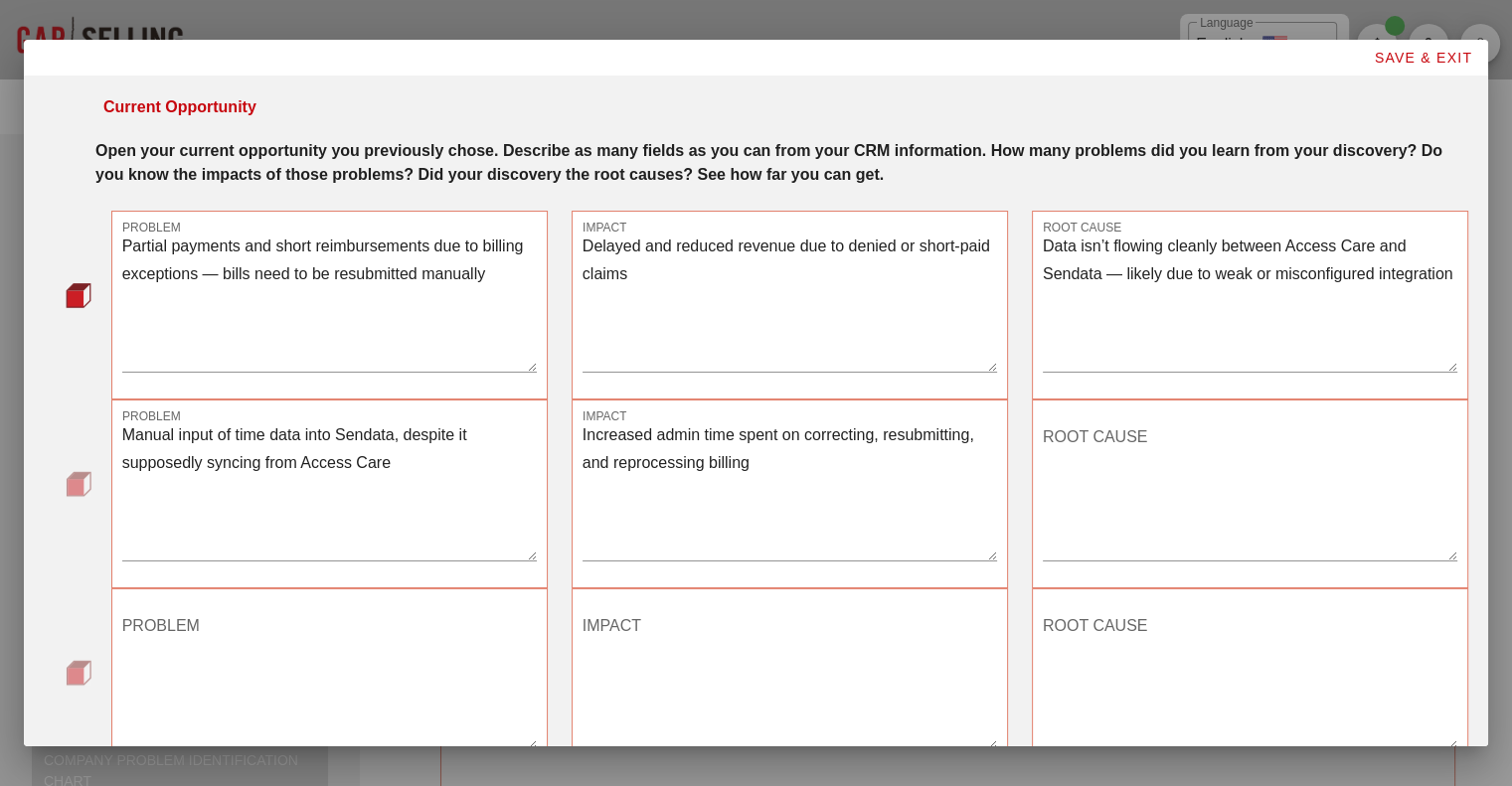 drag, startPoint x: 1163, startPoint y: 428, endPoint x: 1151, endPoint y: 437, distance: 15 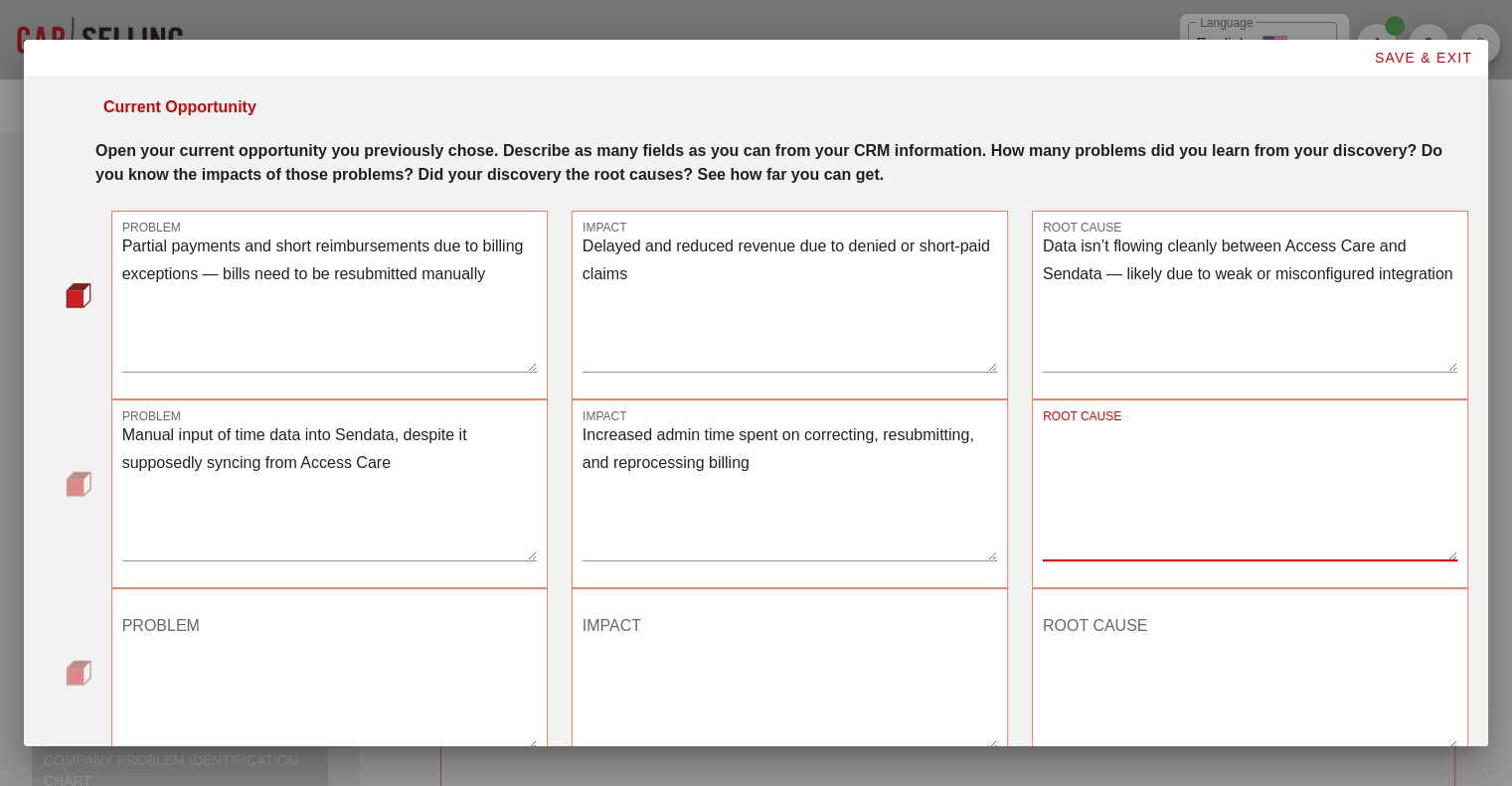 paste on "Overreliance on manual billing processes, which introduces human error" 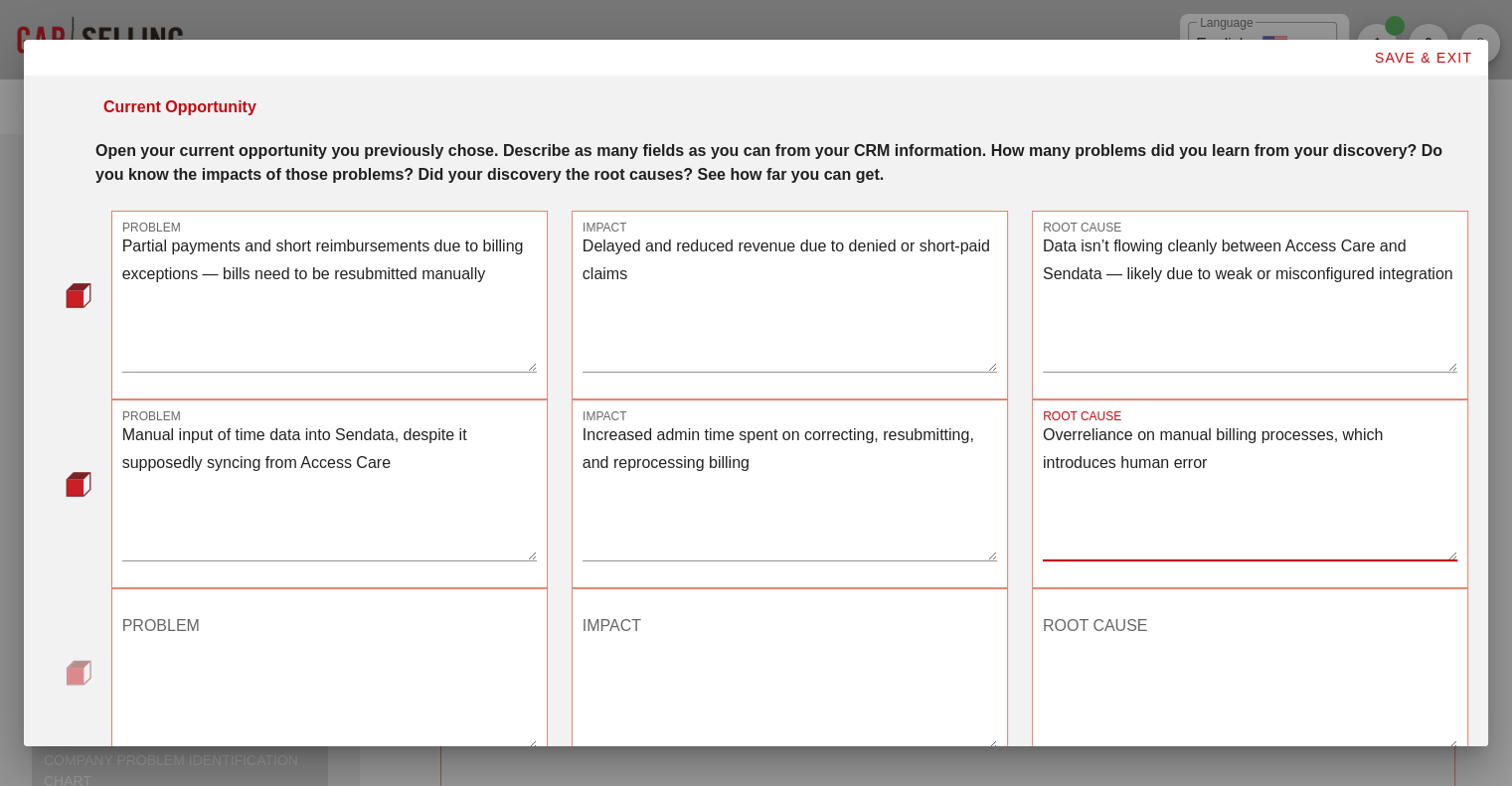 type on "Overreliance on manual billing processes, which introduces human error" 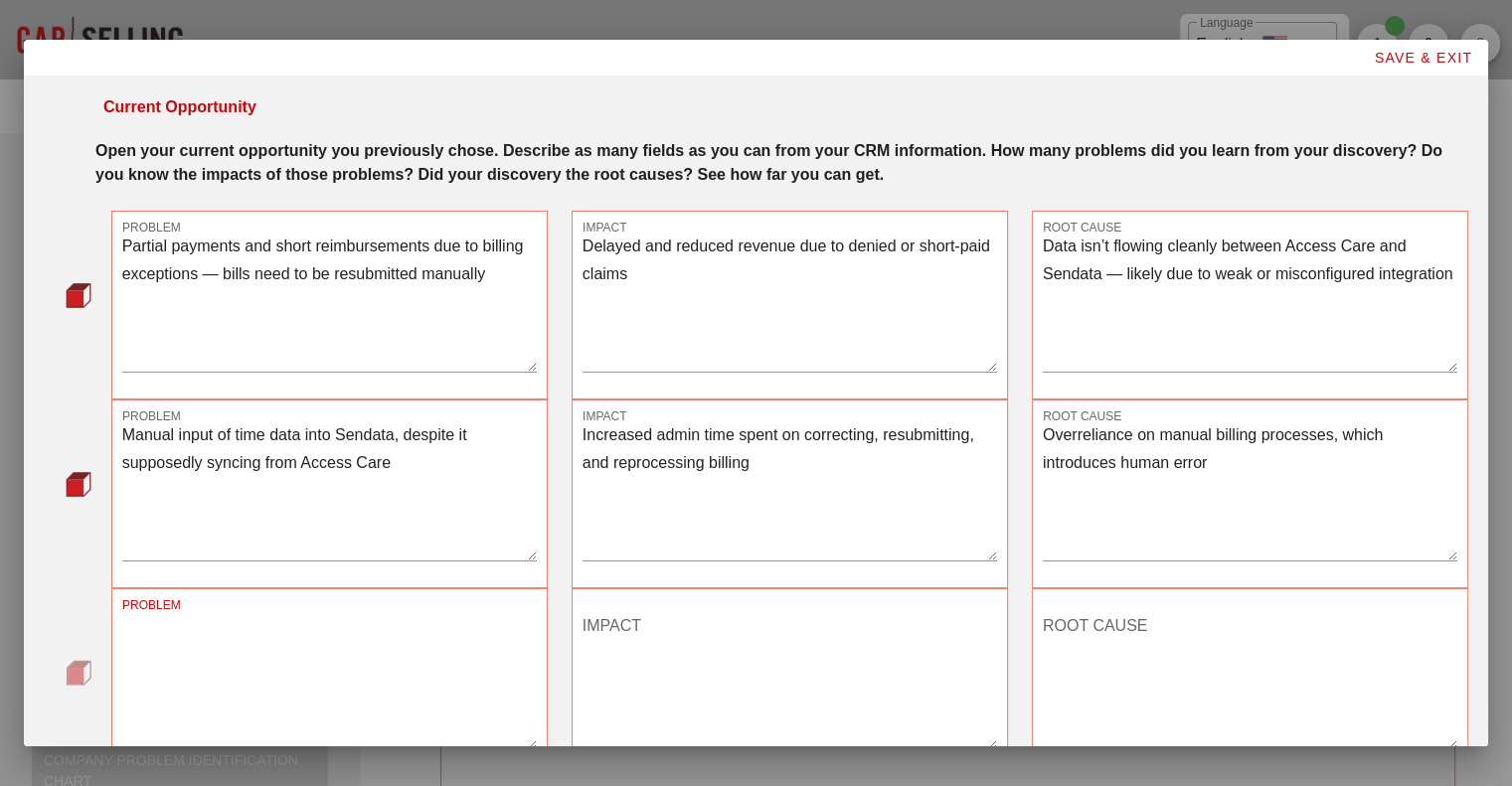 click on "PROBLEM" at bounding box center [329, 680] 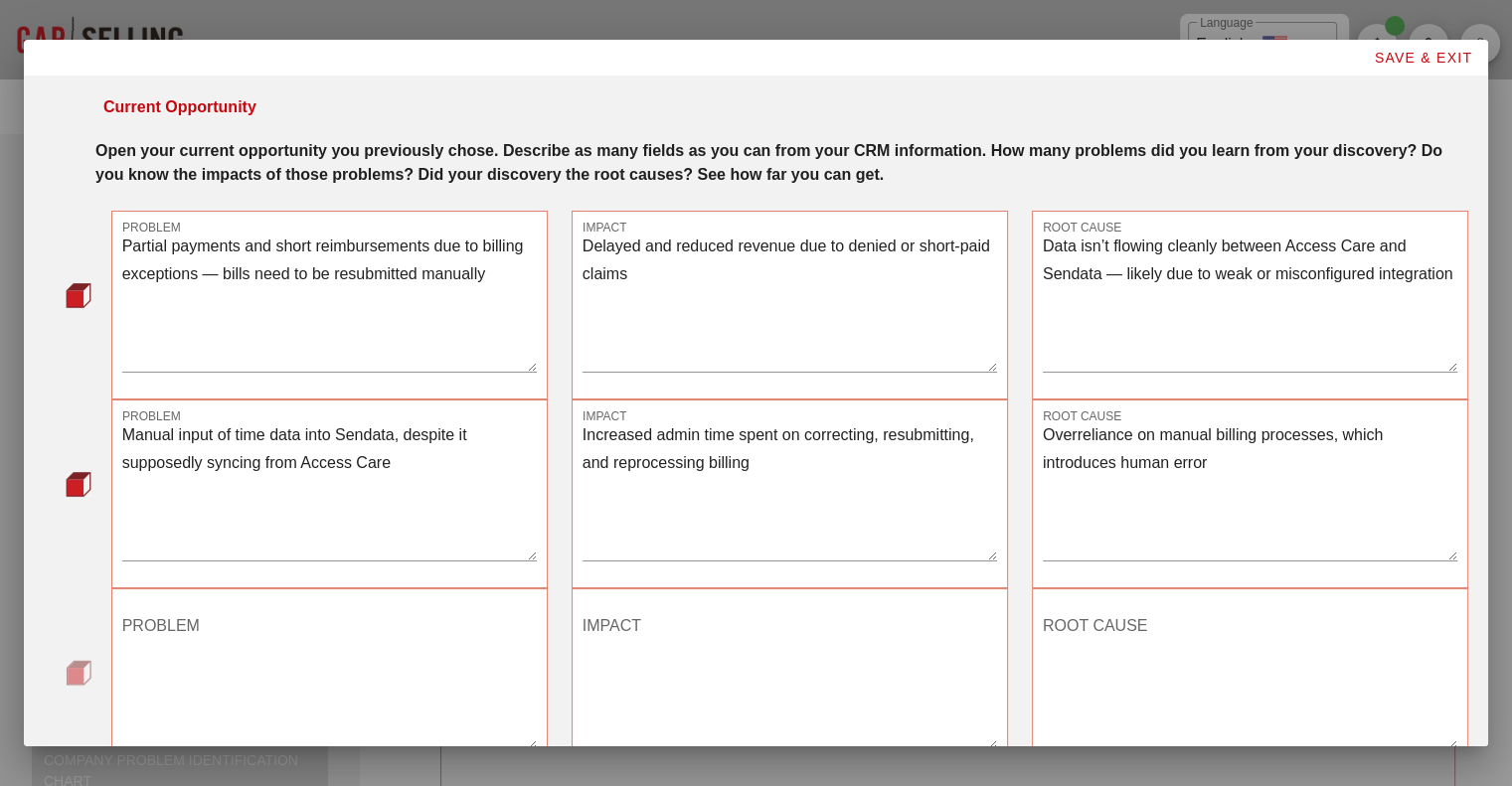 click on "PROBLEM" at bounding box center [329, 680] 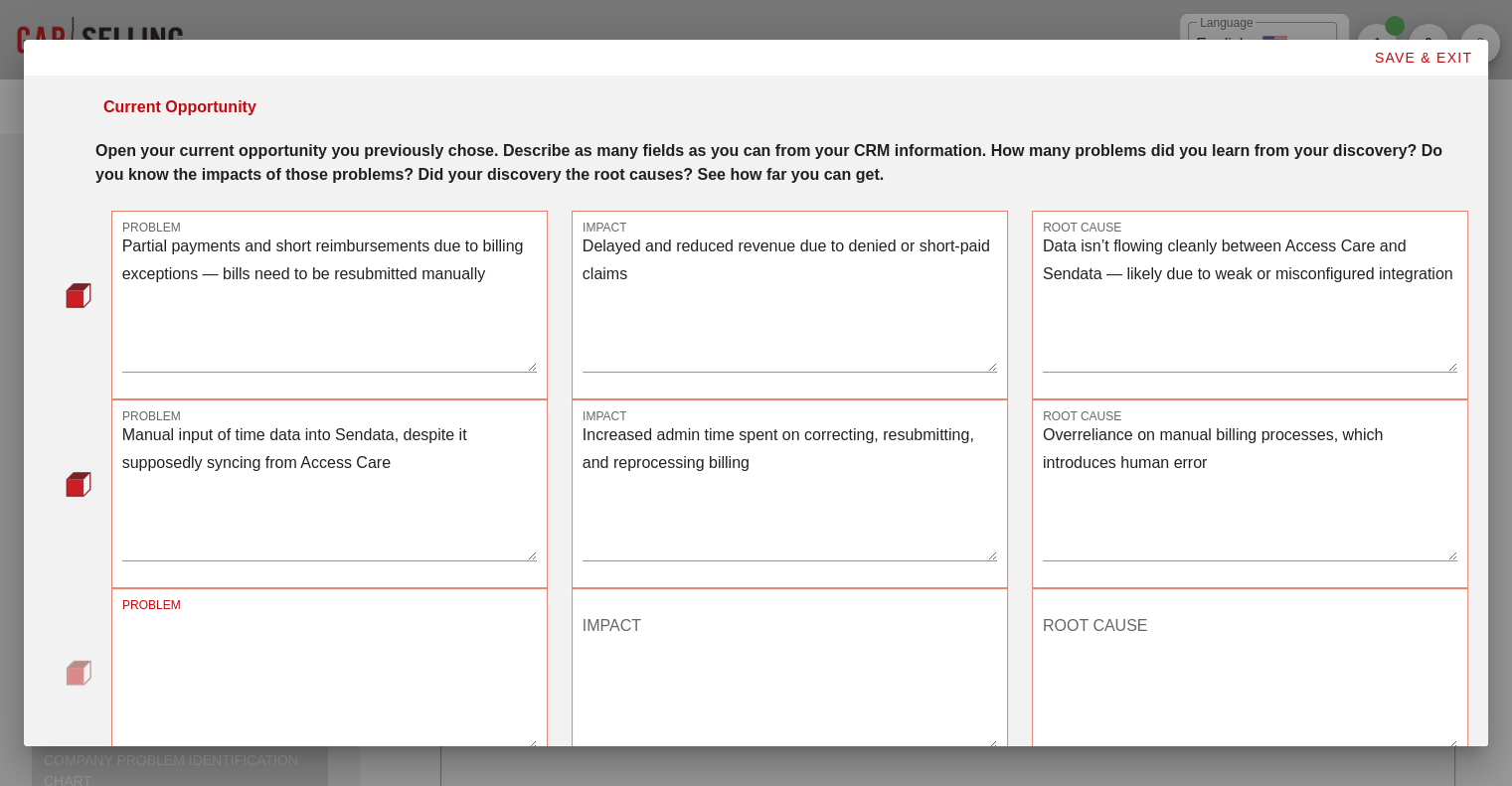 paste on "Higher risk of compliance errors or missed reimbursements" 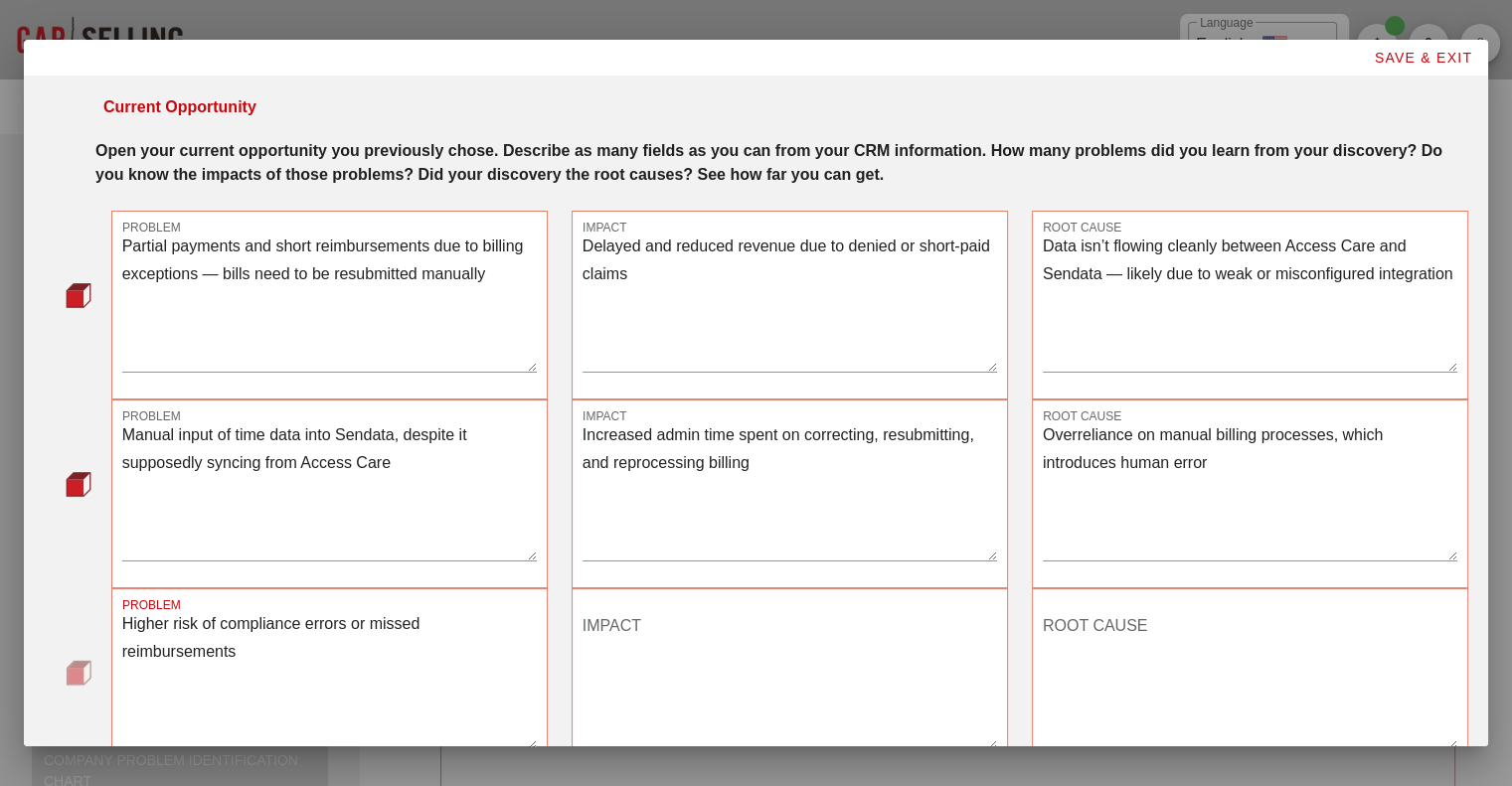 type on "Higher risk of compliance errors or missed reimbursements" 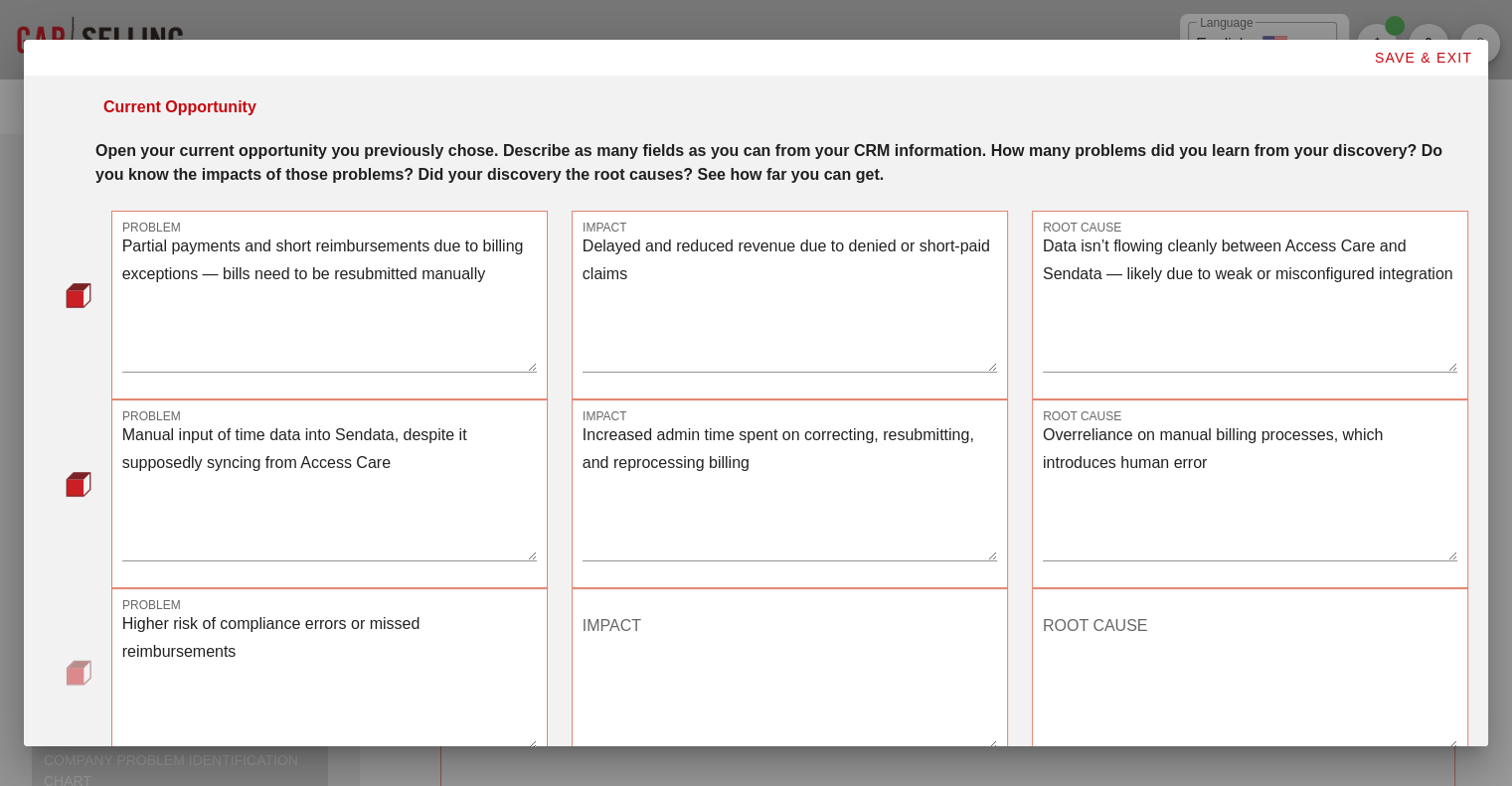 click on "IMPACT" at bounding box center (789, 680) 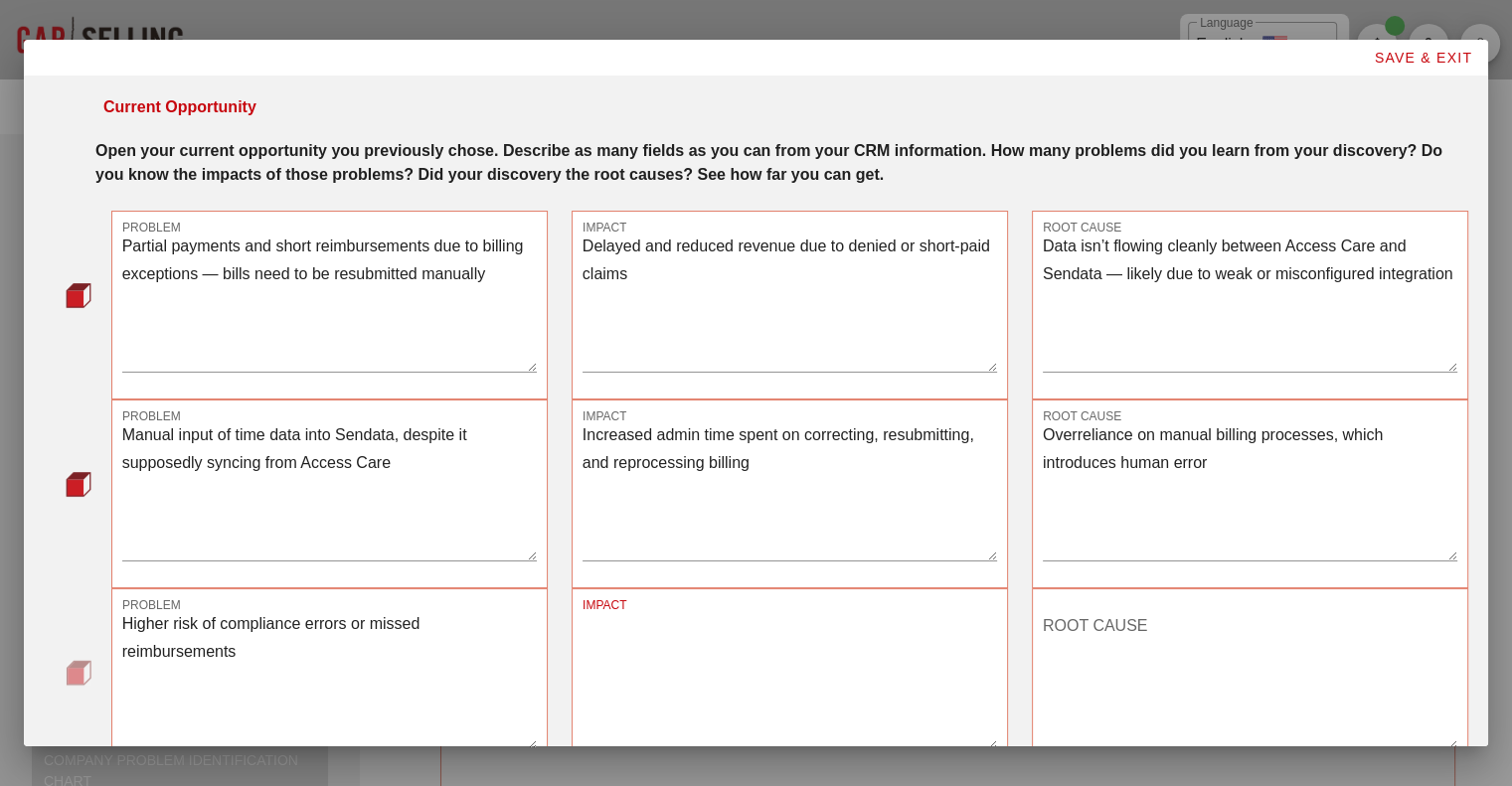 paste on "Use of outdated workflows or tech that can’t scale or adapt across billing types (waiver vs PCA)" 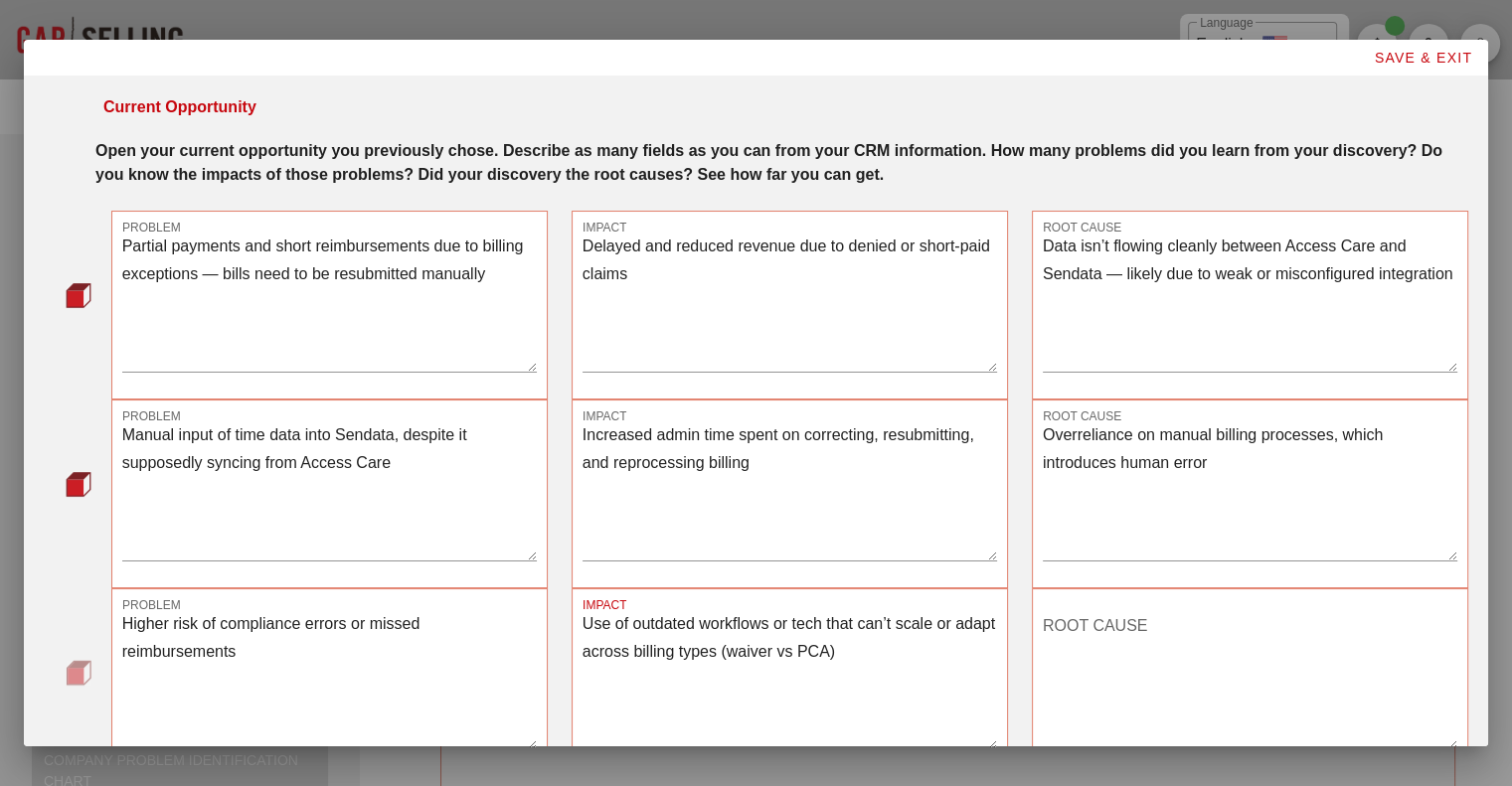 drag, startPoint x: 861, startPoint y: 654, endPoint x: 569, endPoint y: 623, distance: 293.64094 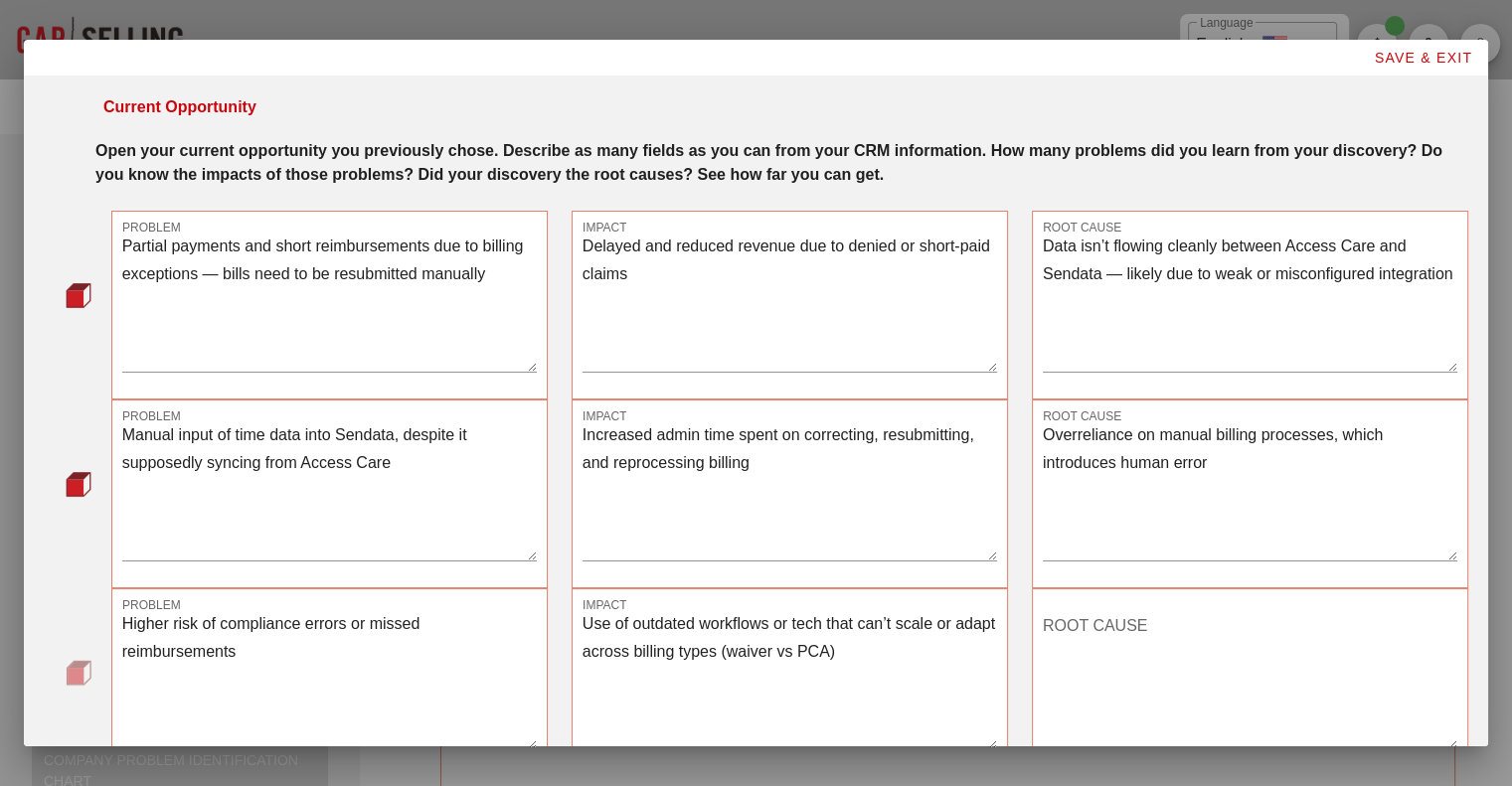click on "Use of outdated workflows or tech that can’t scale or adapt across billing types (waiver vs PCA)" at bounding box center (789, 680) 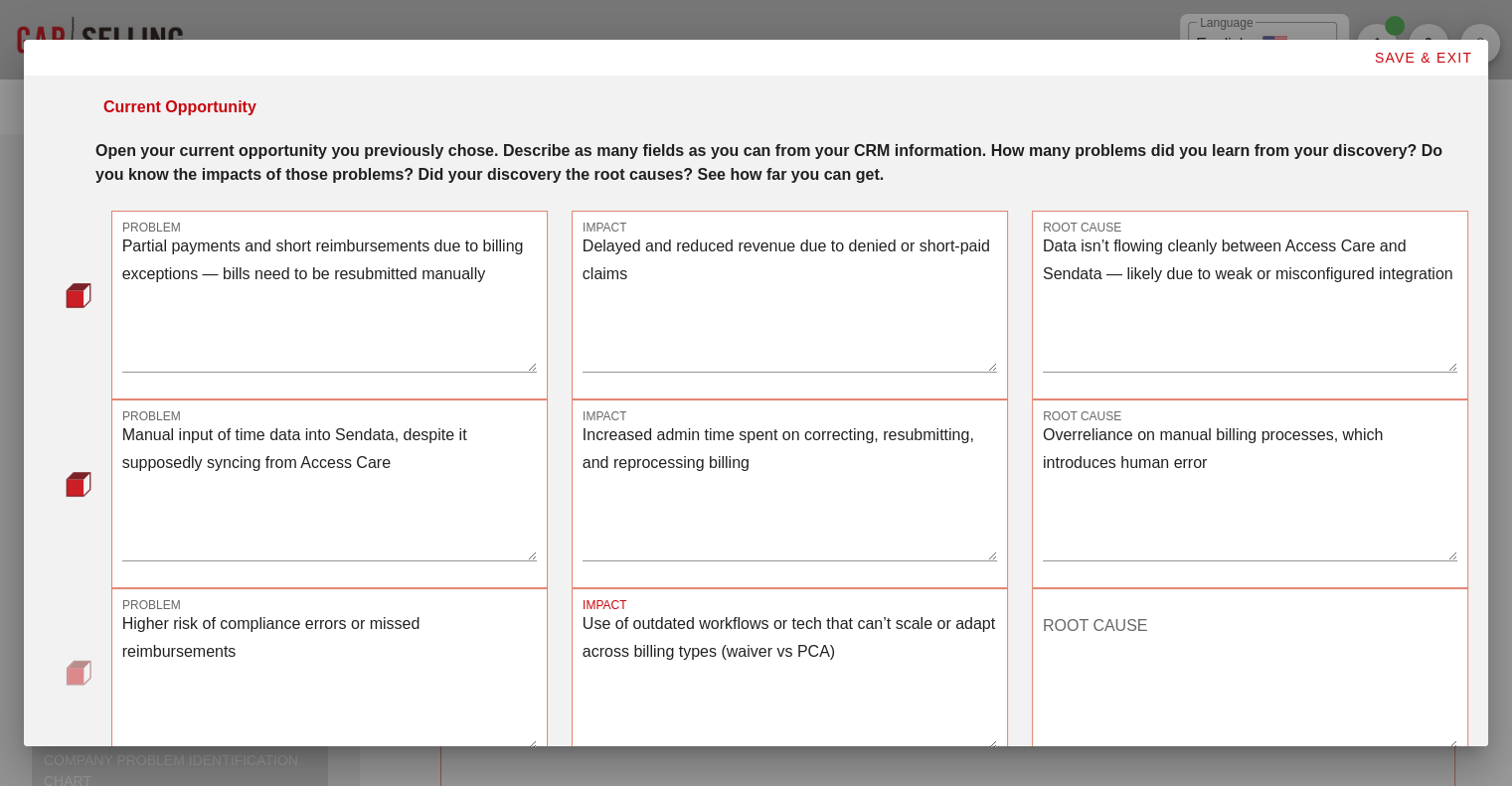 drag, startPoint x: 895, startPoint y: 647, endPoint x: 551, endPoint y: 631, distance: 344.37189 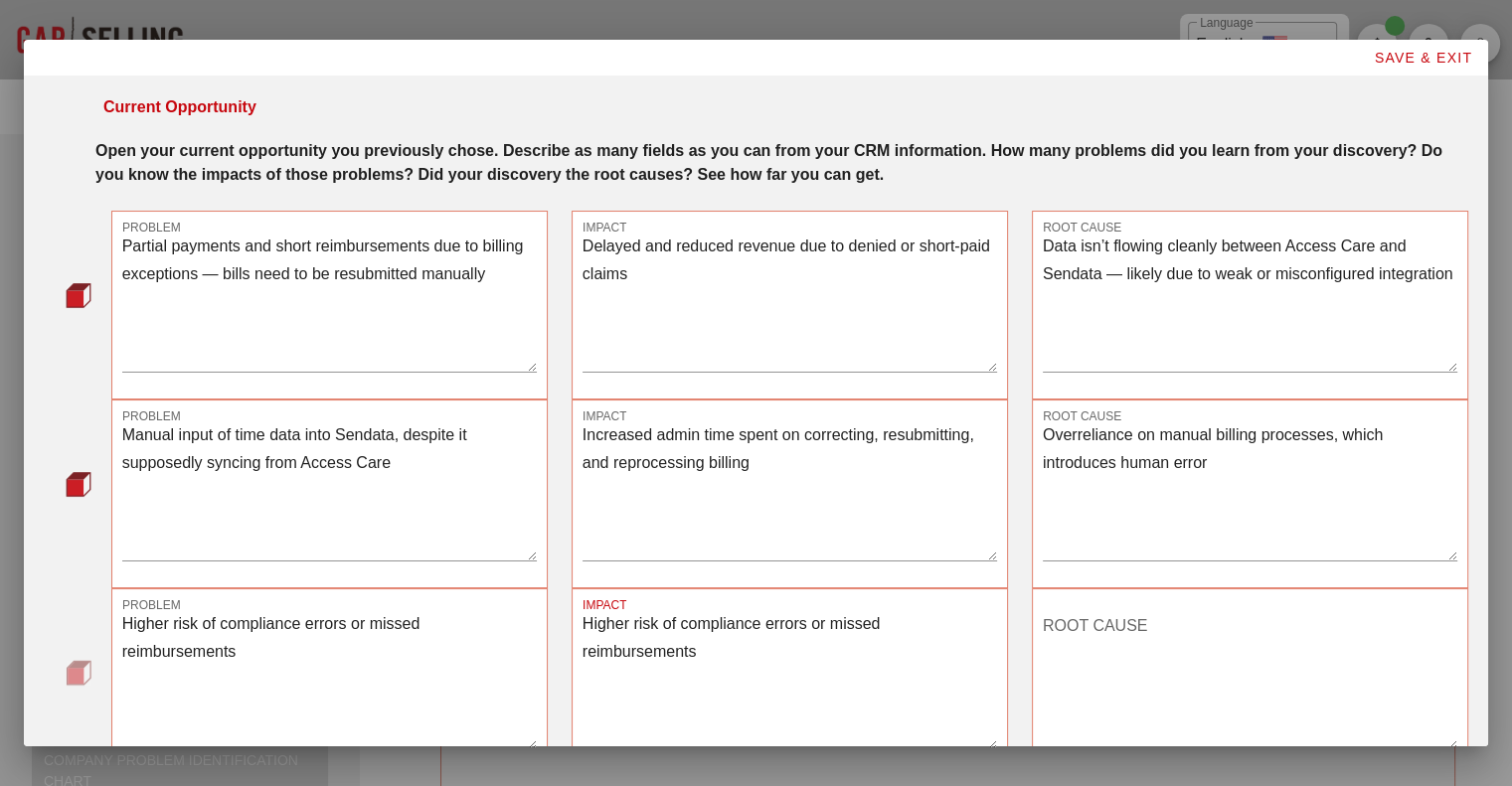 type on "Higher risk of compliance errors or missed reimbursements" 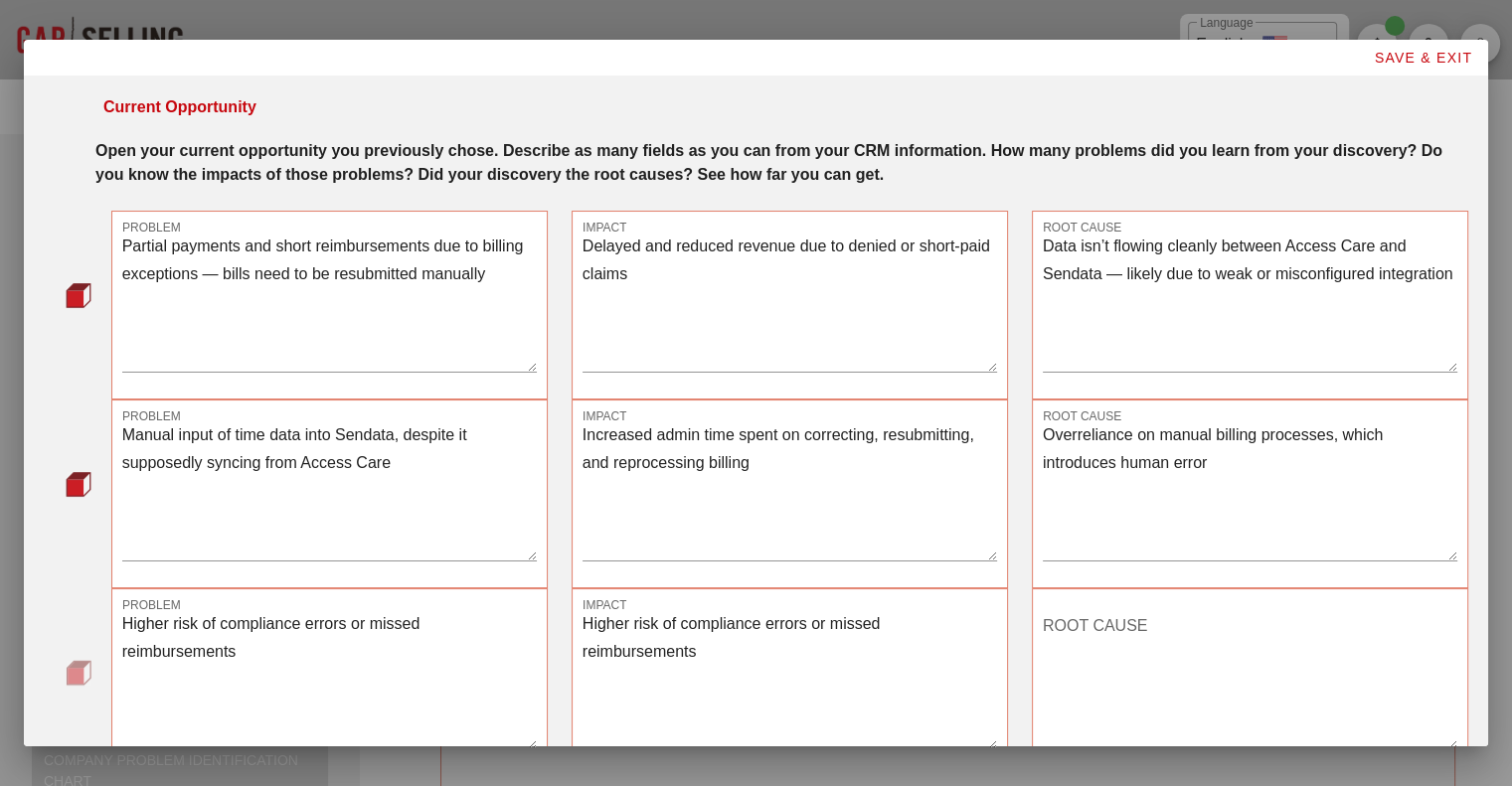 click on "ROOT CAUSE" at bounding box center [1250, 680] 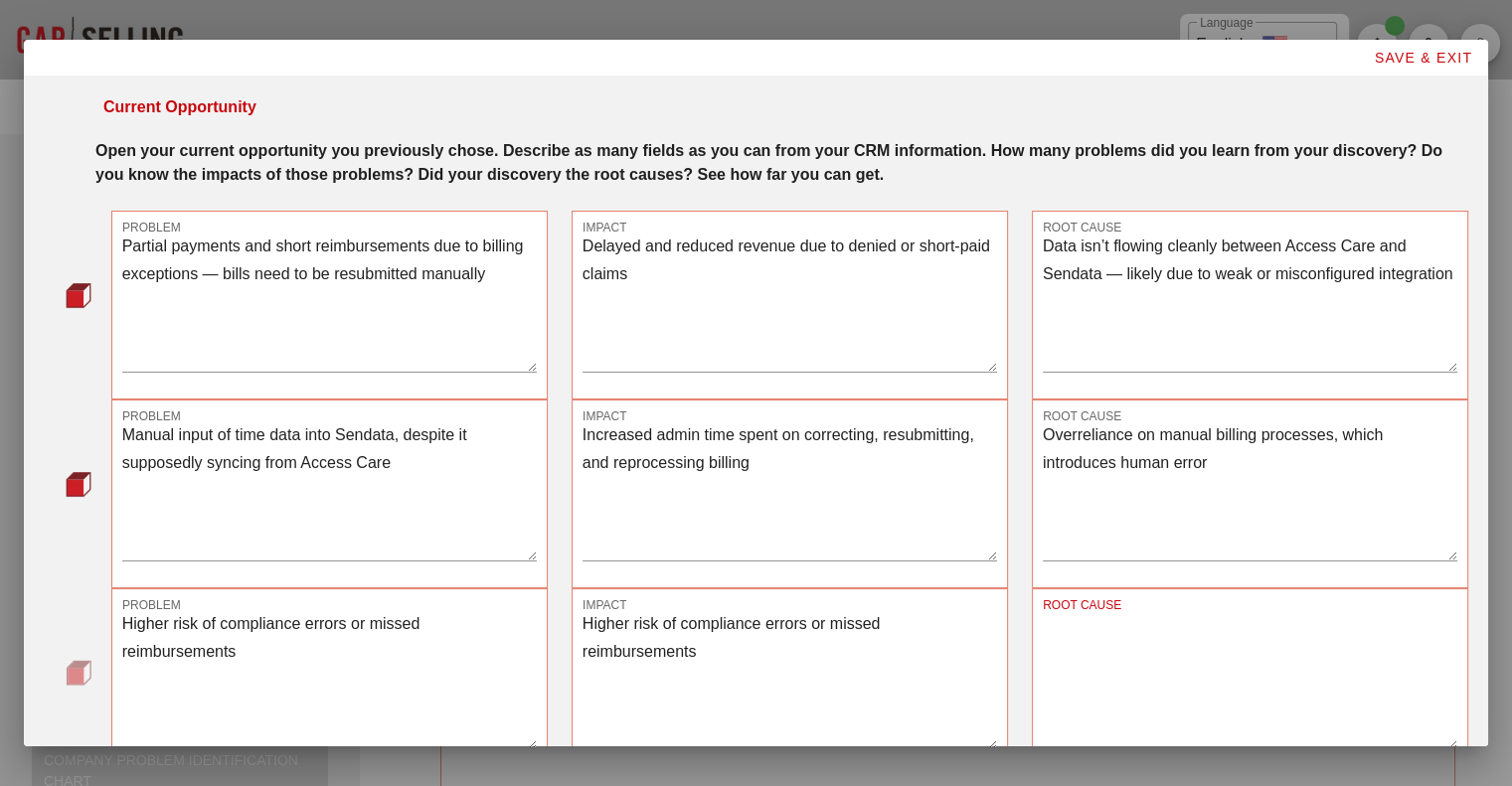 paste on "Use of outdated workflows or tech that can’t scale or adapt across billing types (waiver vs PCA)" 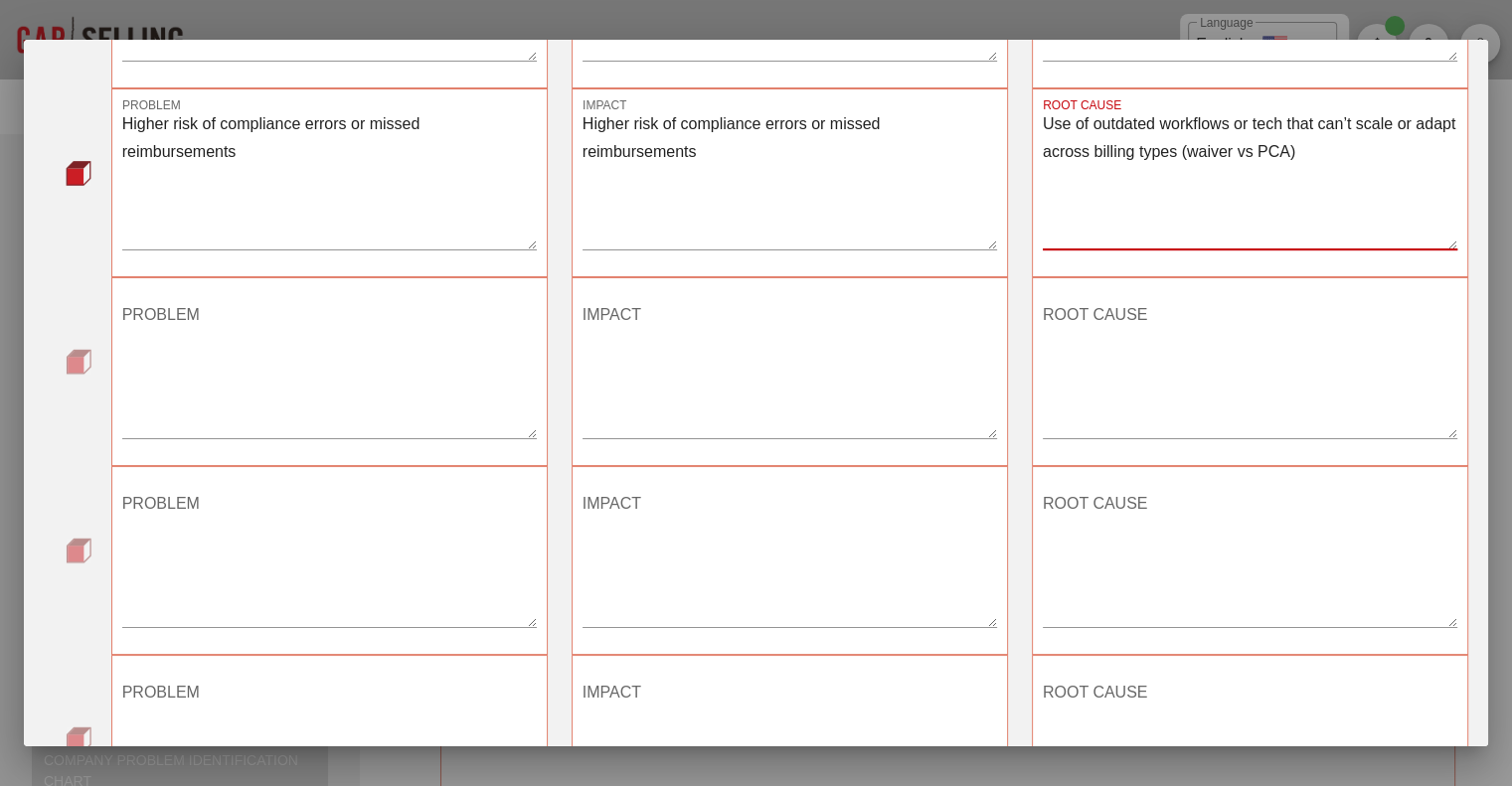 scroll, scrollTop: 596, scrollLeft: 0, axis: vertical 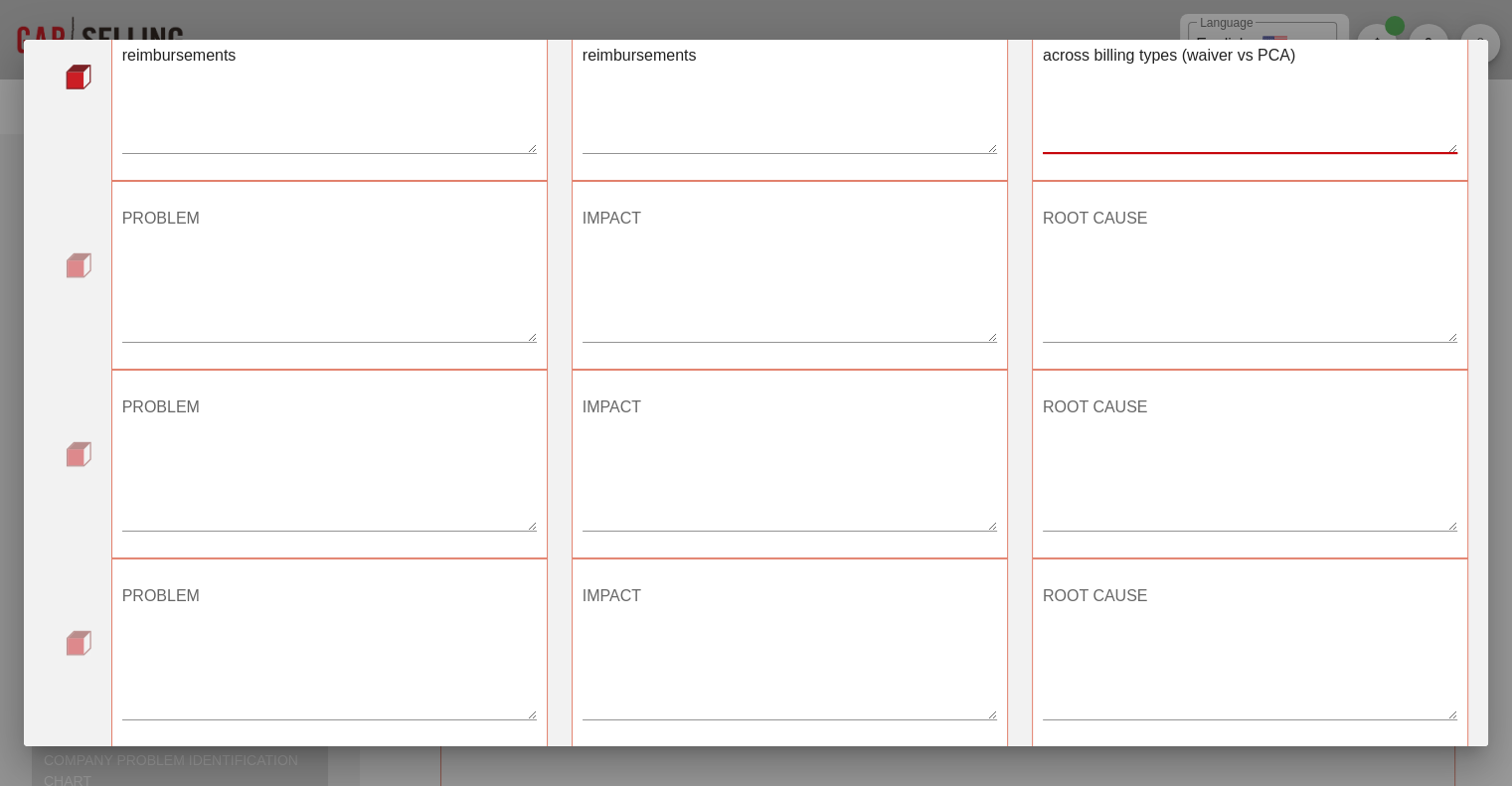 type on "Use of outdated workflows or tech that can’t scale or adapt across billing types (waiver vs PCA)" 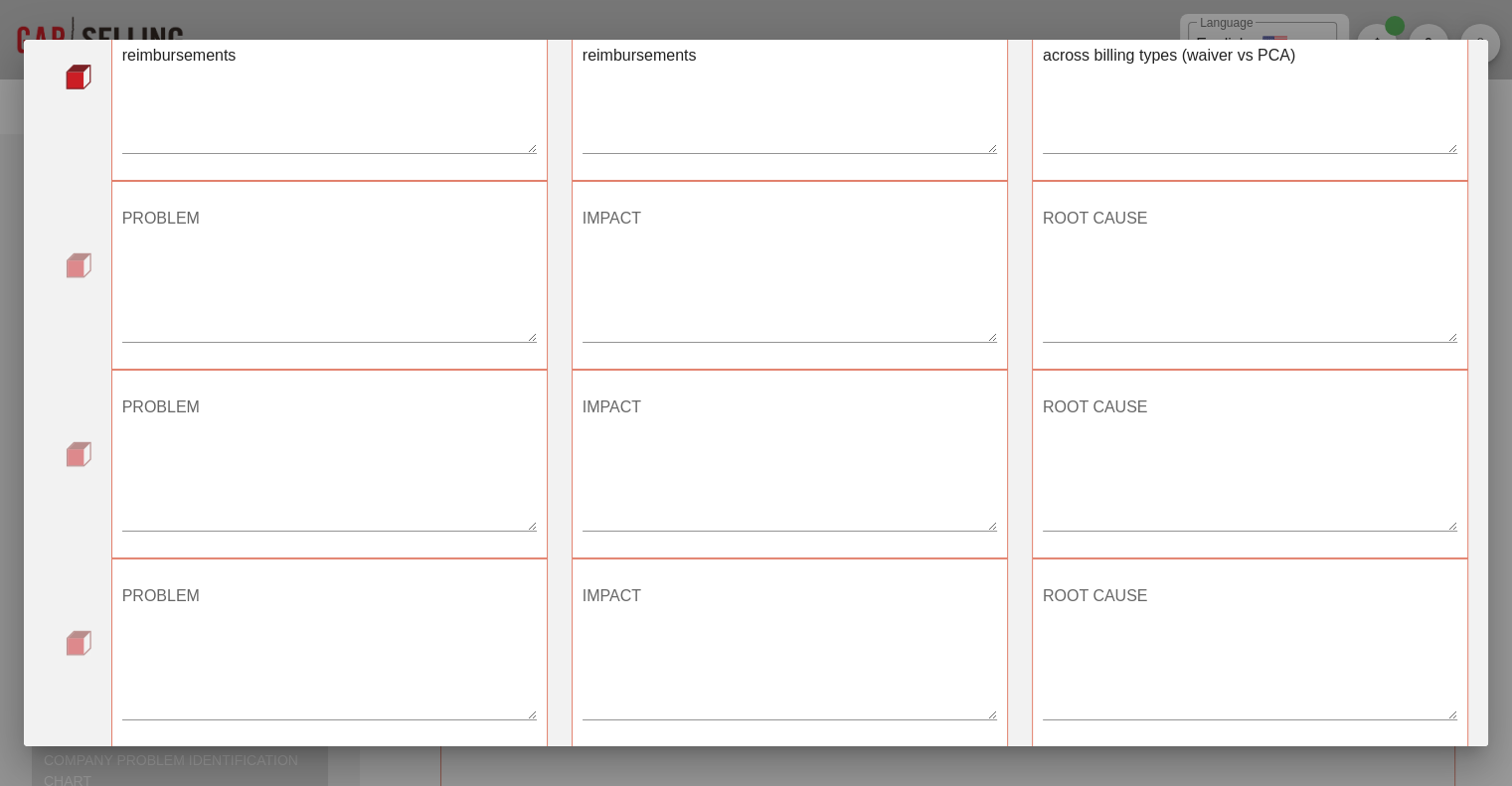 click on "PROBLEM" at bounding box center [329, 277] 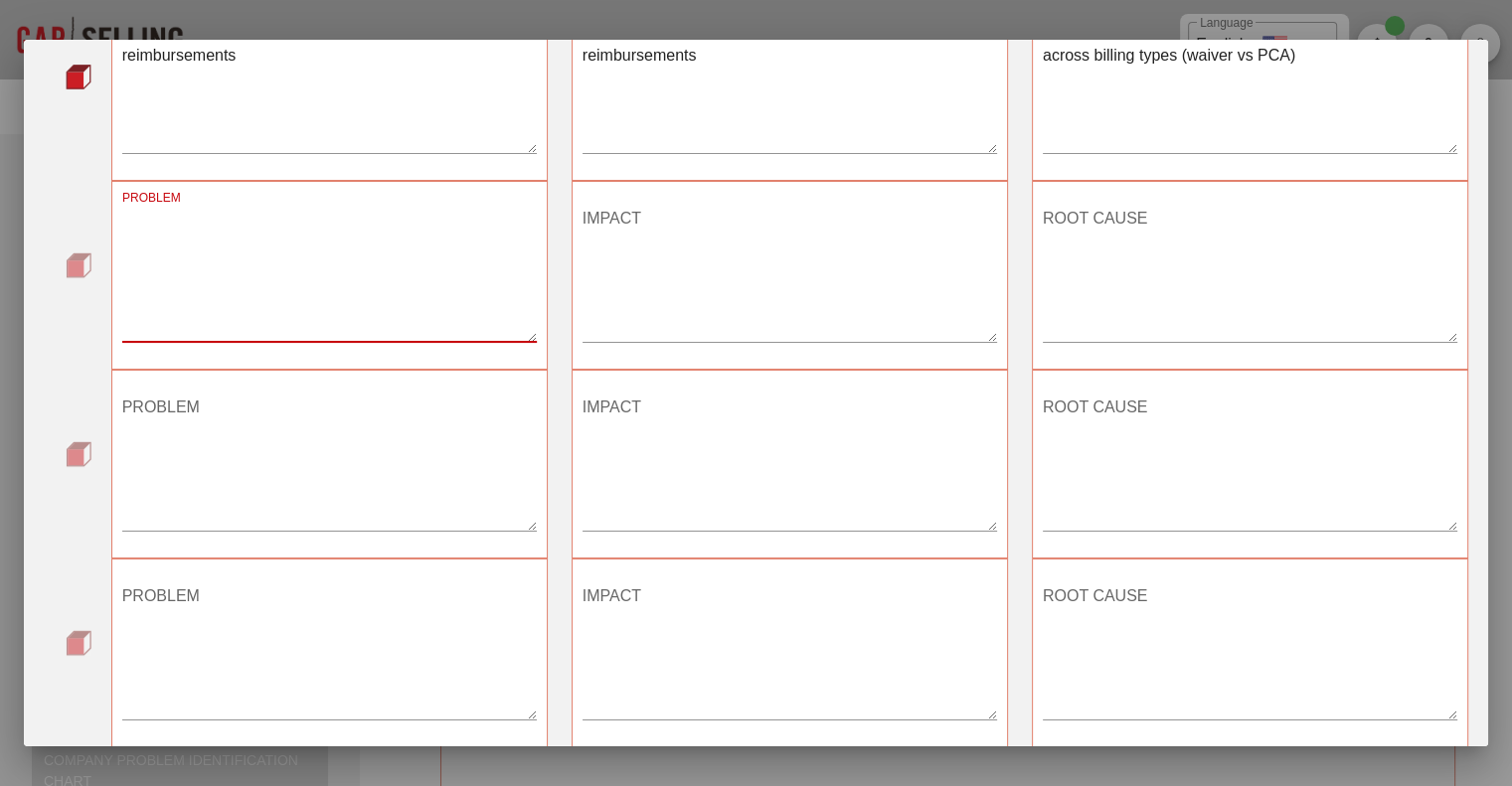 paste on "Different STX codes required for waiver vs PCA billing, adding complexity" 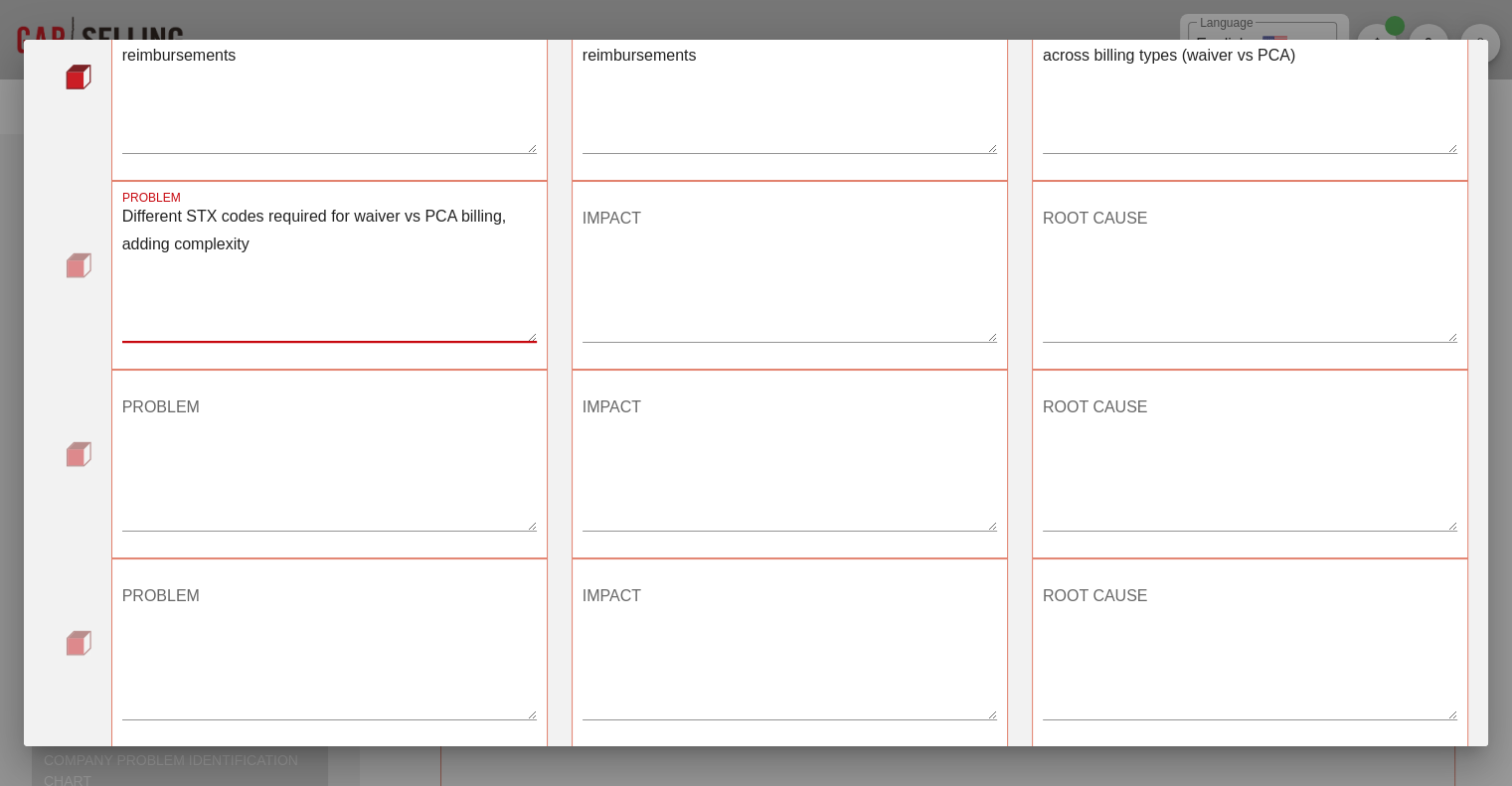 type on "Different STX codes required for waiver vs PCA billing, adding complexity" 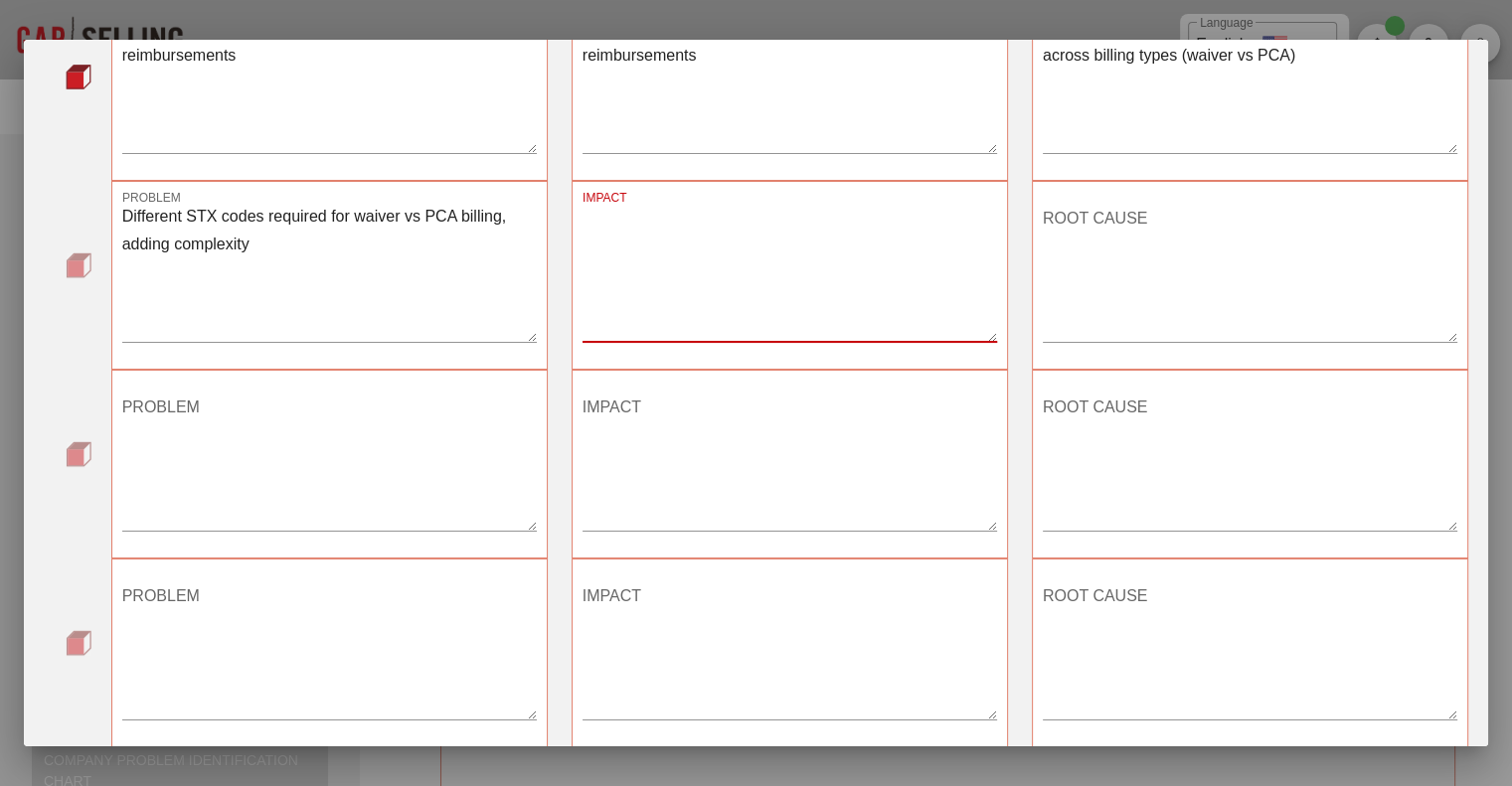 click on "IMPACT" at bounding box center (789, 272) 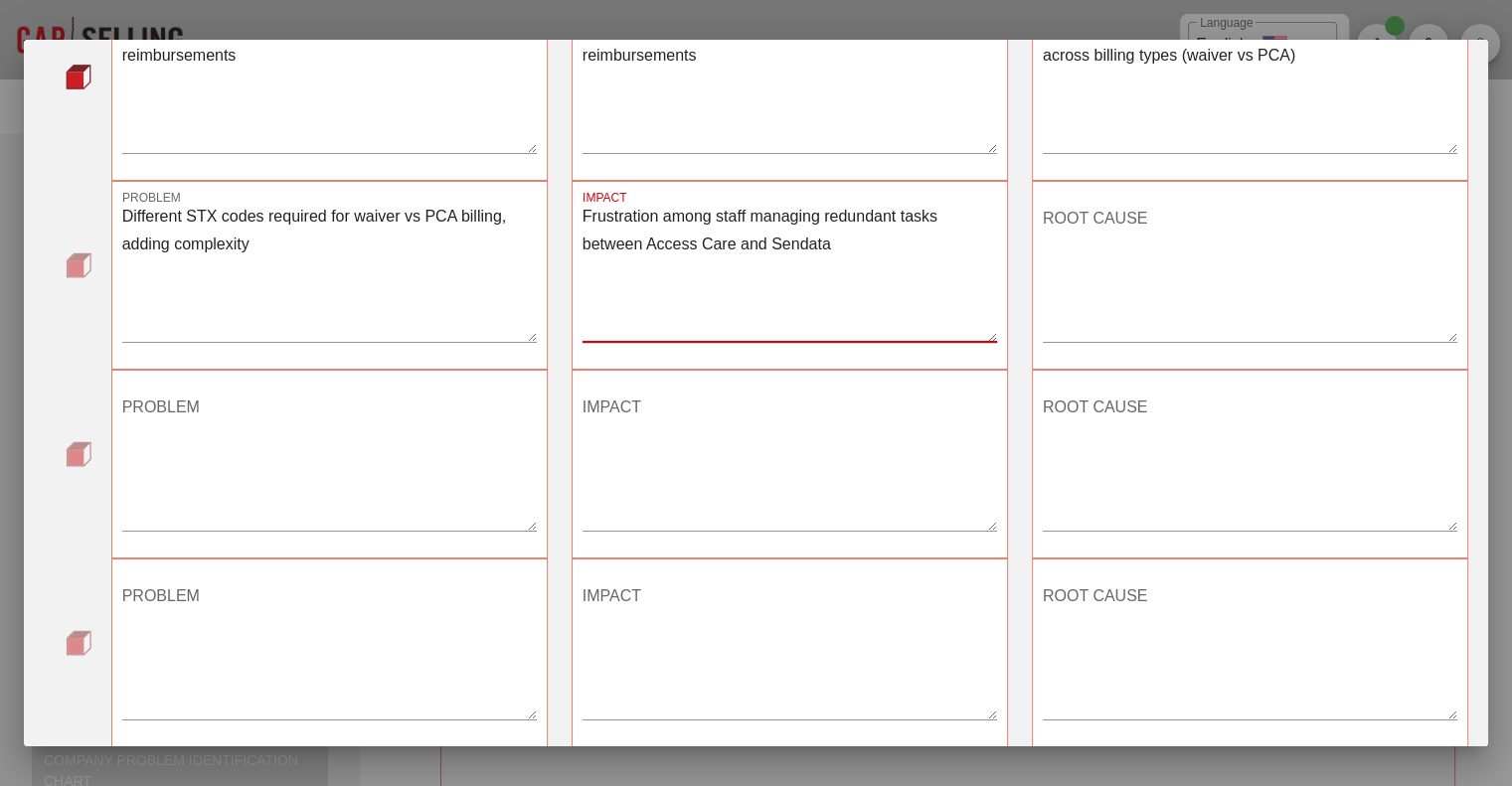 type on "Frustration among staff managing redundant tasks between Access Care and Sendata" 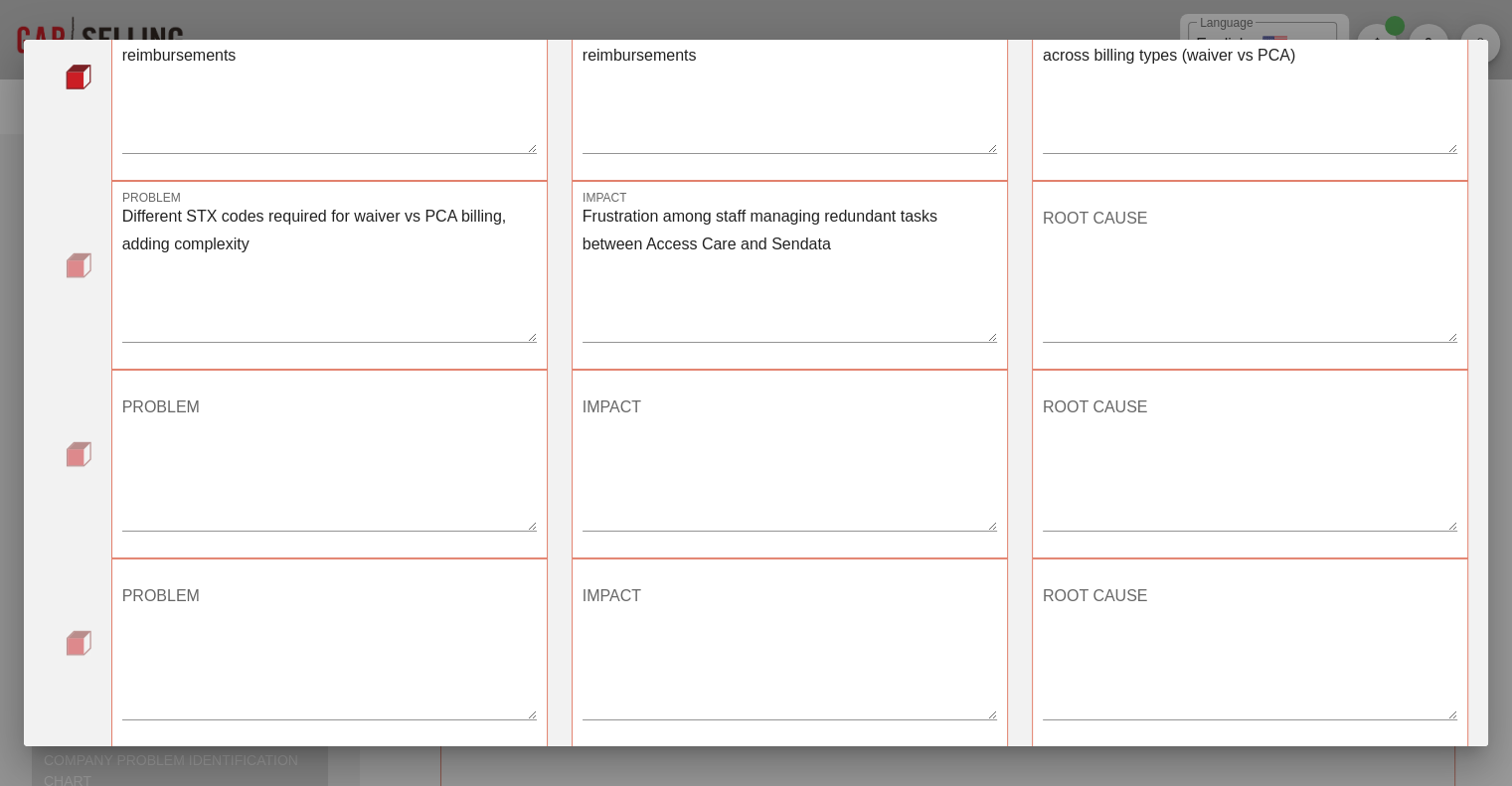 click on "ROOT CAUSE" at bounding box center [1250, 277] 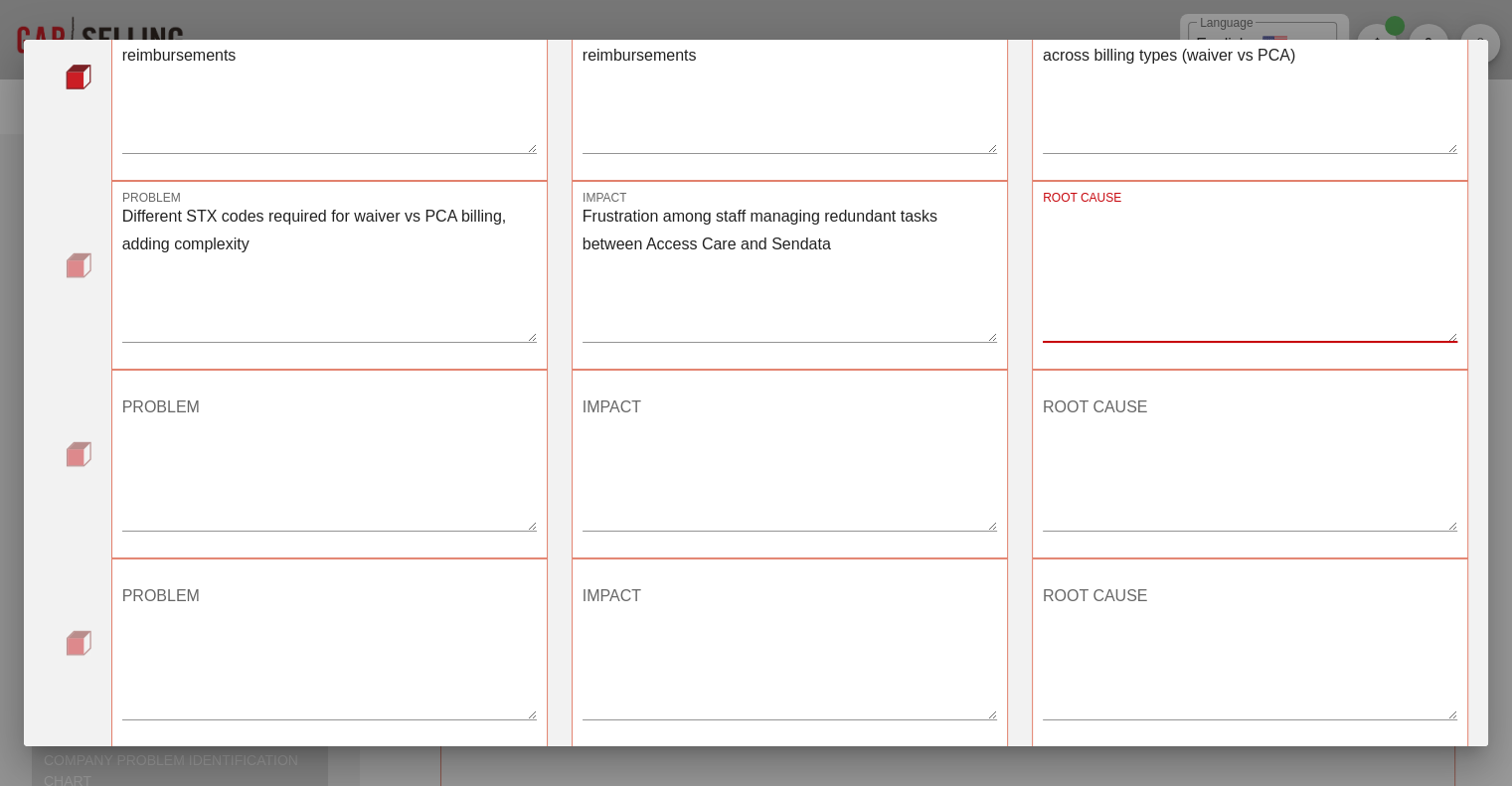 click on "ROOT CAUSE" at bounding box center (1250, 272) 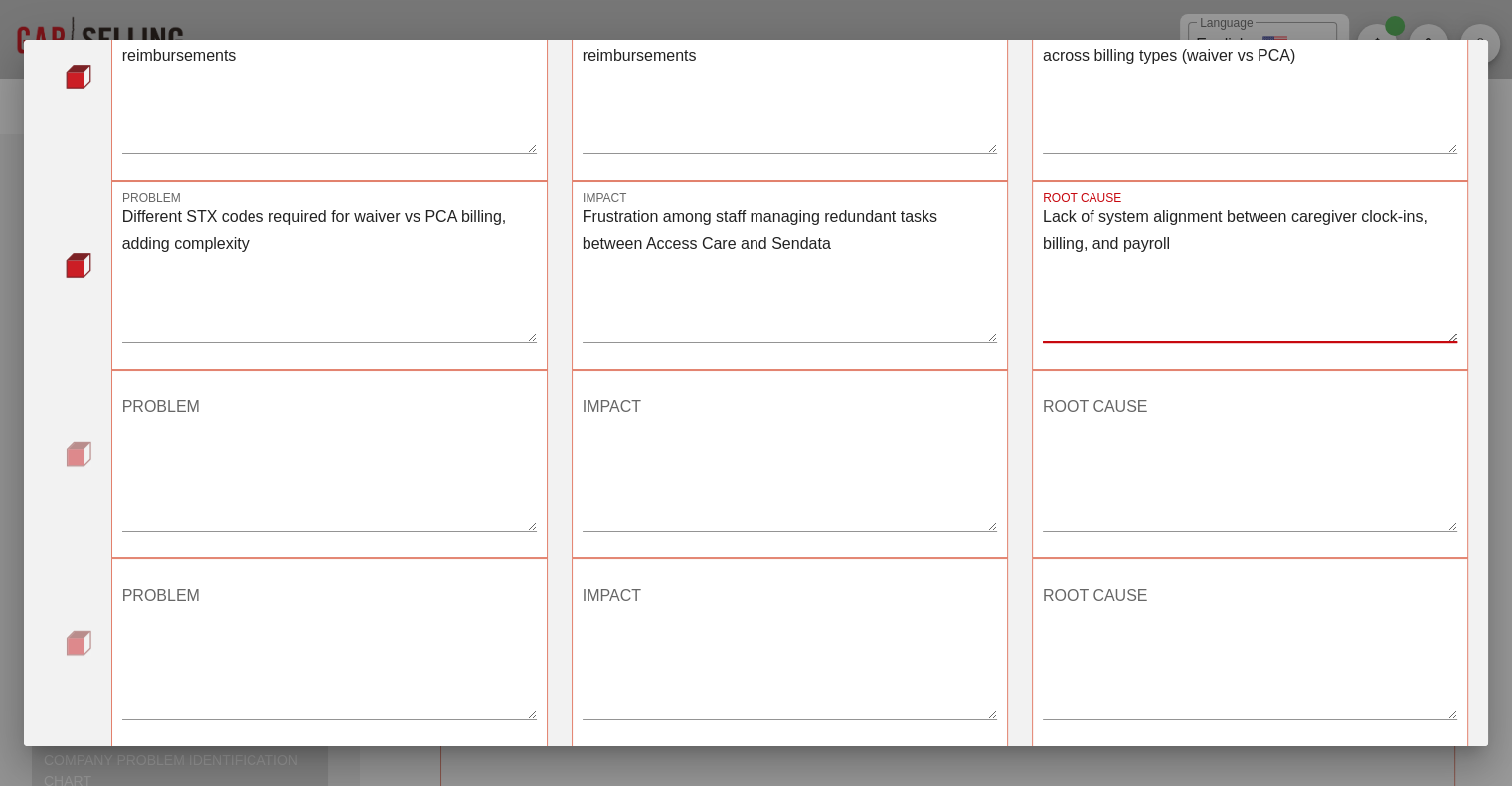 type on "Lack of system alignment between caregiver clock-ins, billing, and payroll" 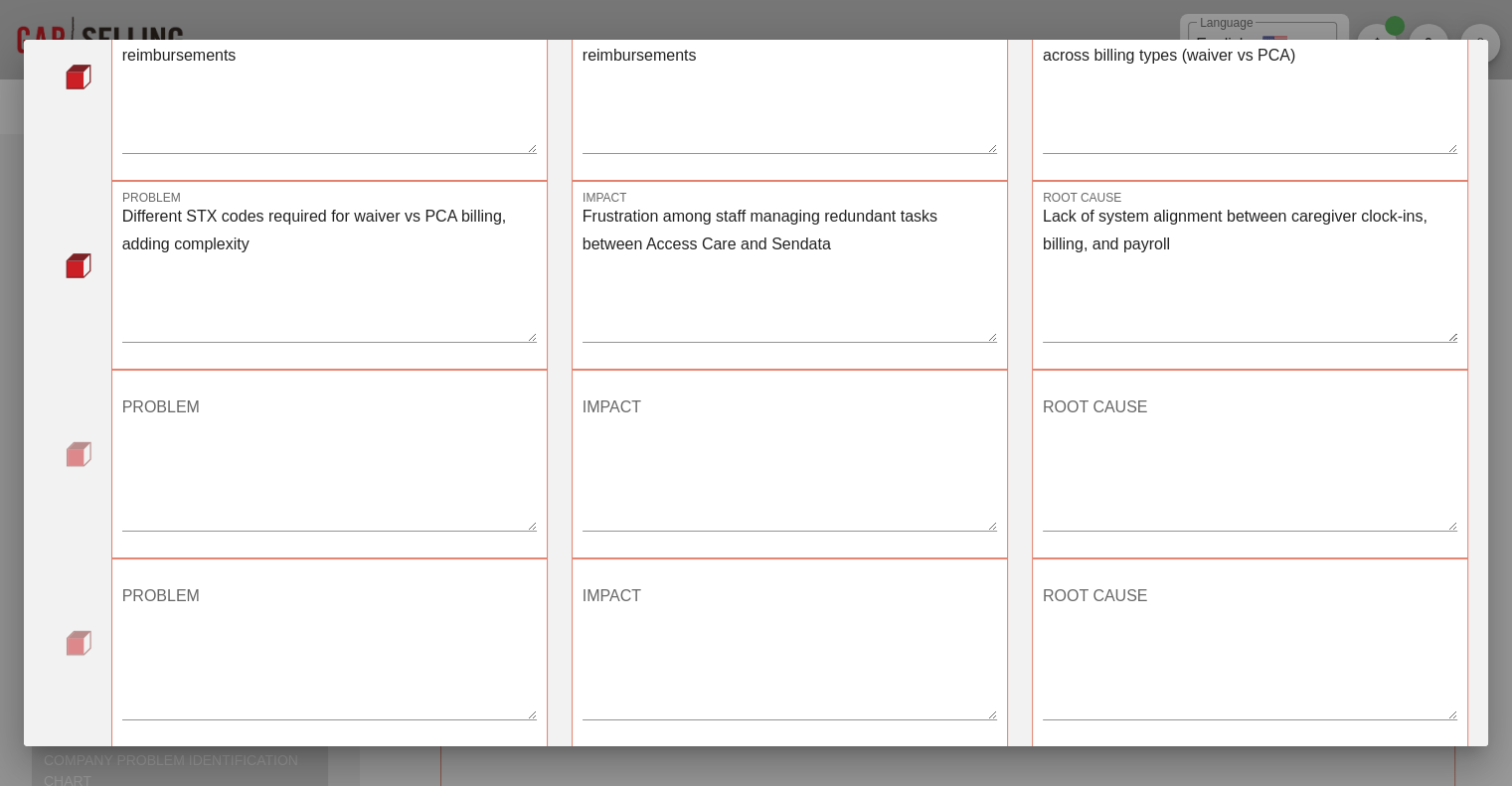 click on "PROBLEM" at bounding box center [329, 461] 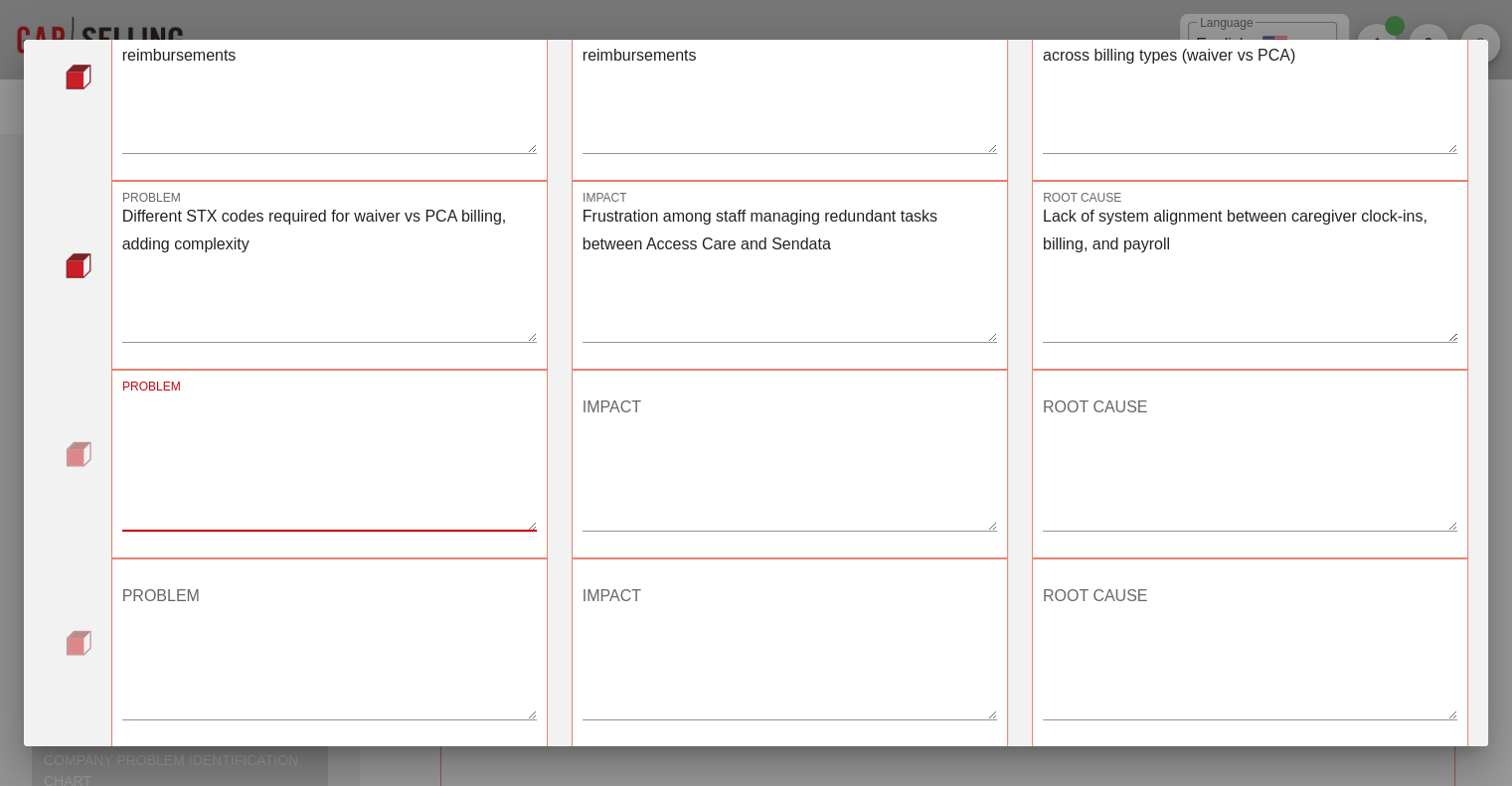 paste on "Overall reliance on manual processes in Access Care and Sendata for billing, payroll, and scheduling" 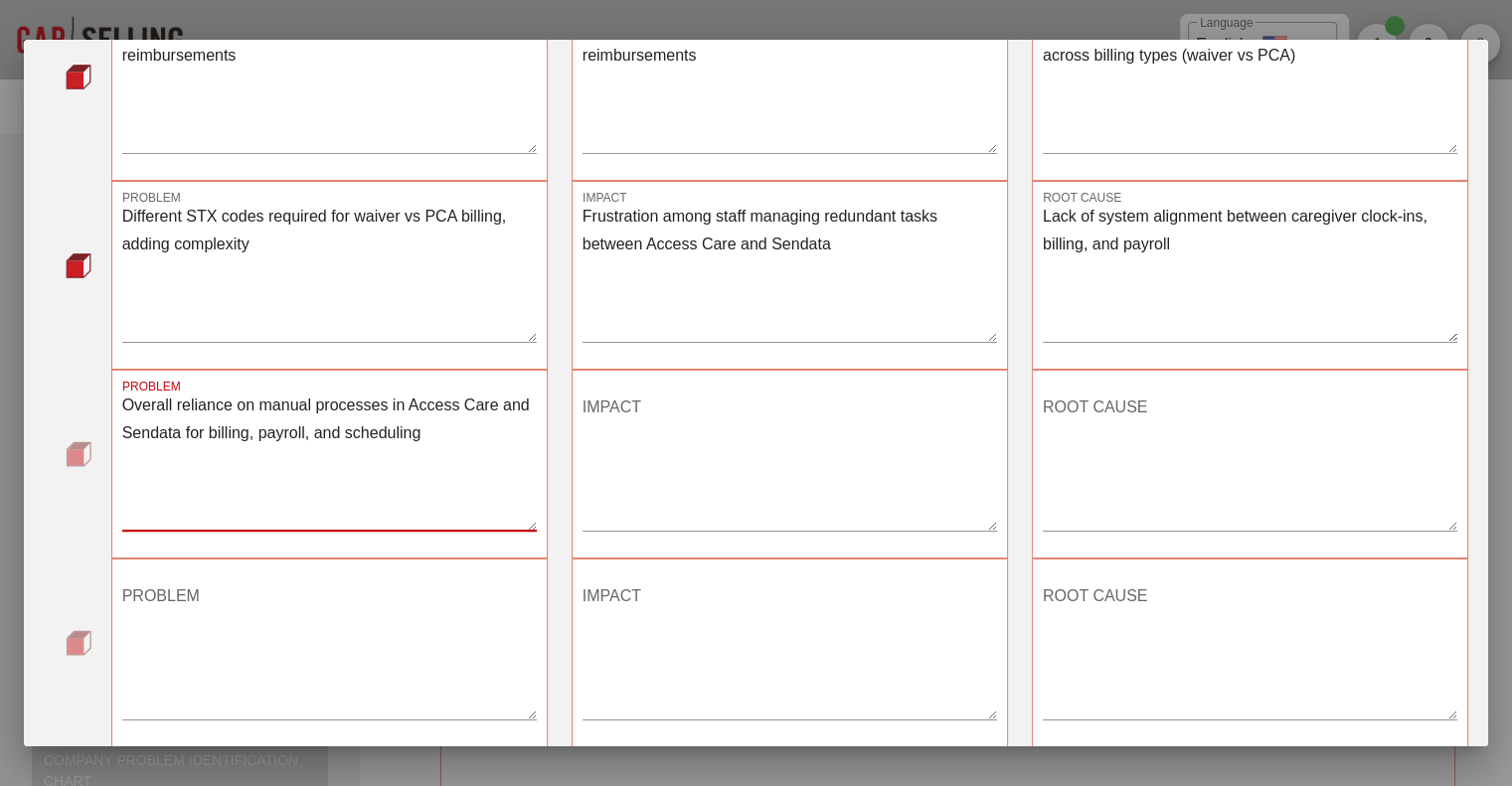 type on "Overall reliance on manual processes in Access Care and Sendata for billing, payroll, and scheduling" 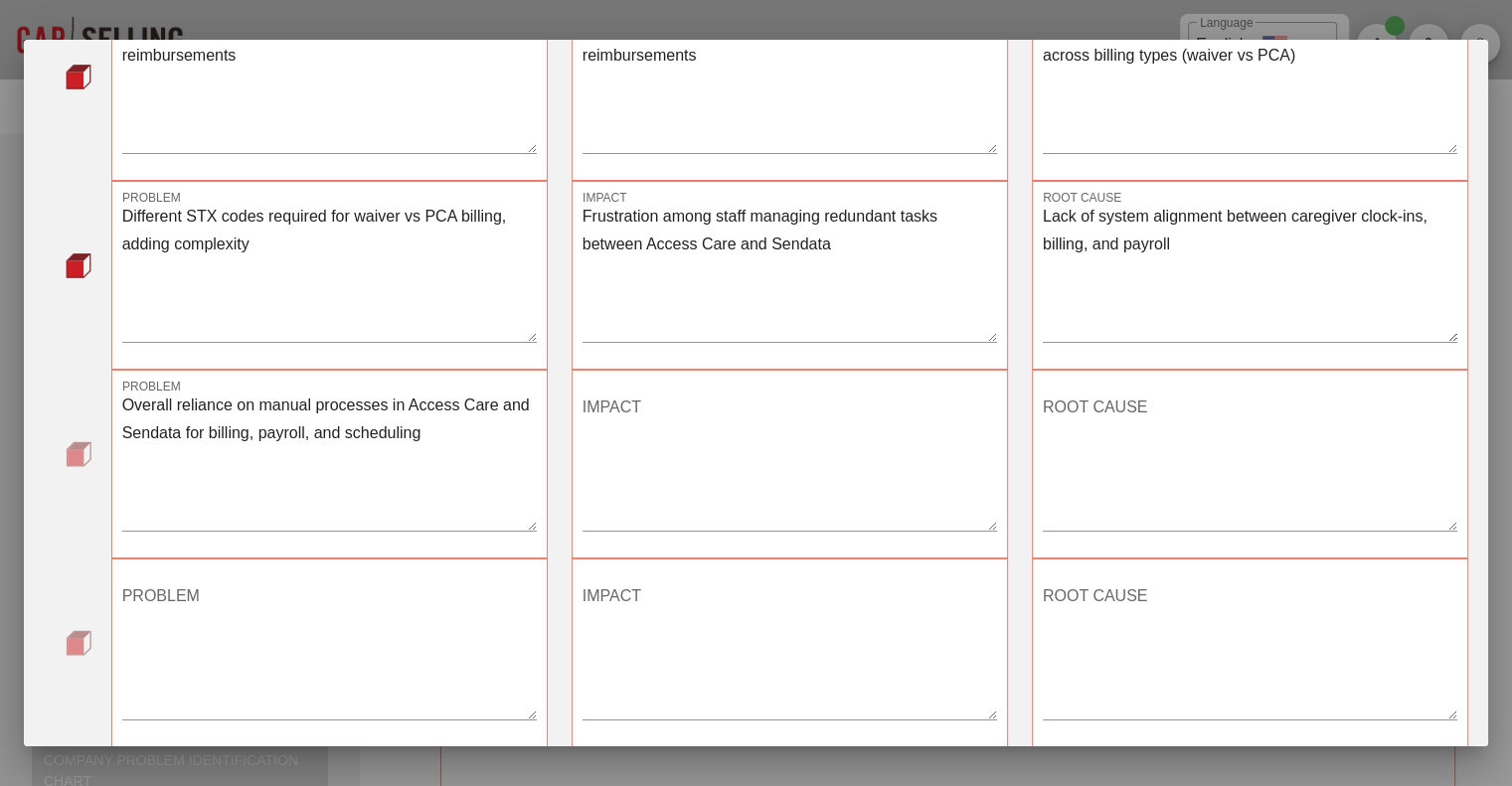 click on "IMPACT" at bounding box center [789, 461] 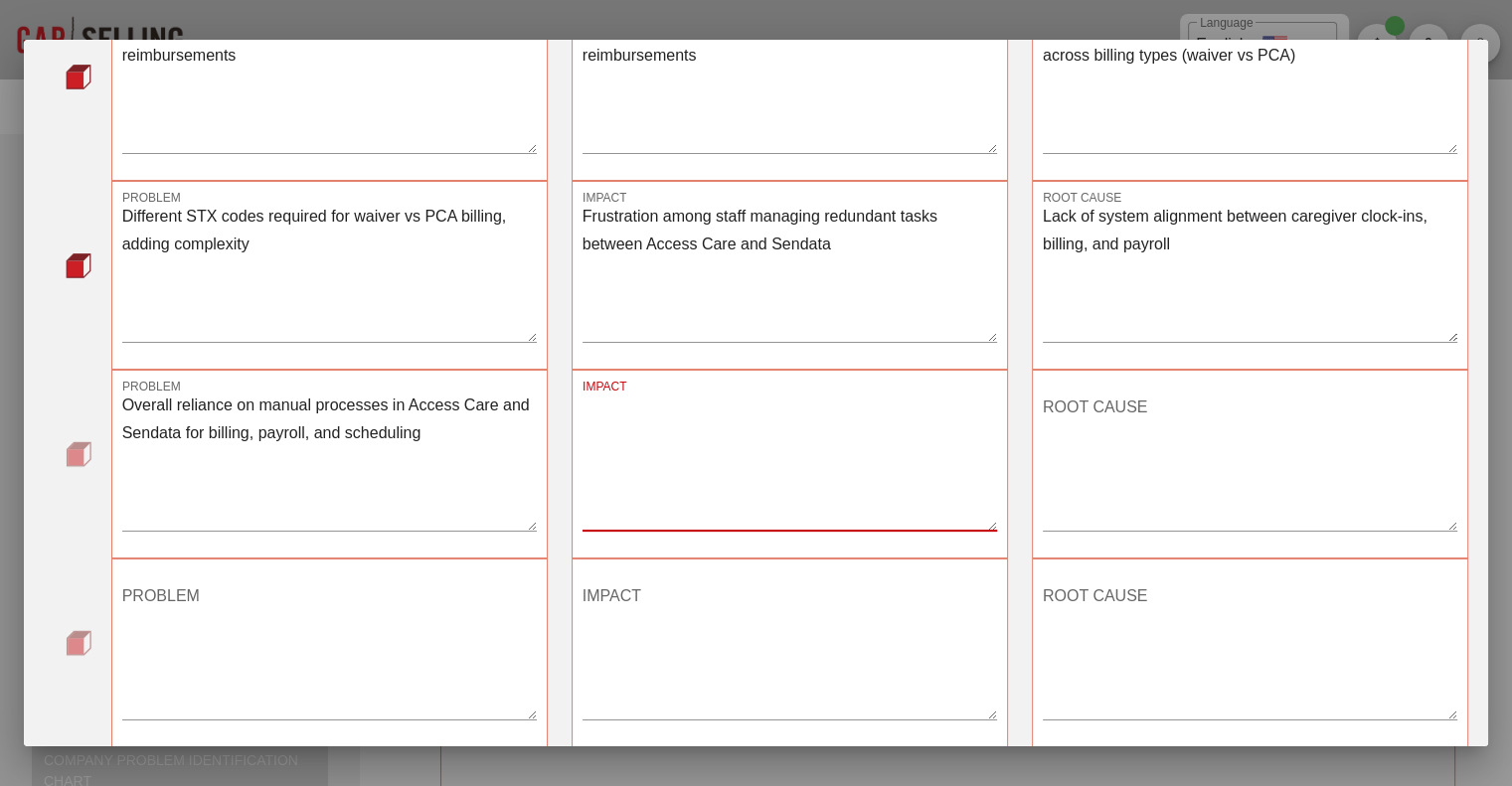 paste on "Operational inefficiency affecting payroll accuracy and cash flow consistency" 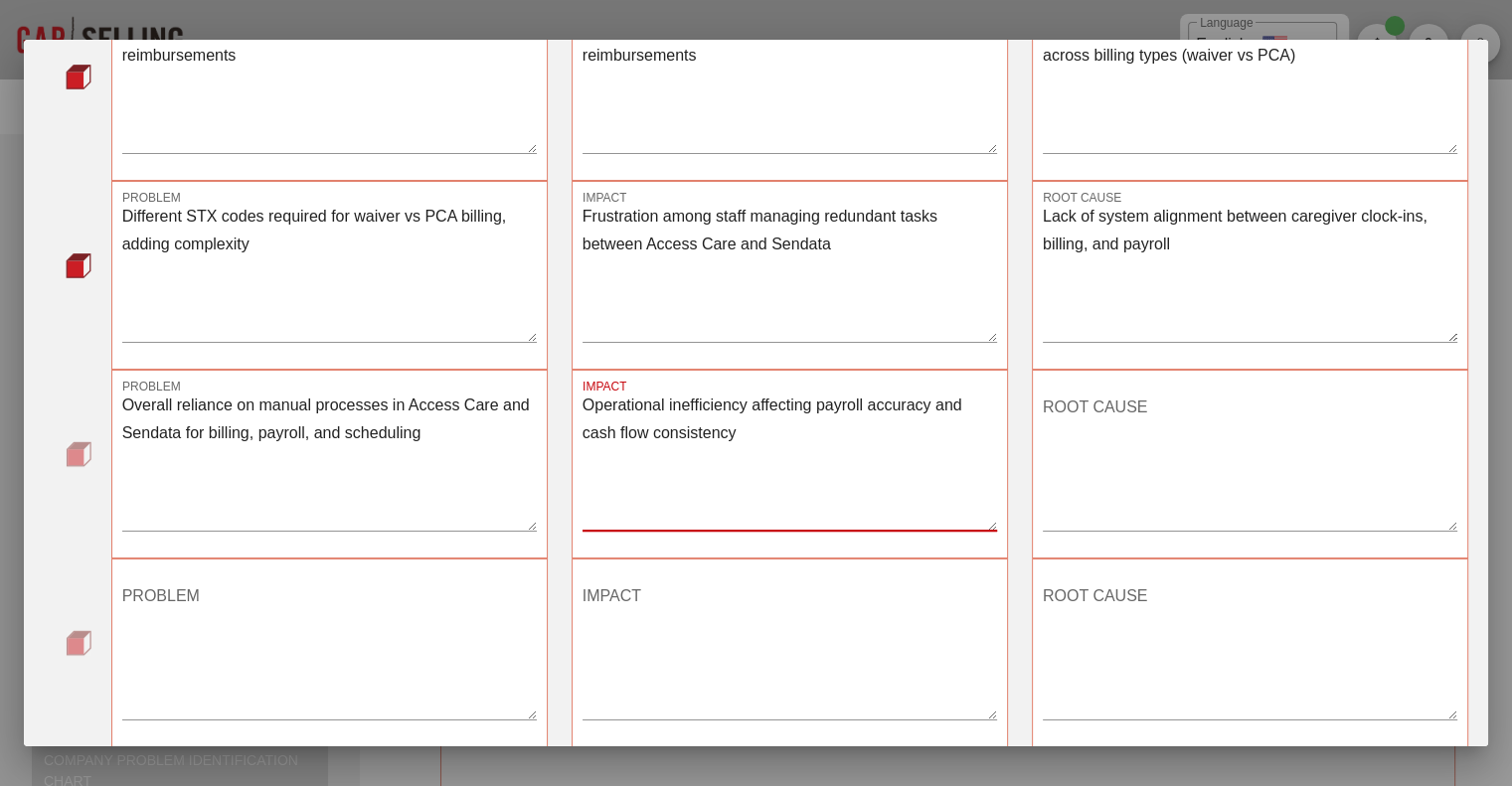 type on "Operational inefficiency affecting payroll accuracy and cash flow consistency" 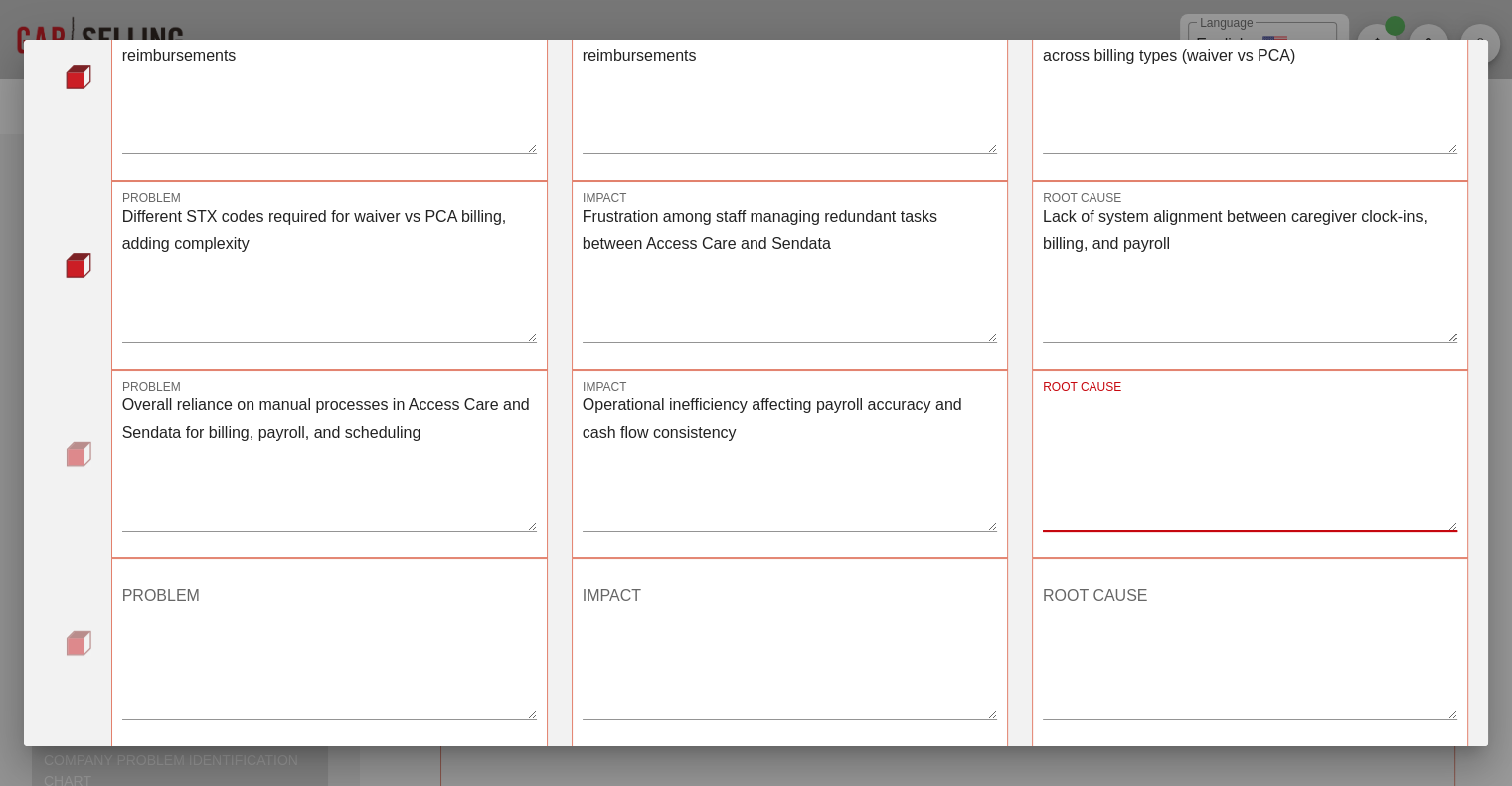 drag, startPoint x: 1063, startPoint y: 426, endPoint x: 1044, endPoint y: 426, distance: 19 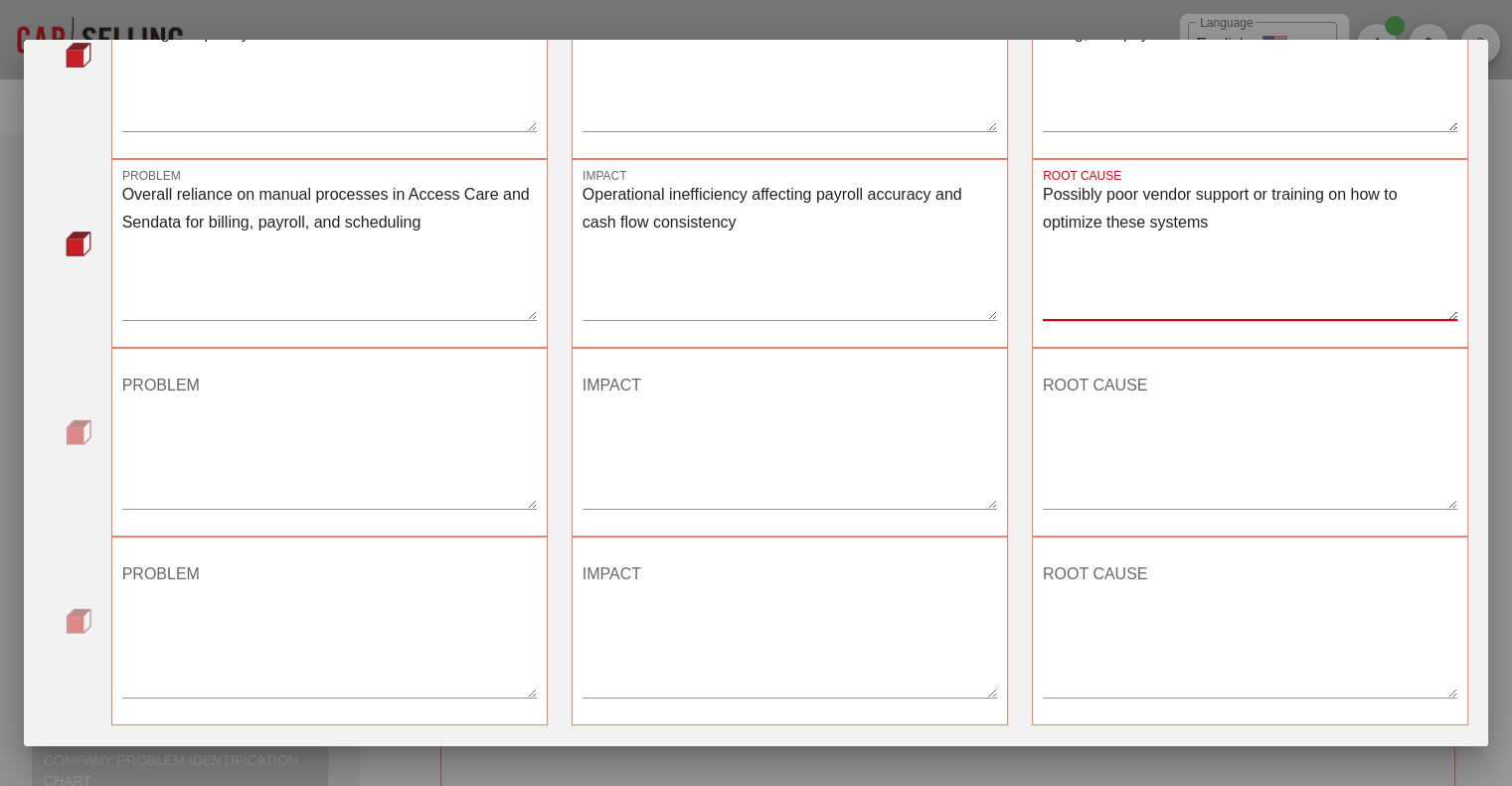 scroll, scrollTop: 880, scrollLeft: 0, axis: vertical 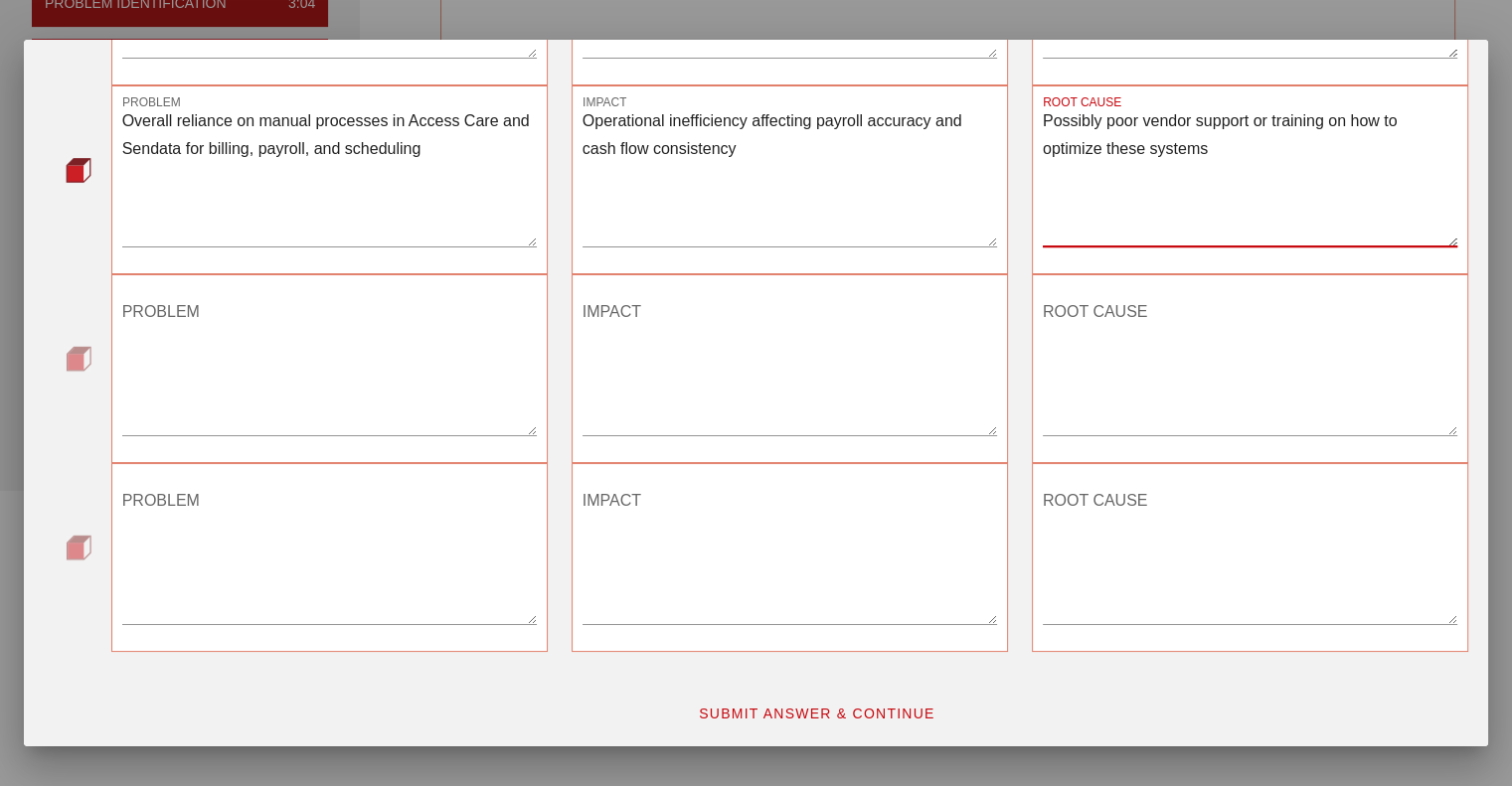 type on "Possibly poor vendor support or training on how to optimize these systems" 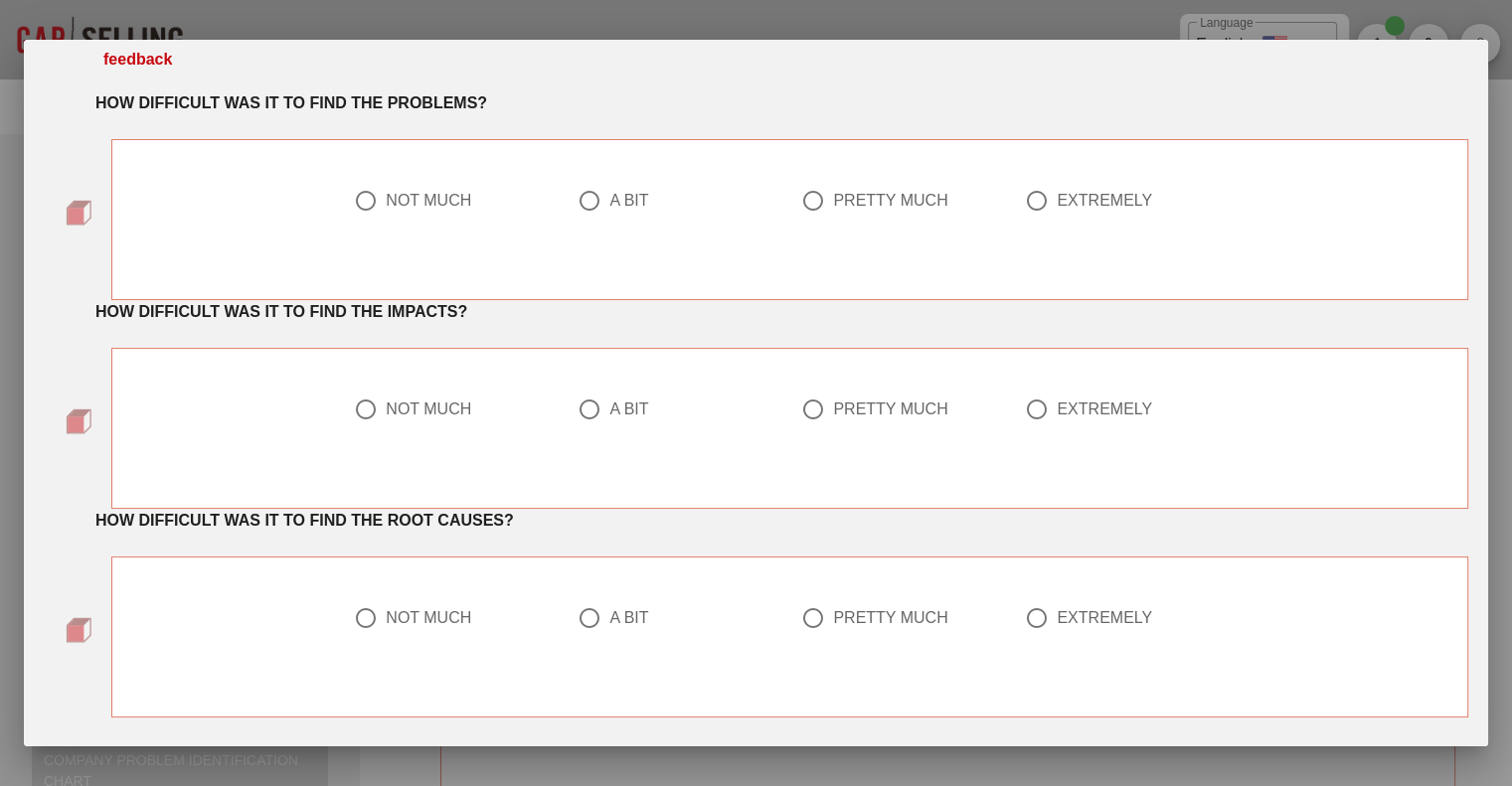 scroll, scrollTop: 0, scrollLeft: 0, axis: both 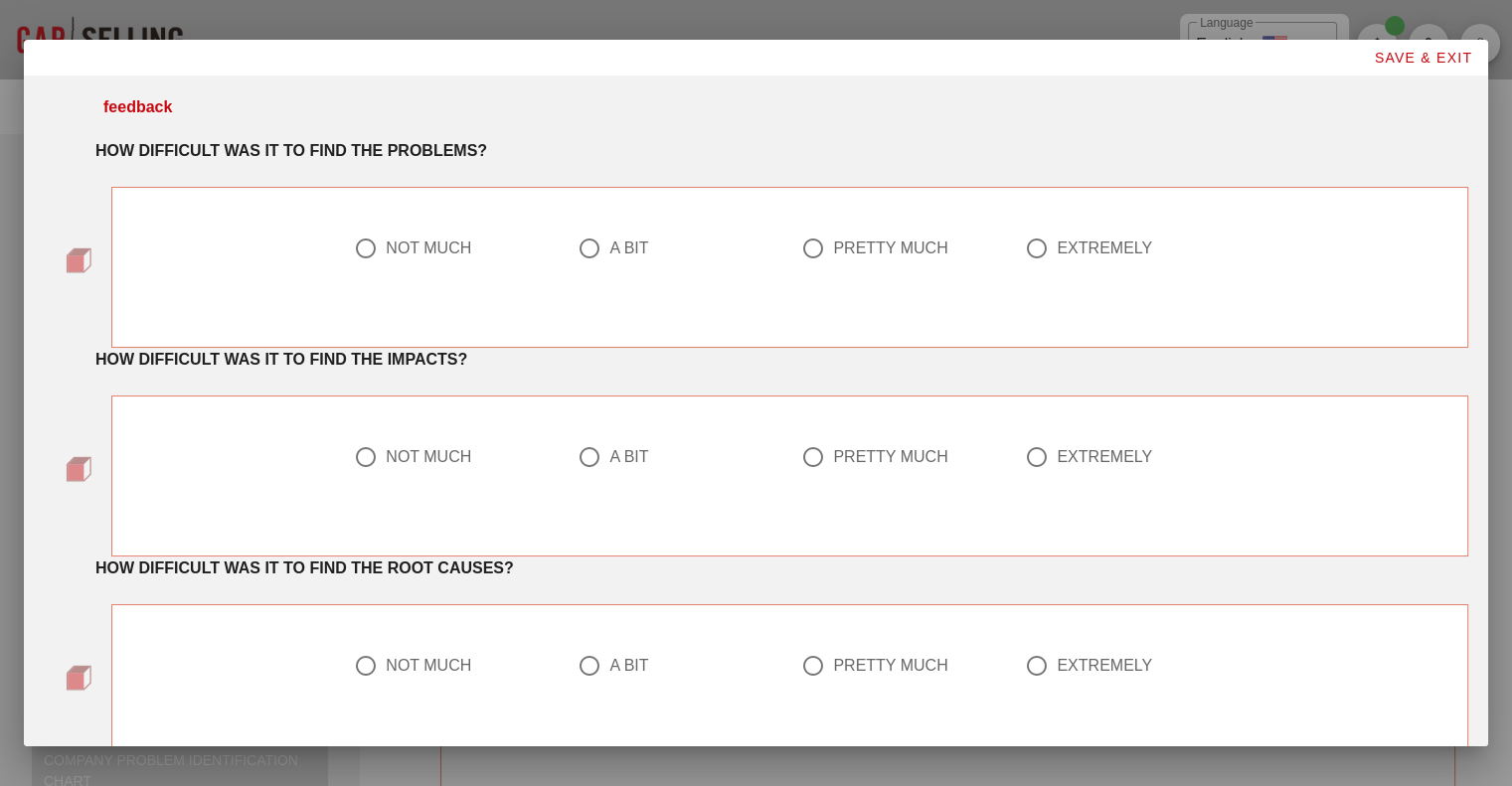 click at bounding box center (589, 248) 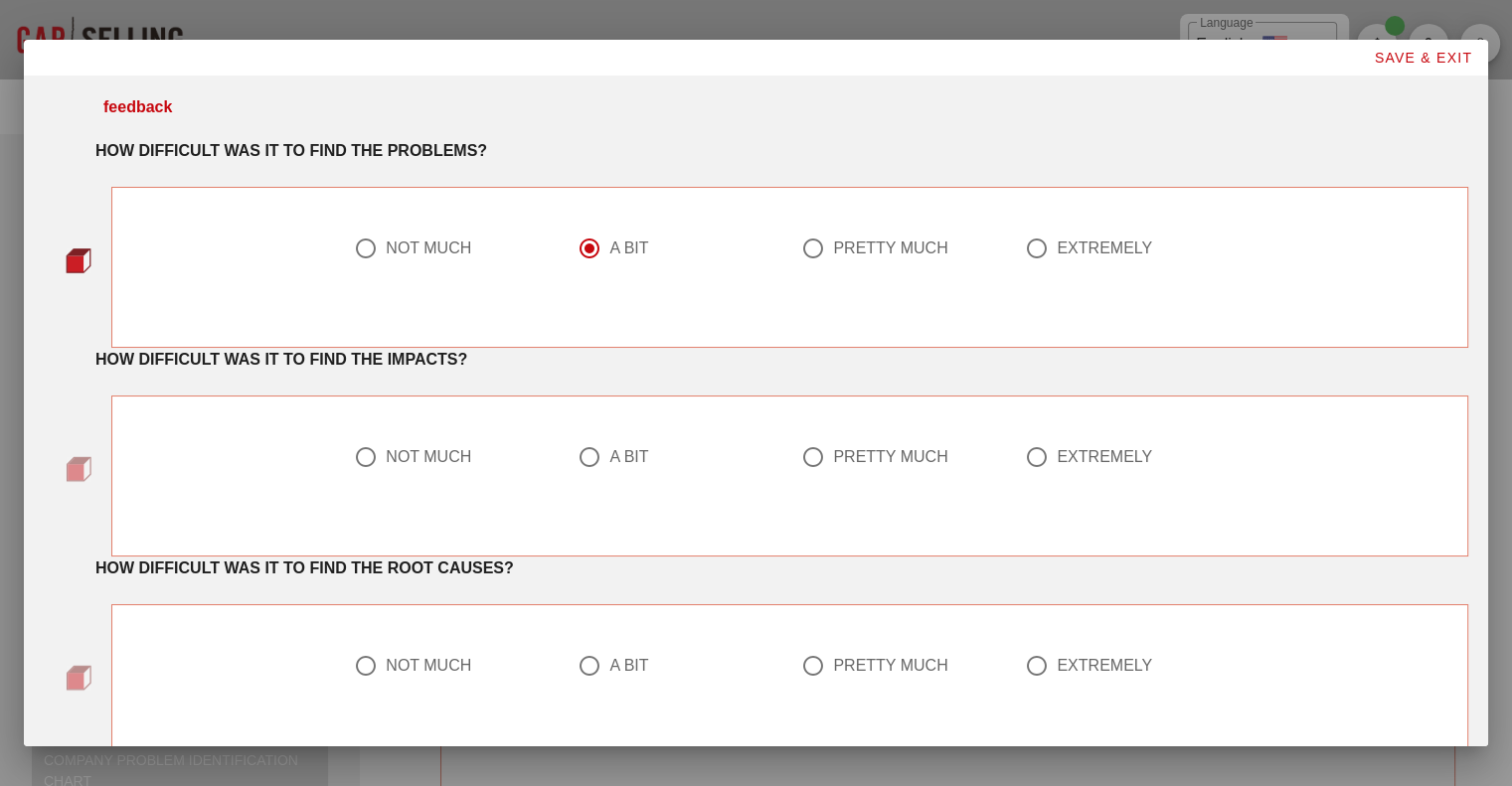 click on "A BIT" at bounding box center [628, 457] 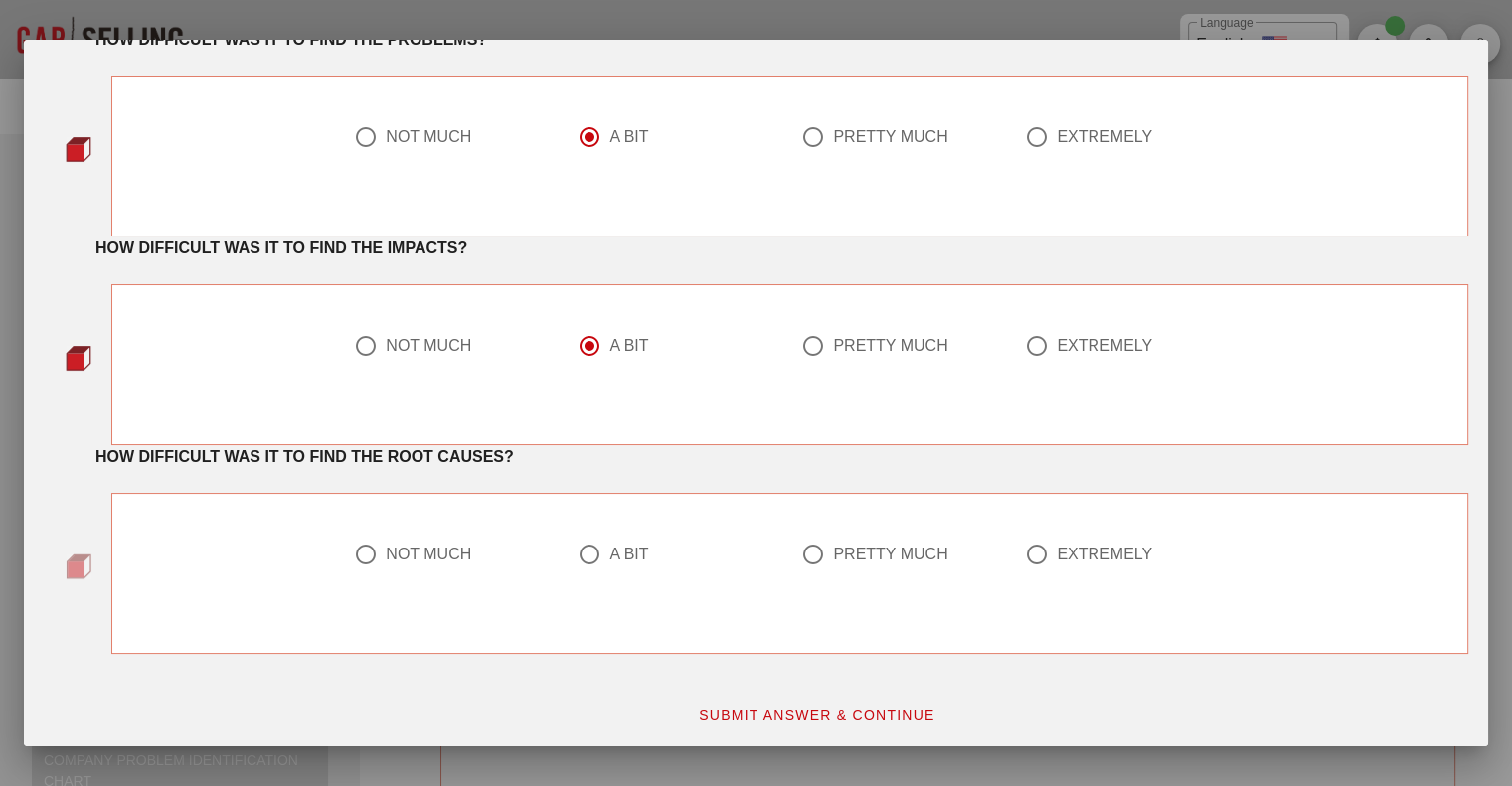 scroll, scrollTop: 115, scrollLeft: 0, axis: vertical 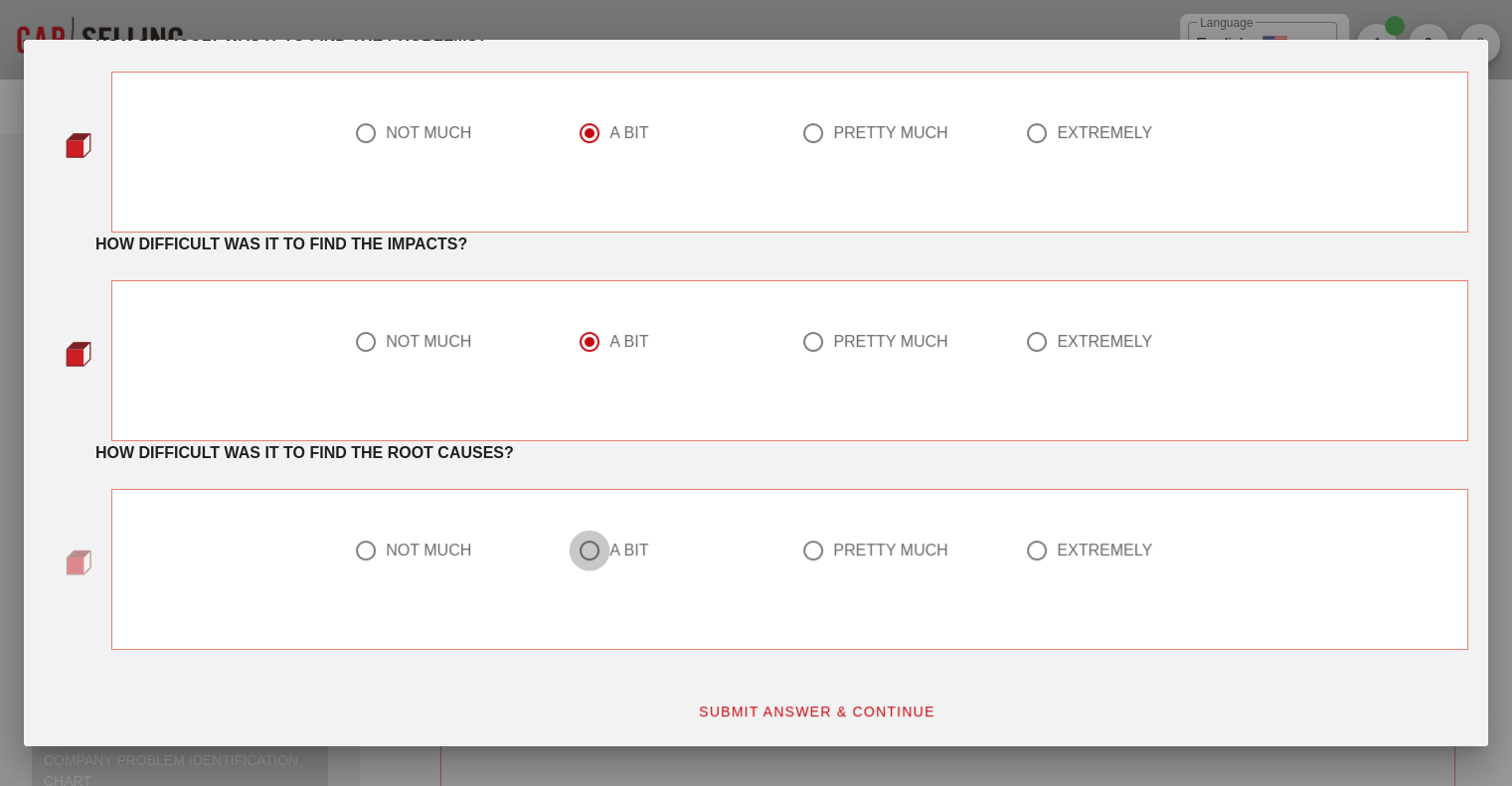 click at bounding box center (589, 550) 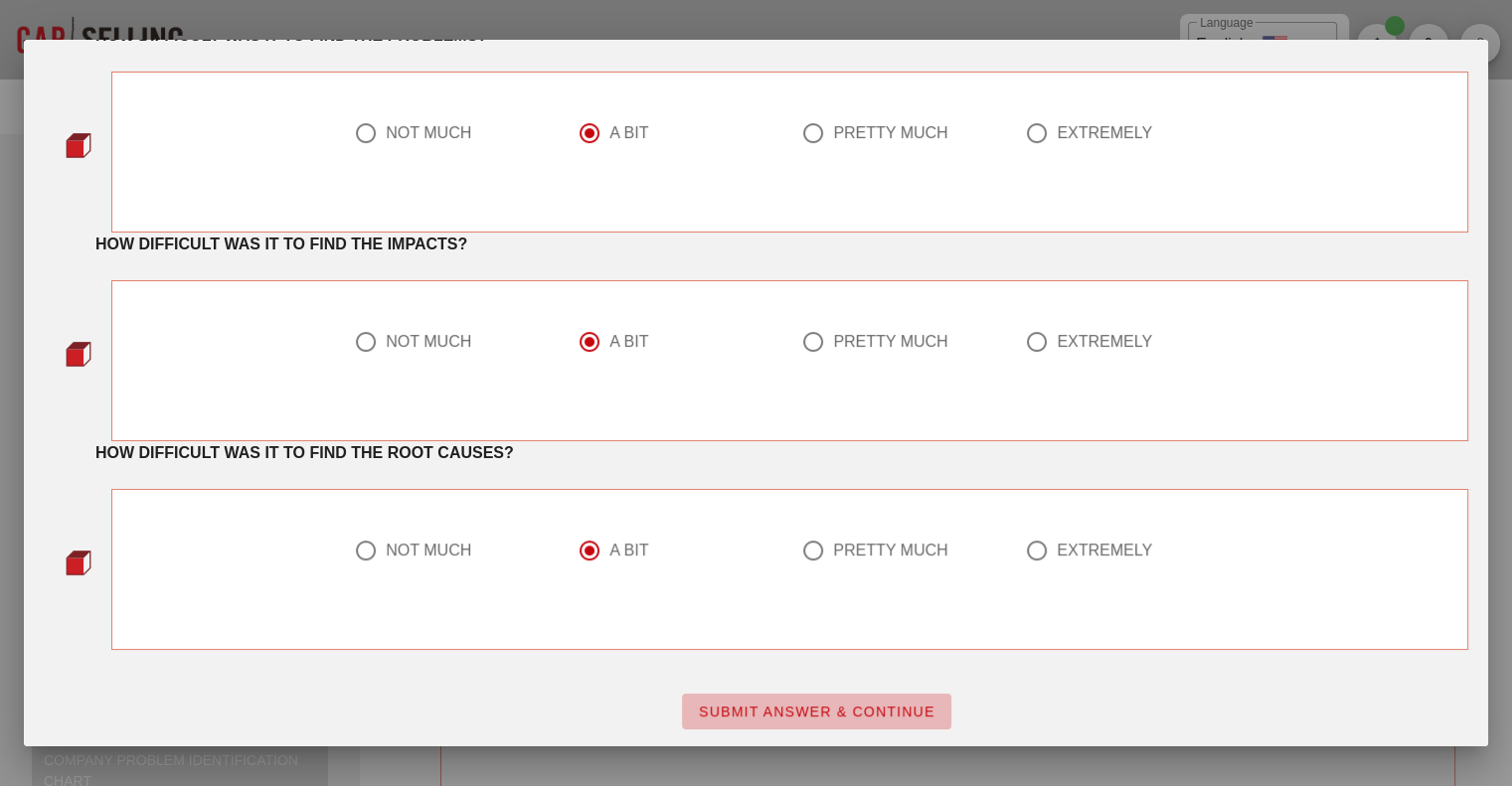 click on "SUBMIT ANSWER & CONTINUE" at bounding box center [816, 711] 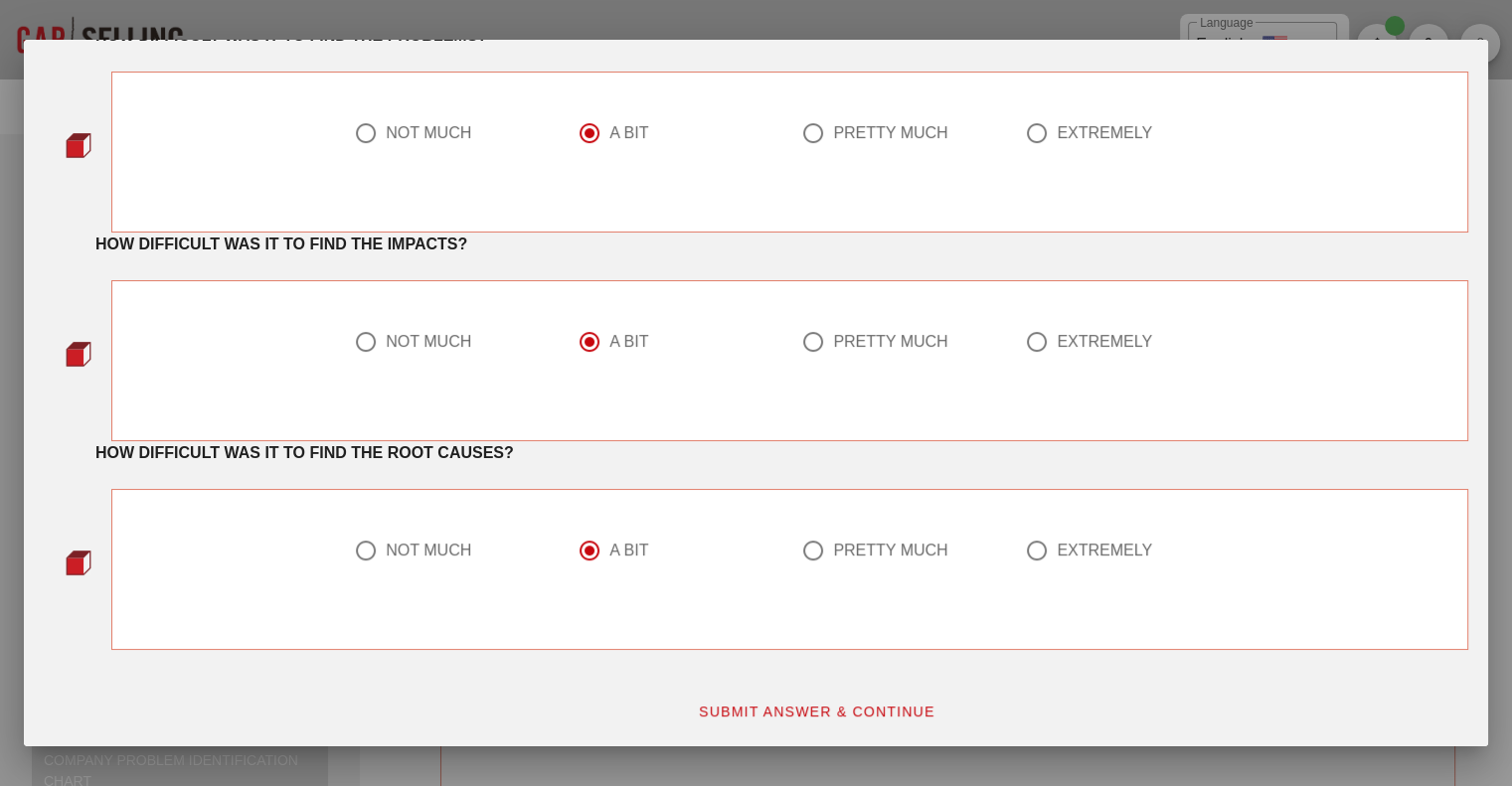 scroll, scrollTop: 0, scrollLeft: 0, axis: both 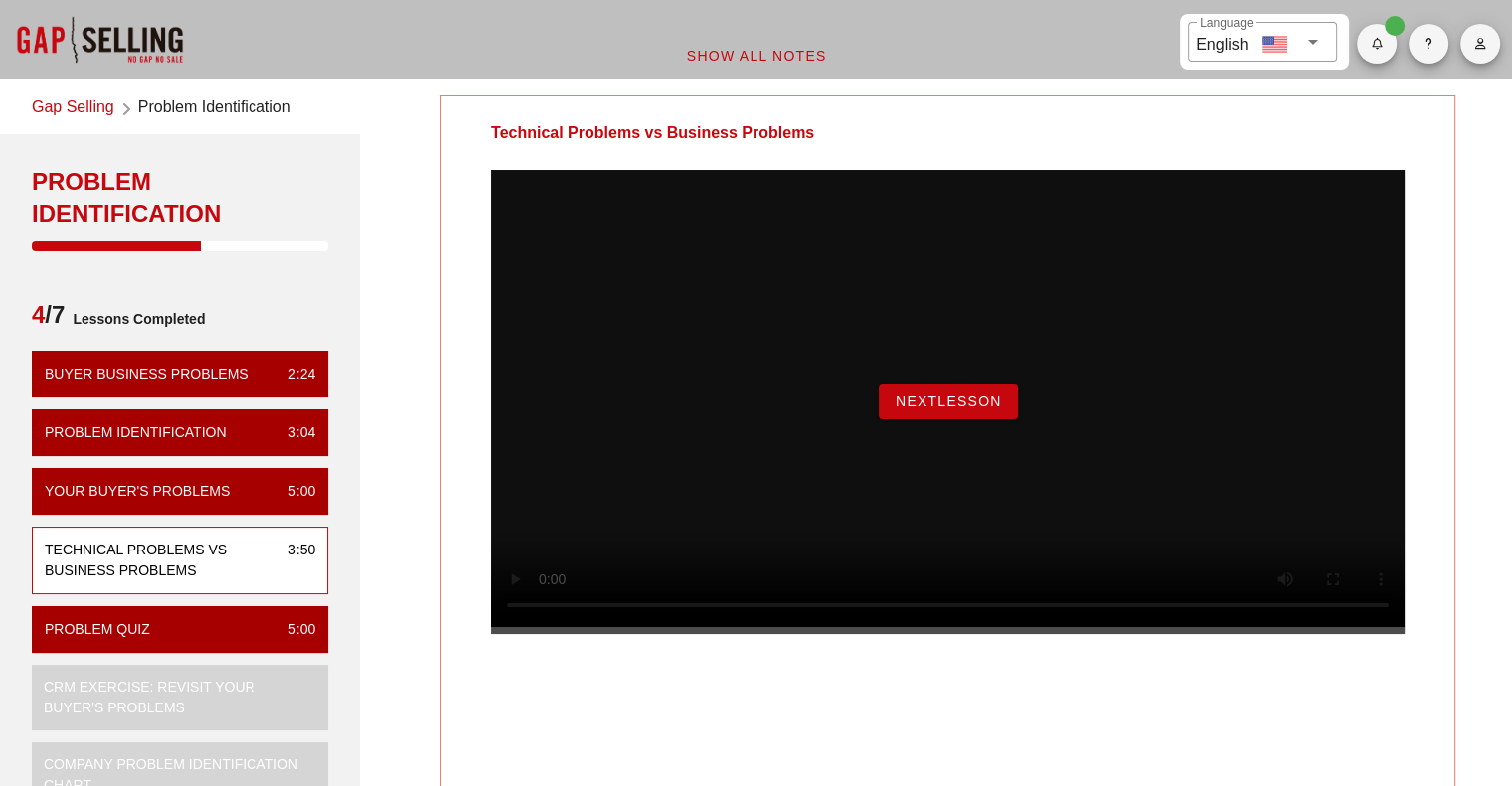 click on "NextLesson" at bounding box center [948, 401] 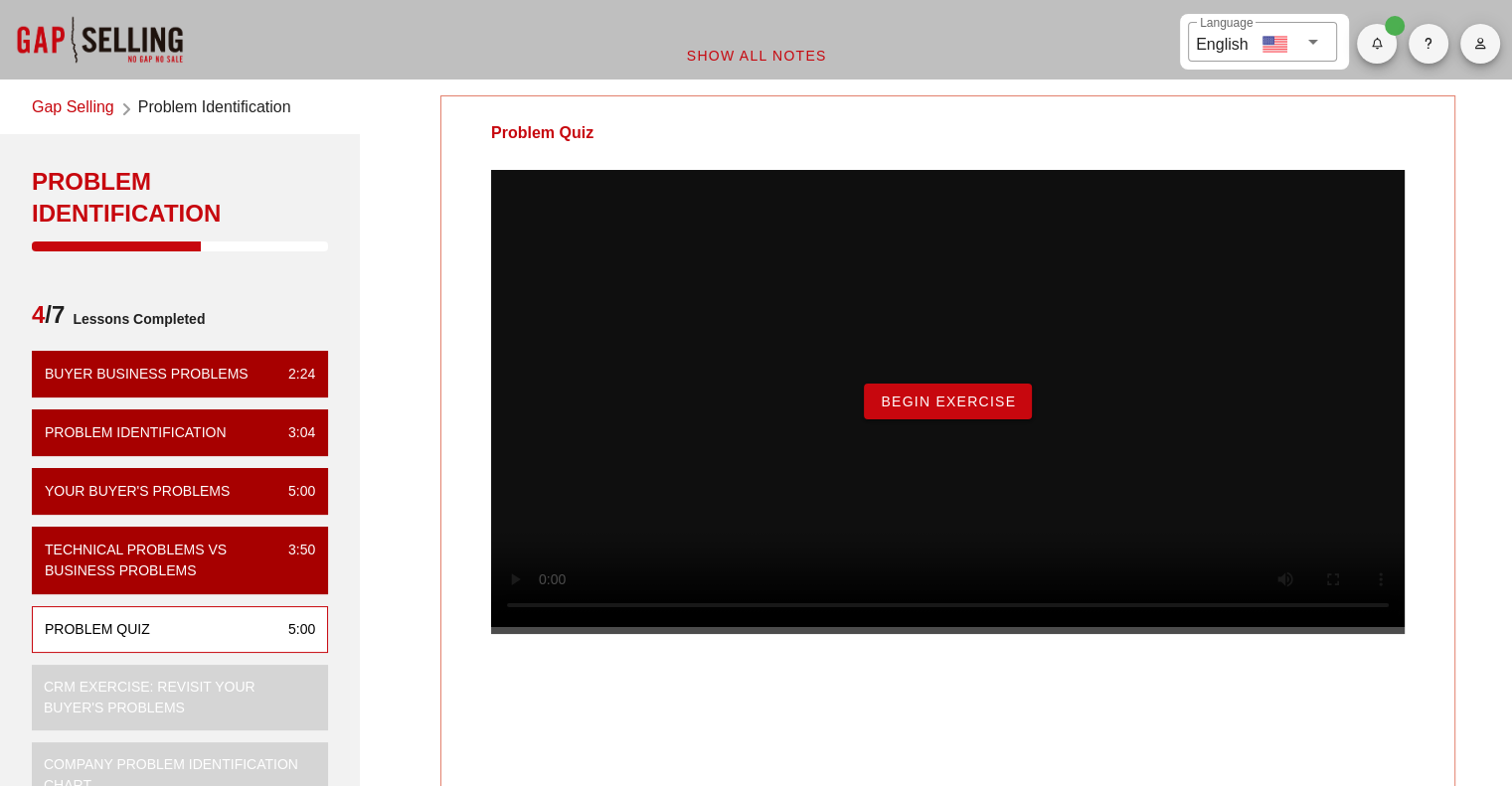 click on "Begin Exercise" at bounding box center (947, 401) 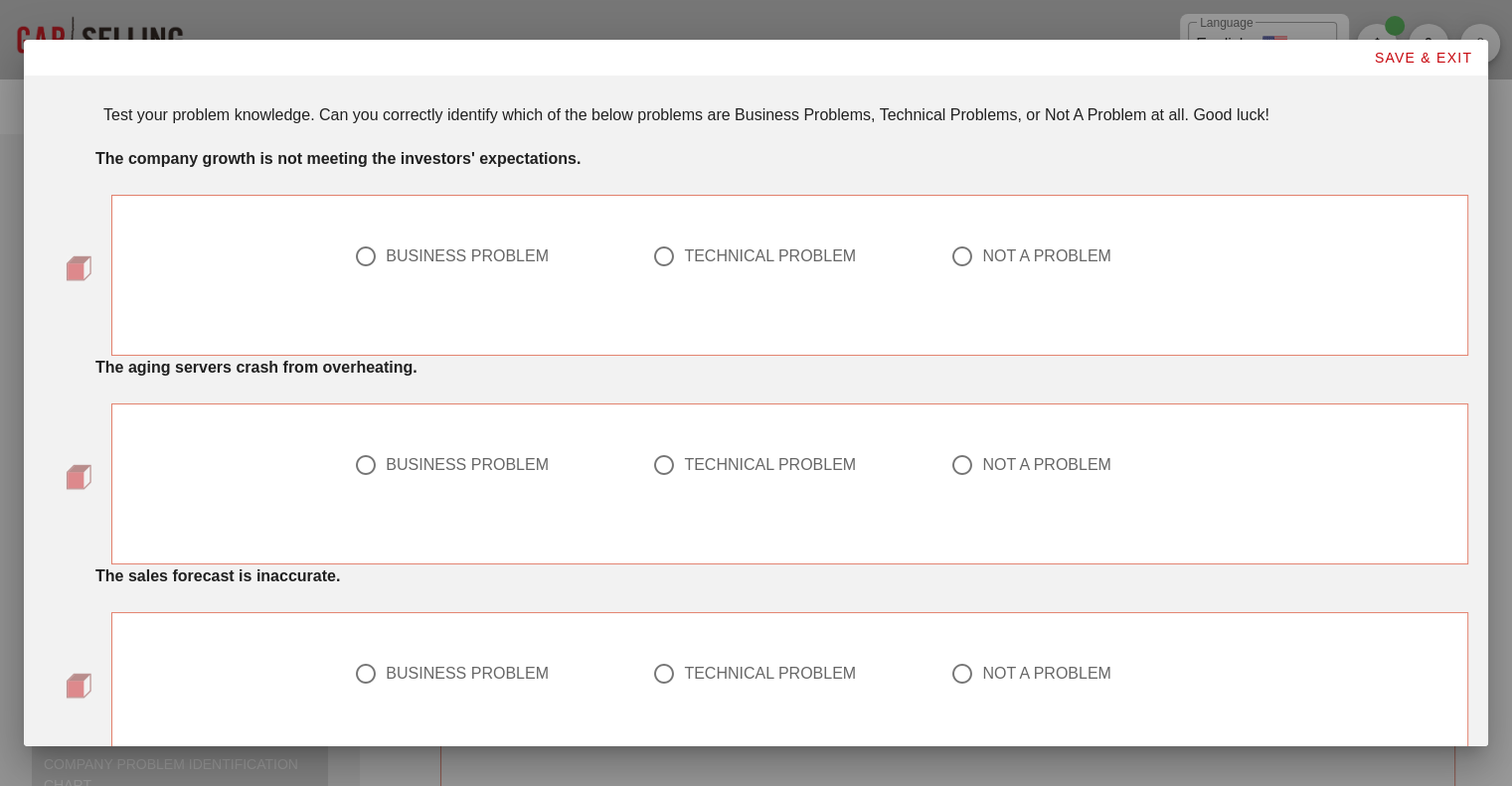 click on "BUSINESS PROBLEM" at bounding box center [467, 256] 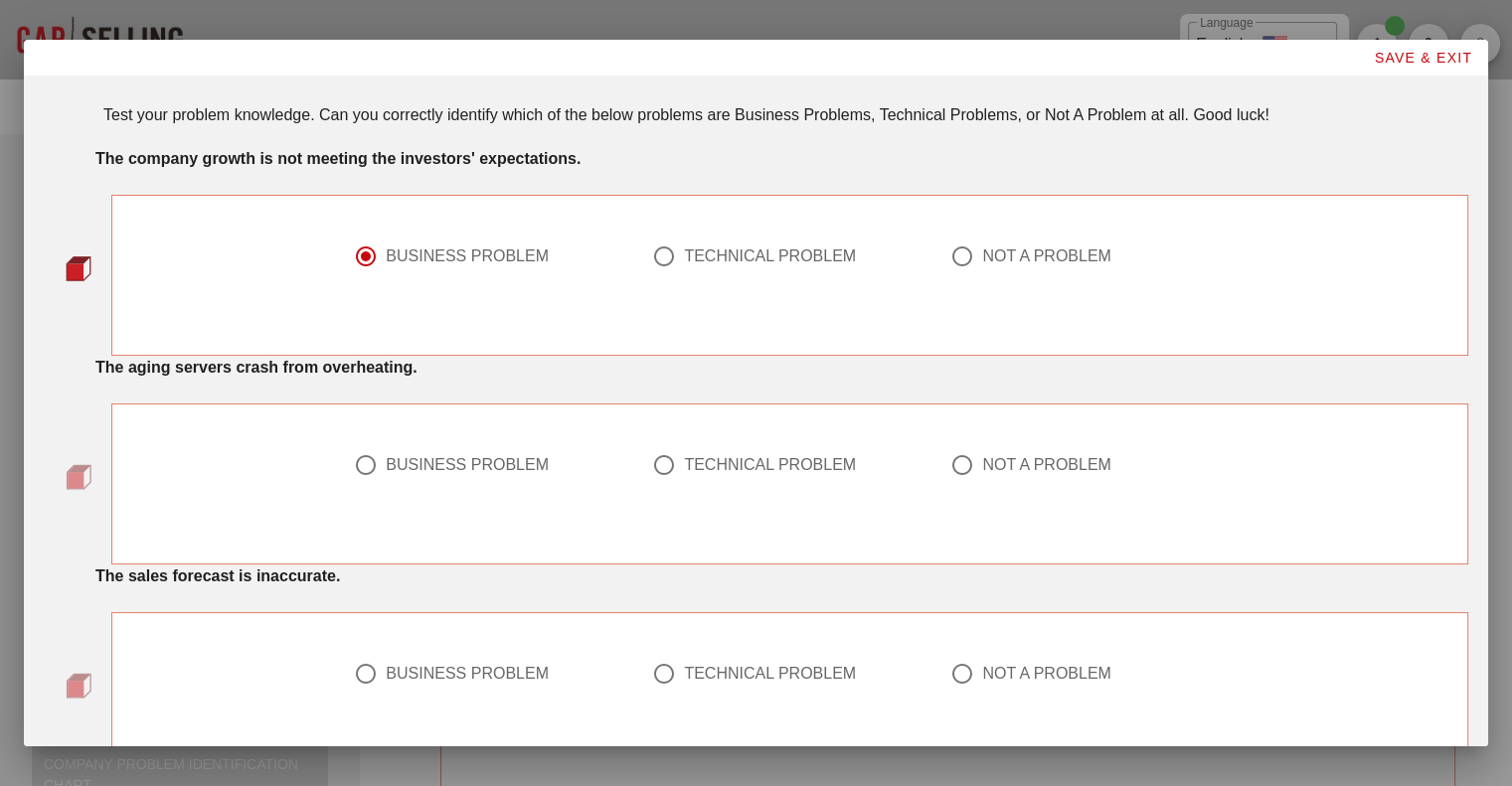 click on "TECHNICAL PROBLEM" at bounding box center [769, 465] 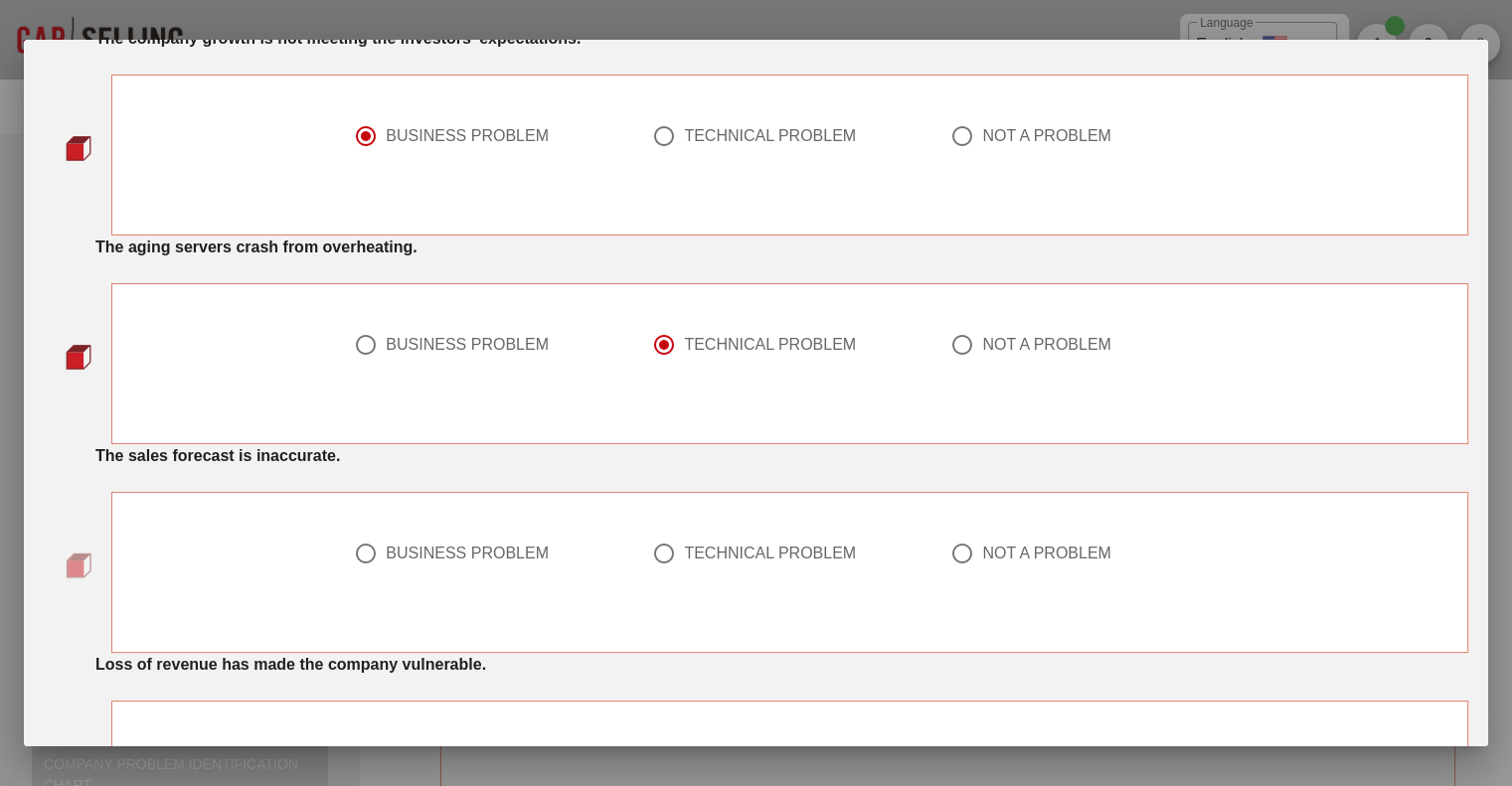 scroll, scrollTop: 199, scrollLeft: 0, axis: vertical 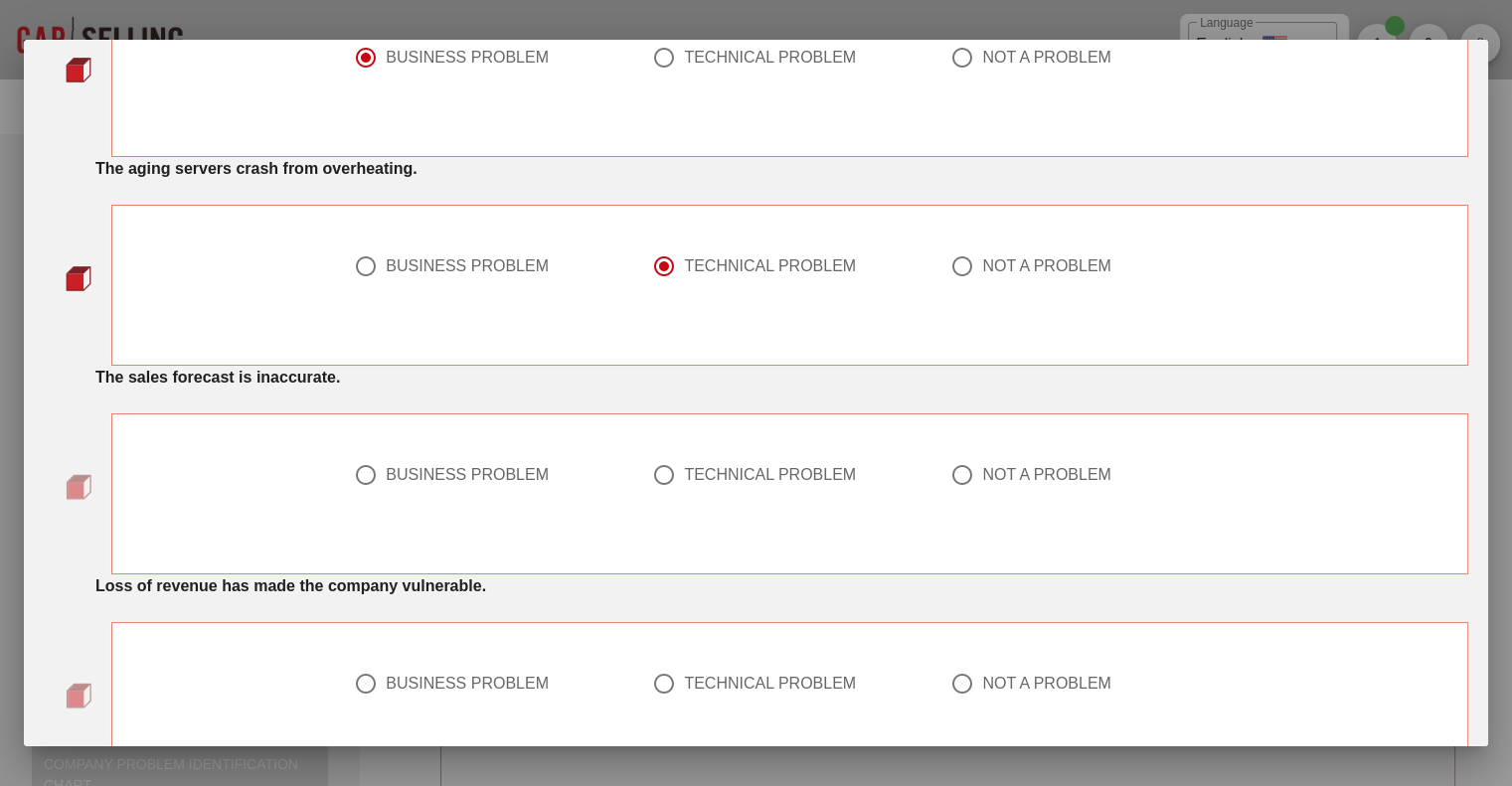 click on "BUSINESS PROBLEM" at bounding box center (499, 475) 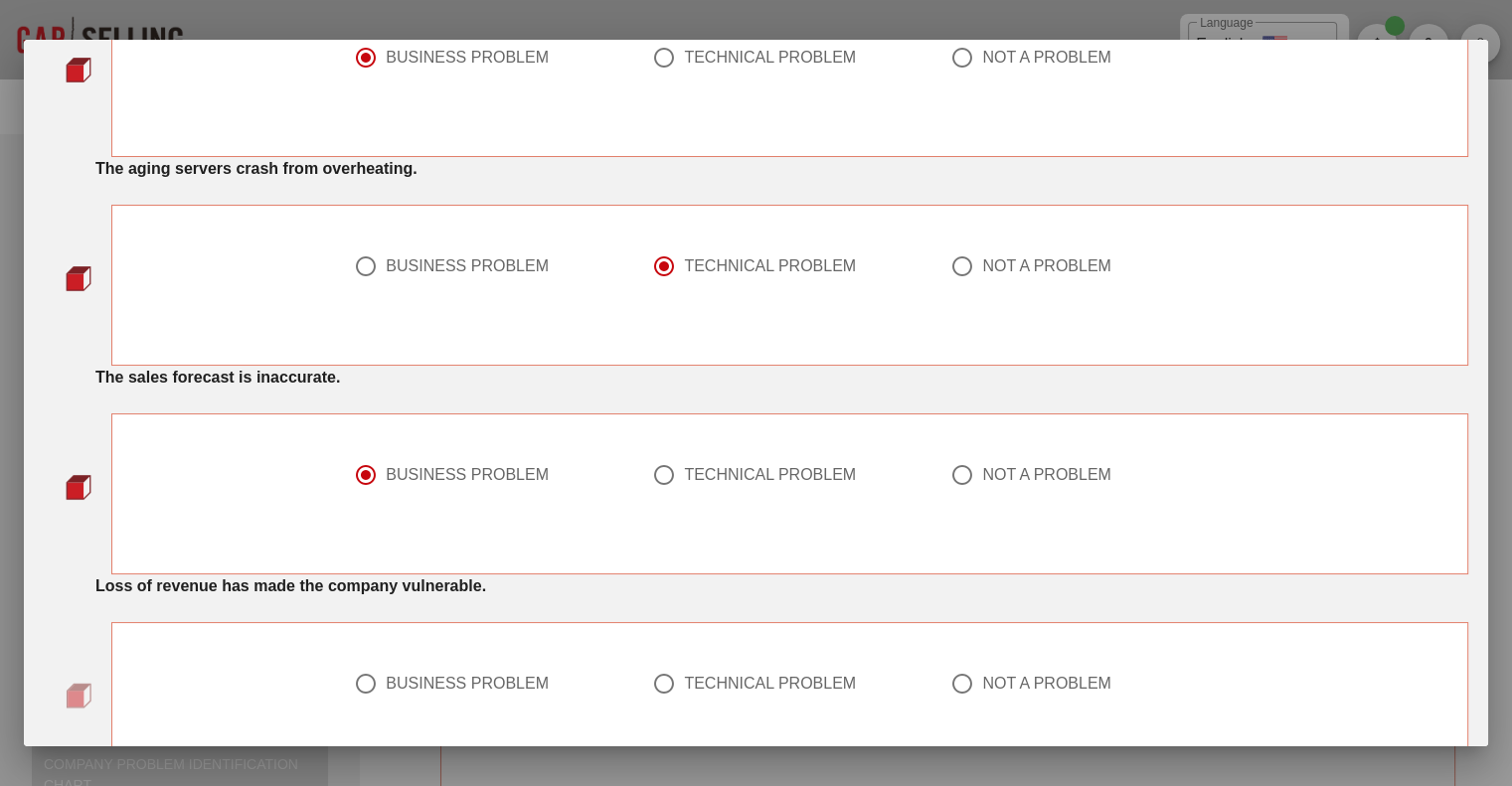 click on "BUSINESS PROBLEM" at bounding box center [483, 684] 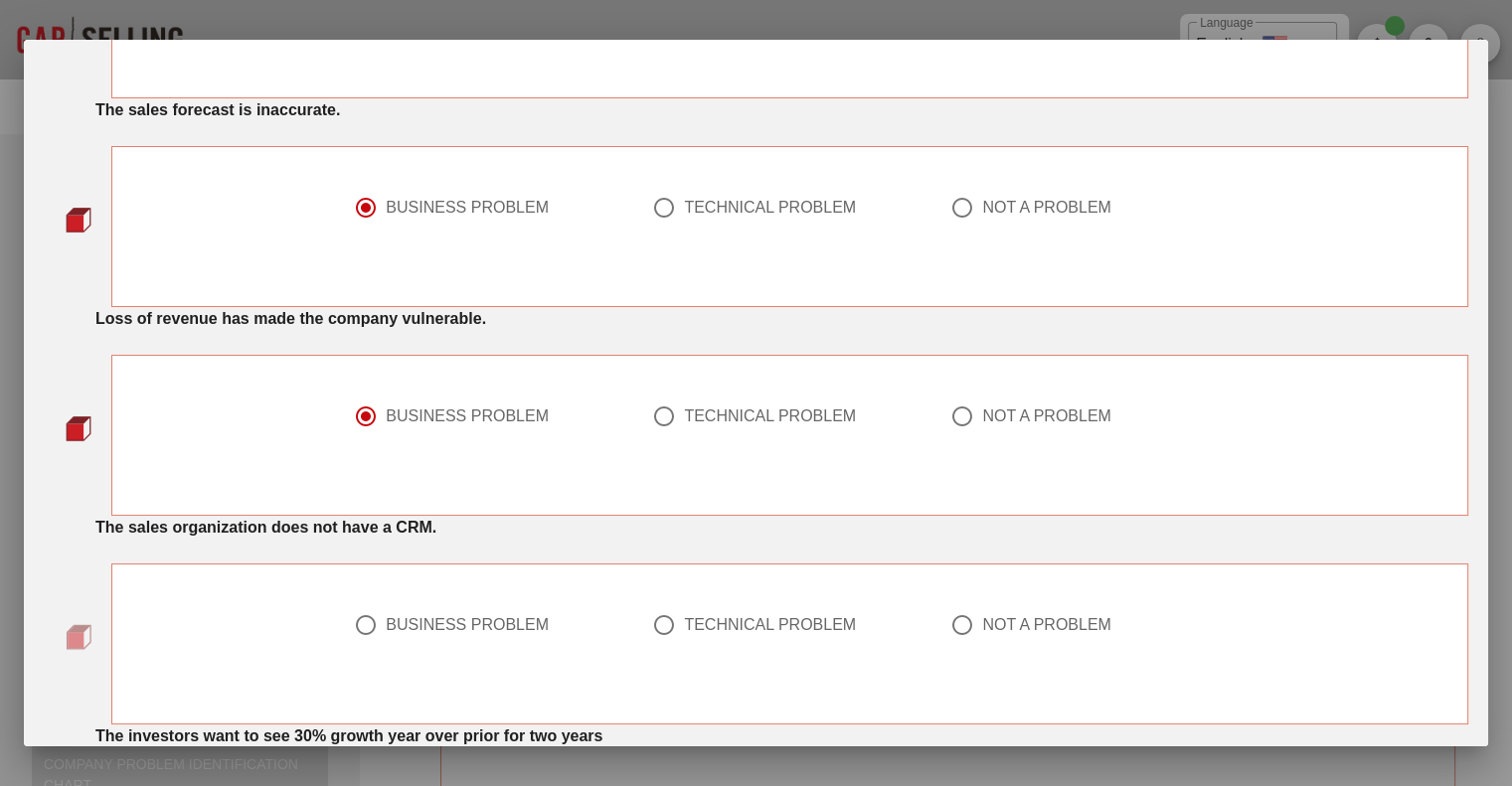 scroll, scrollTop: 696, scrollLeft: 0, axis: vertical 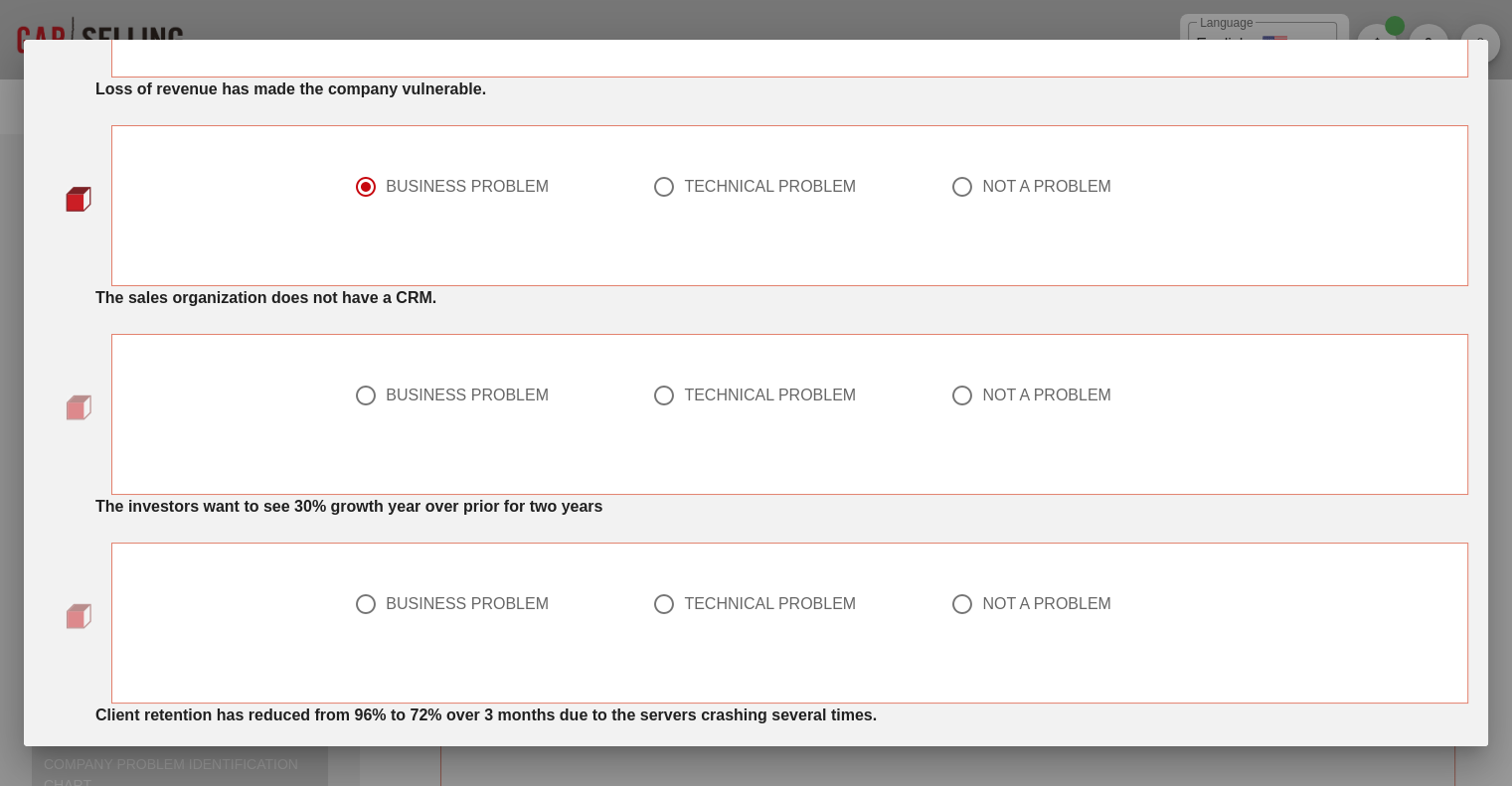 click on "TECHNICAL PROBLEM" at bounding box center (769, 395) 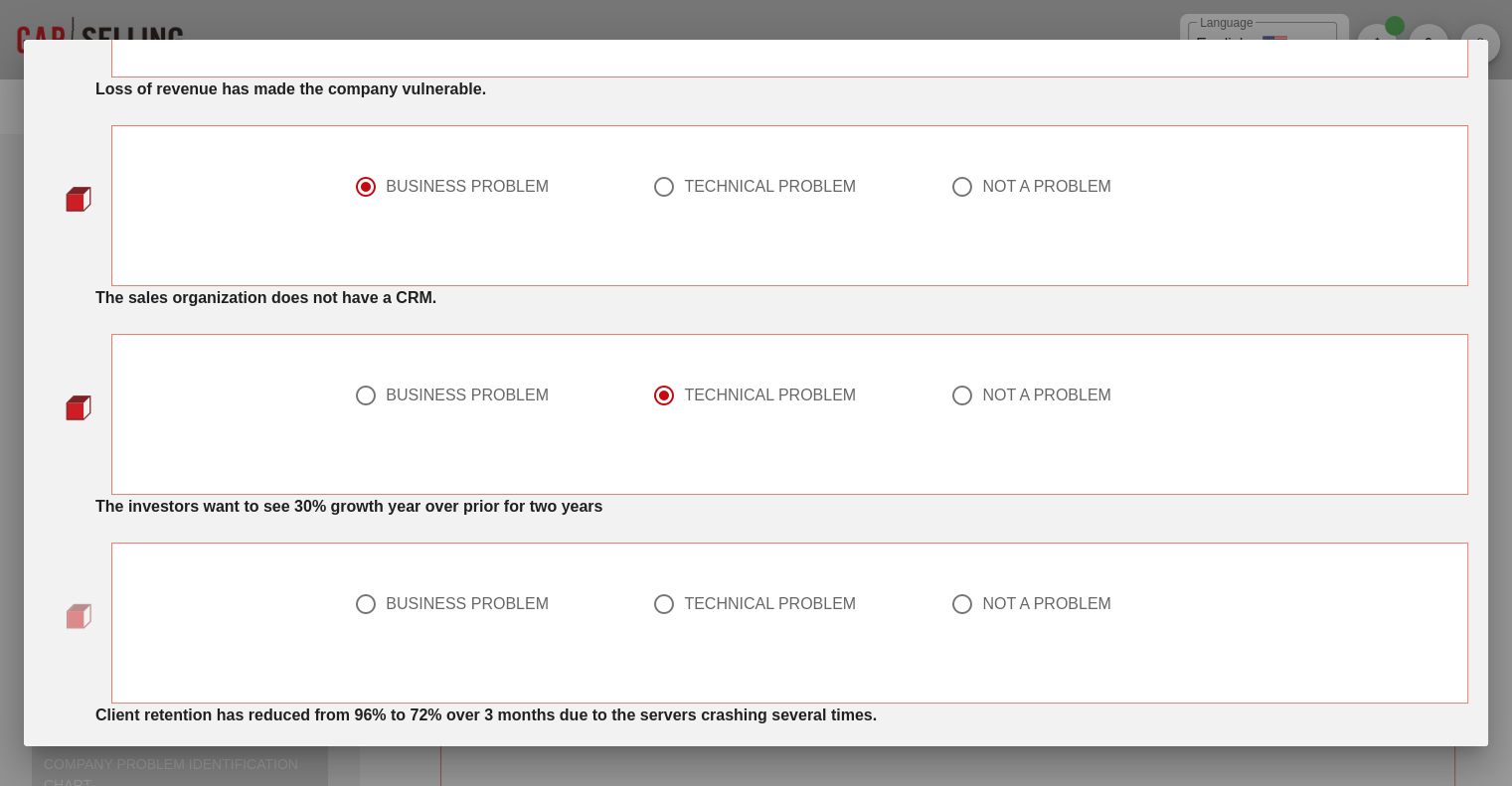 click on "BUSINESS PROBLEM" at bounding box center [467, 604] 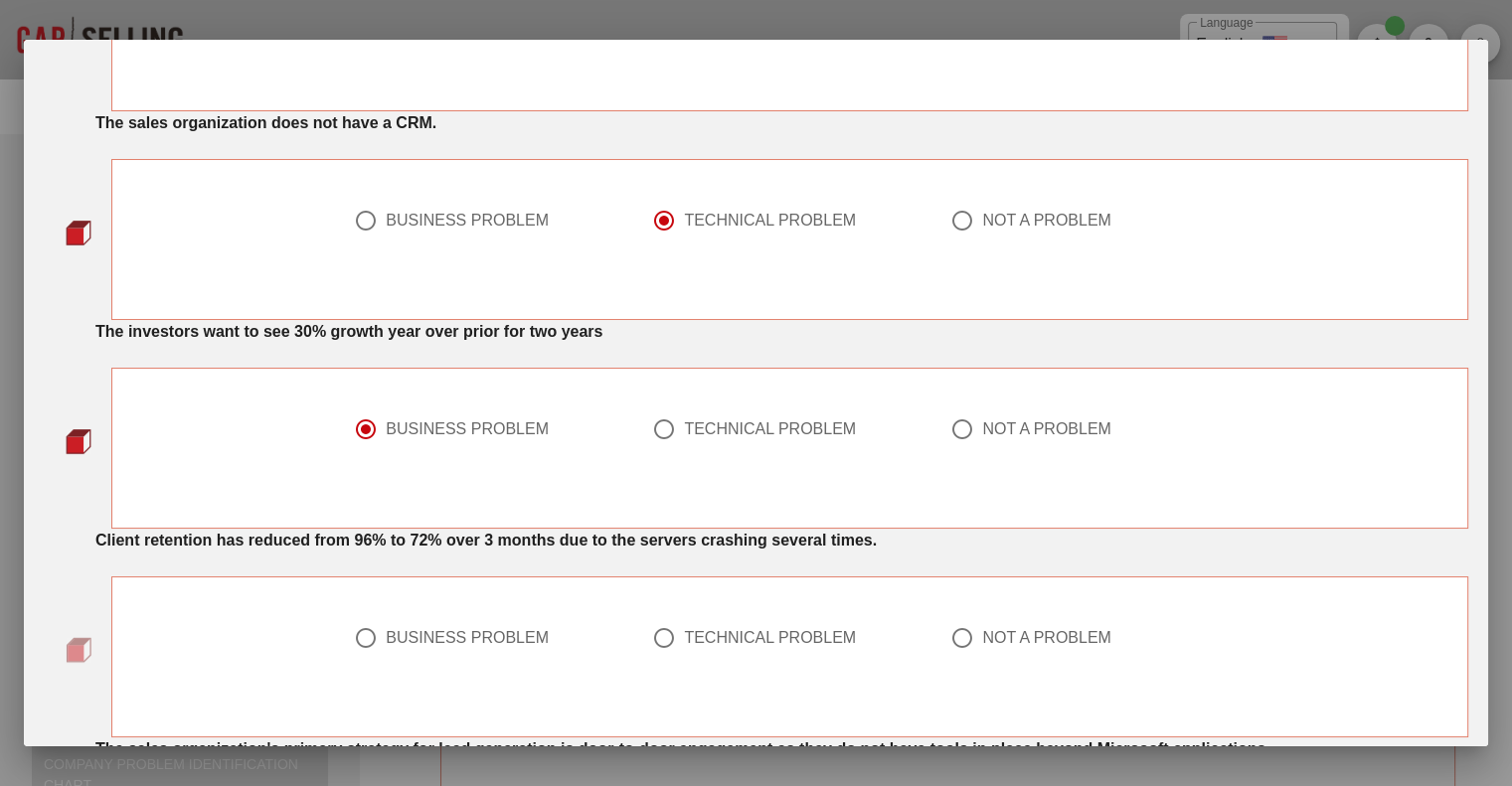 scroll, scrollTop: 994, scrollLeft: 0, axis: vertical 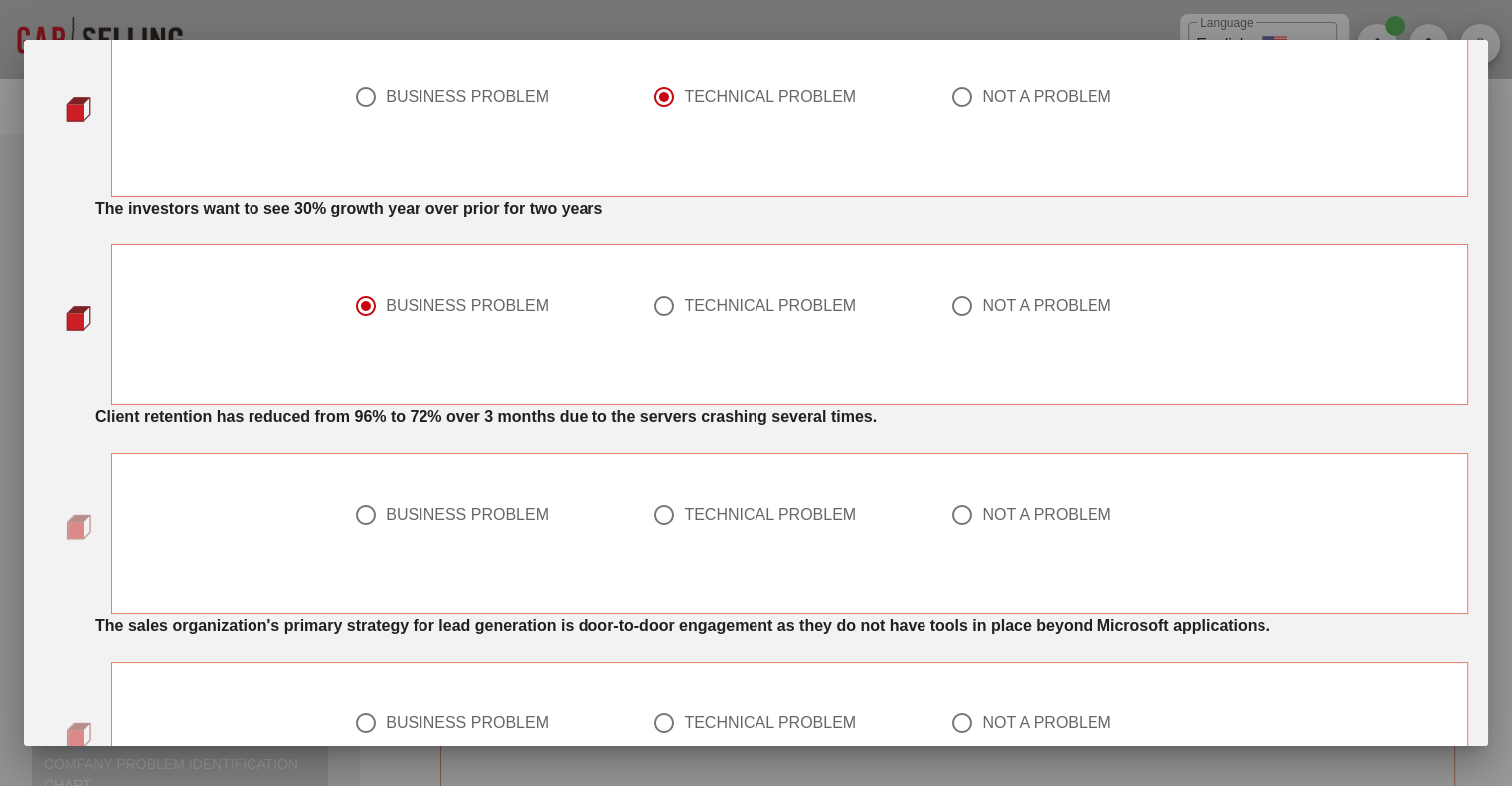 click on "NOT A PROBLEM" at bounding box center (1047, 306) 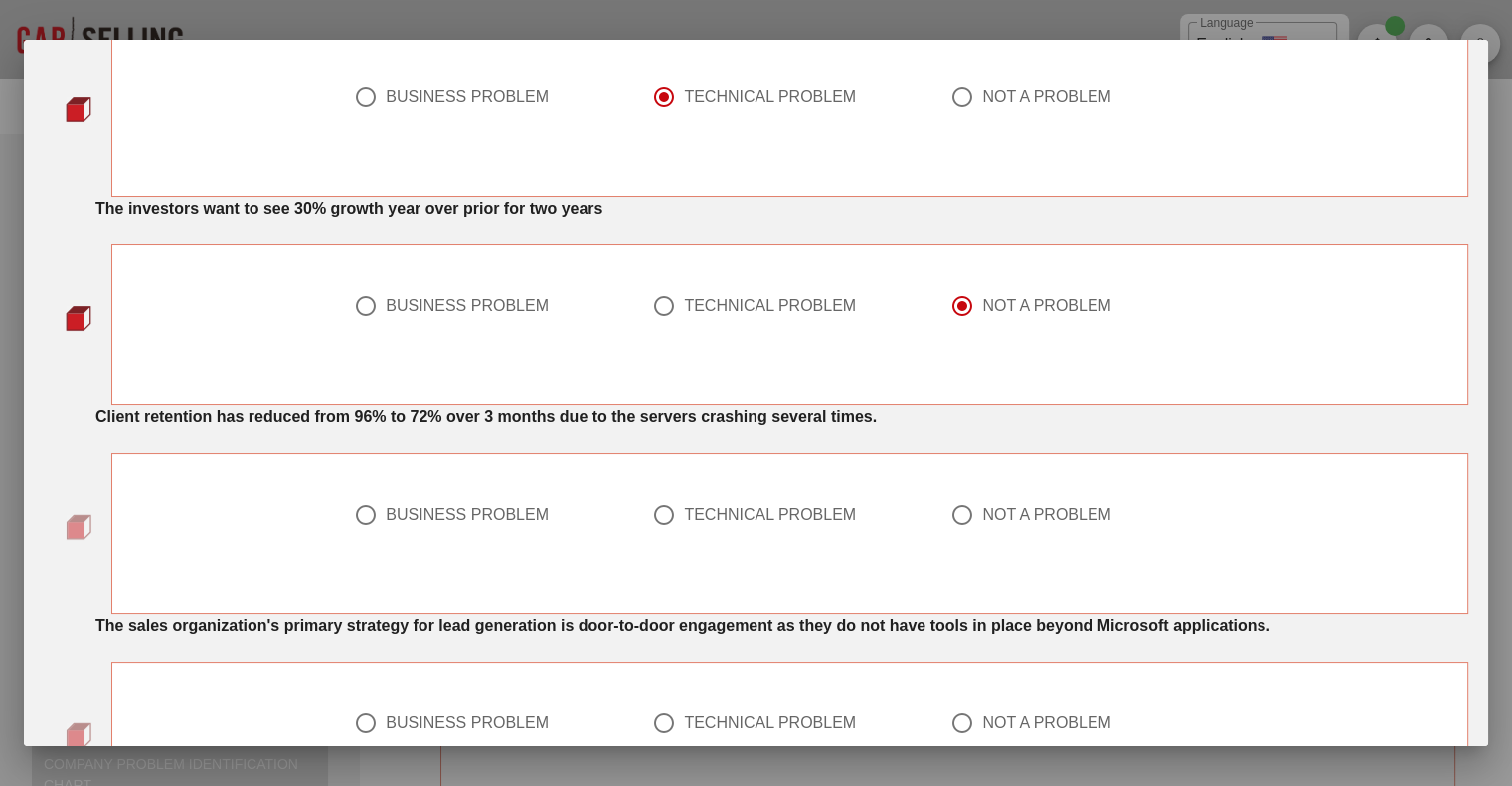 click on "BUSINESS PROBLEM" at bounding box center (467, 515) 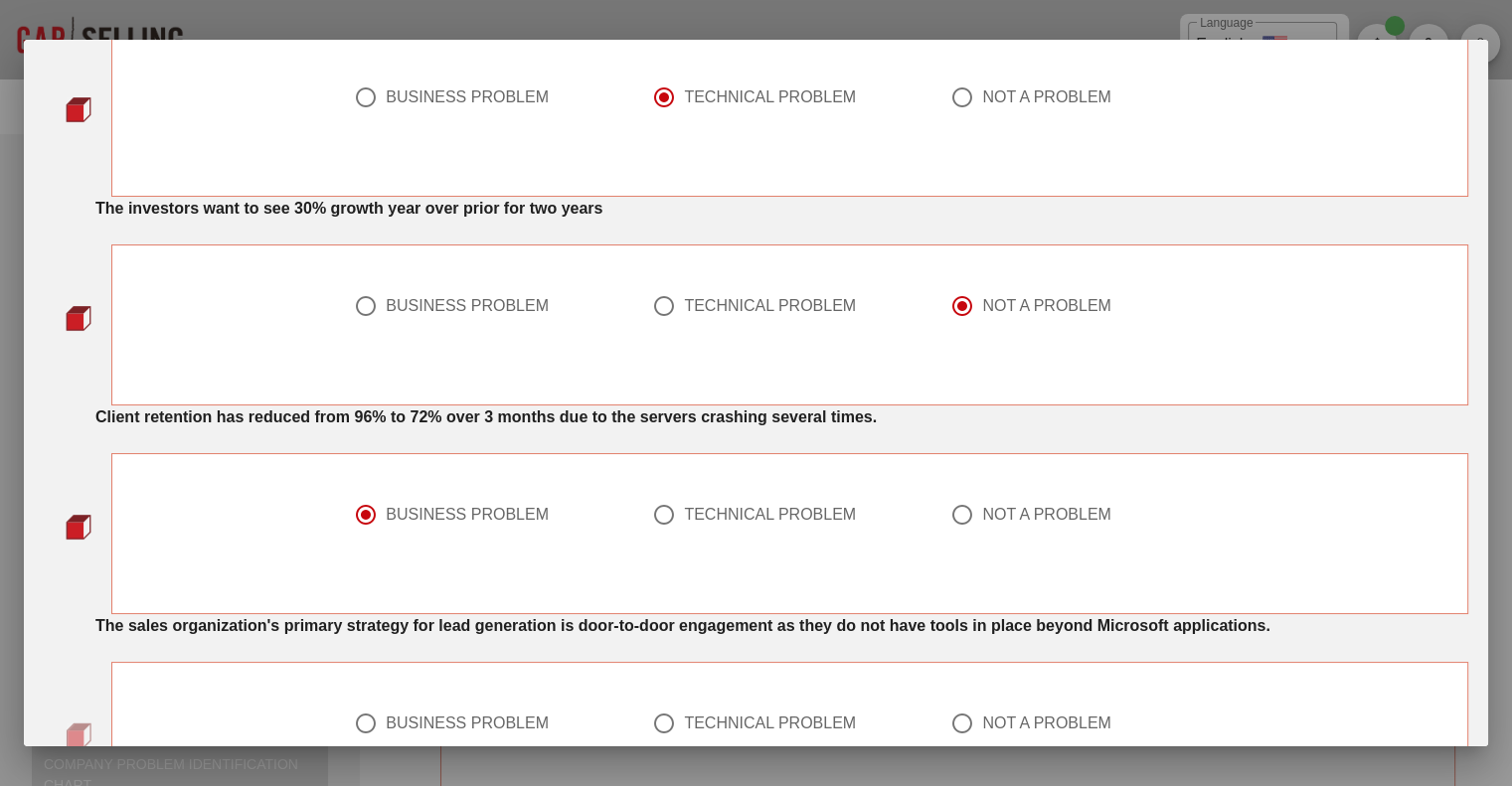 scroll, scrollTop: 1093, scrollLeft: 0, axis: vertical 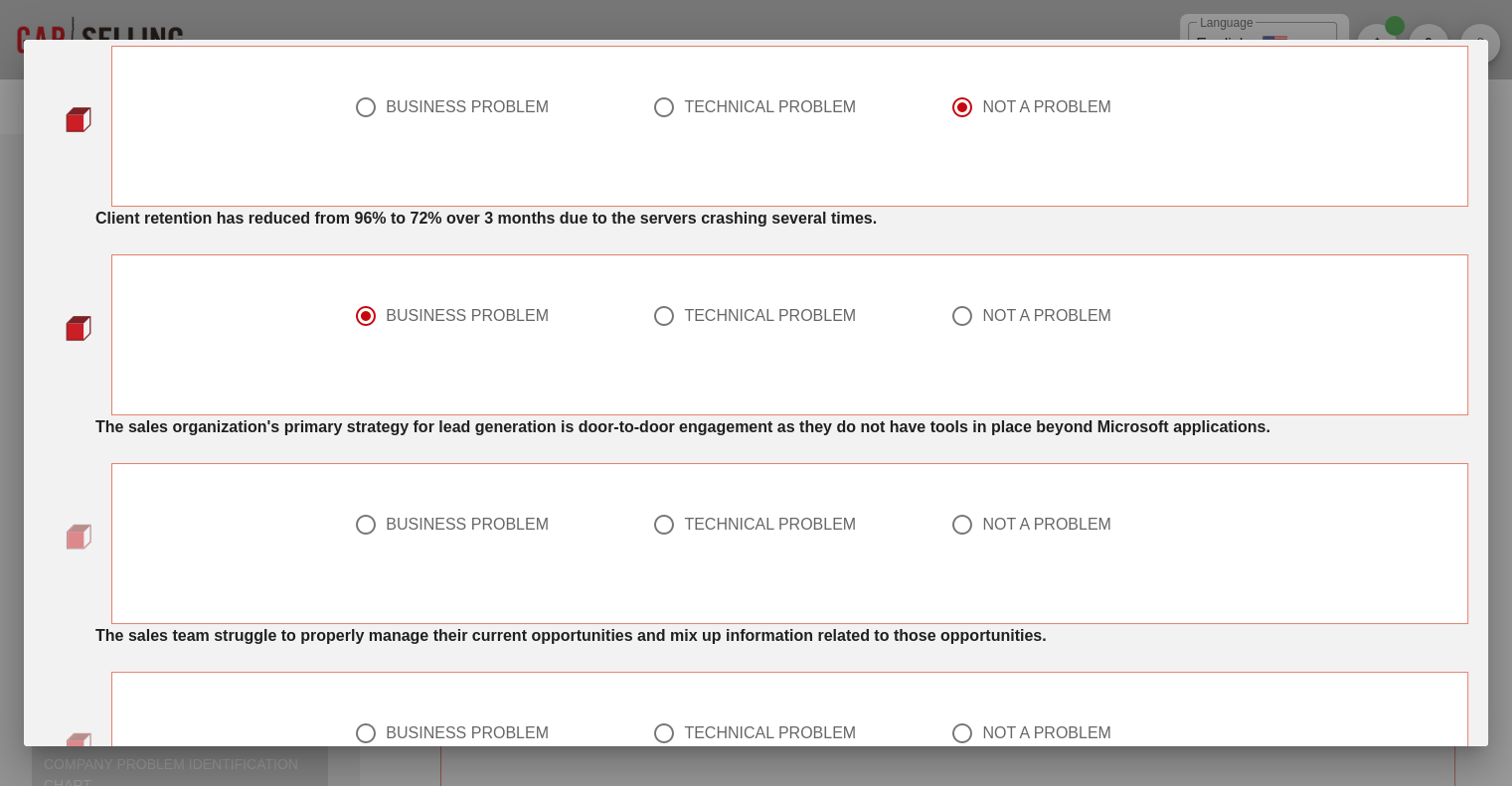 click on "BUSINESS PROBLEM" at bounding box center (467, 525) 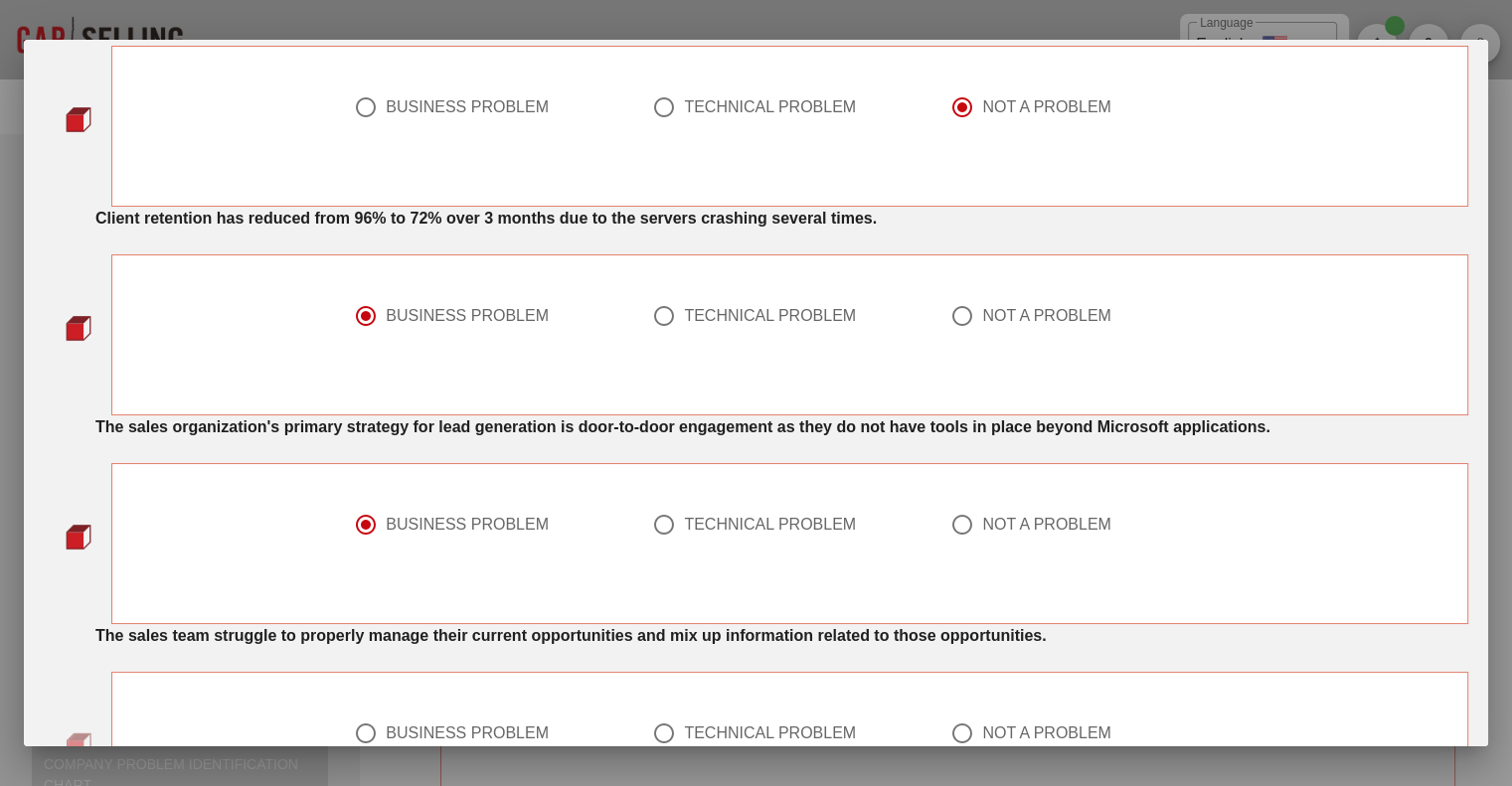 scroll, scrollTop: 1391, scrollLeft: 0, axis: vertical 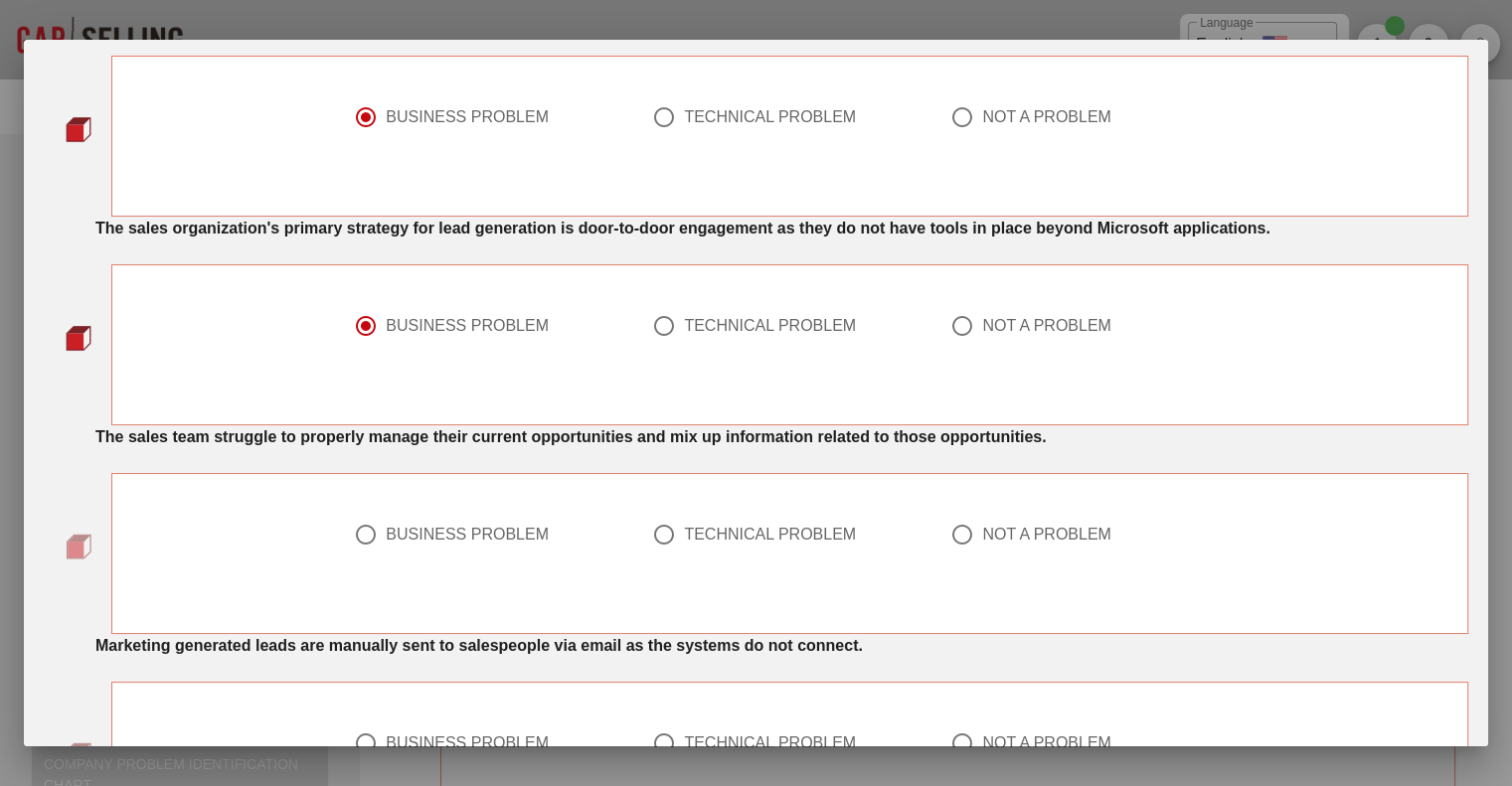 click on "BUSINESS PROBLEM" at bounding box center [467, 535] 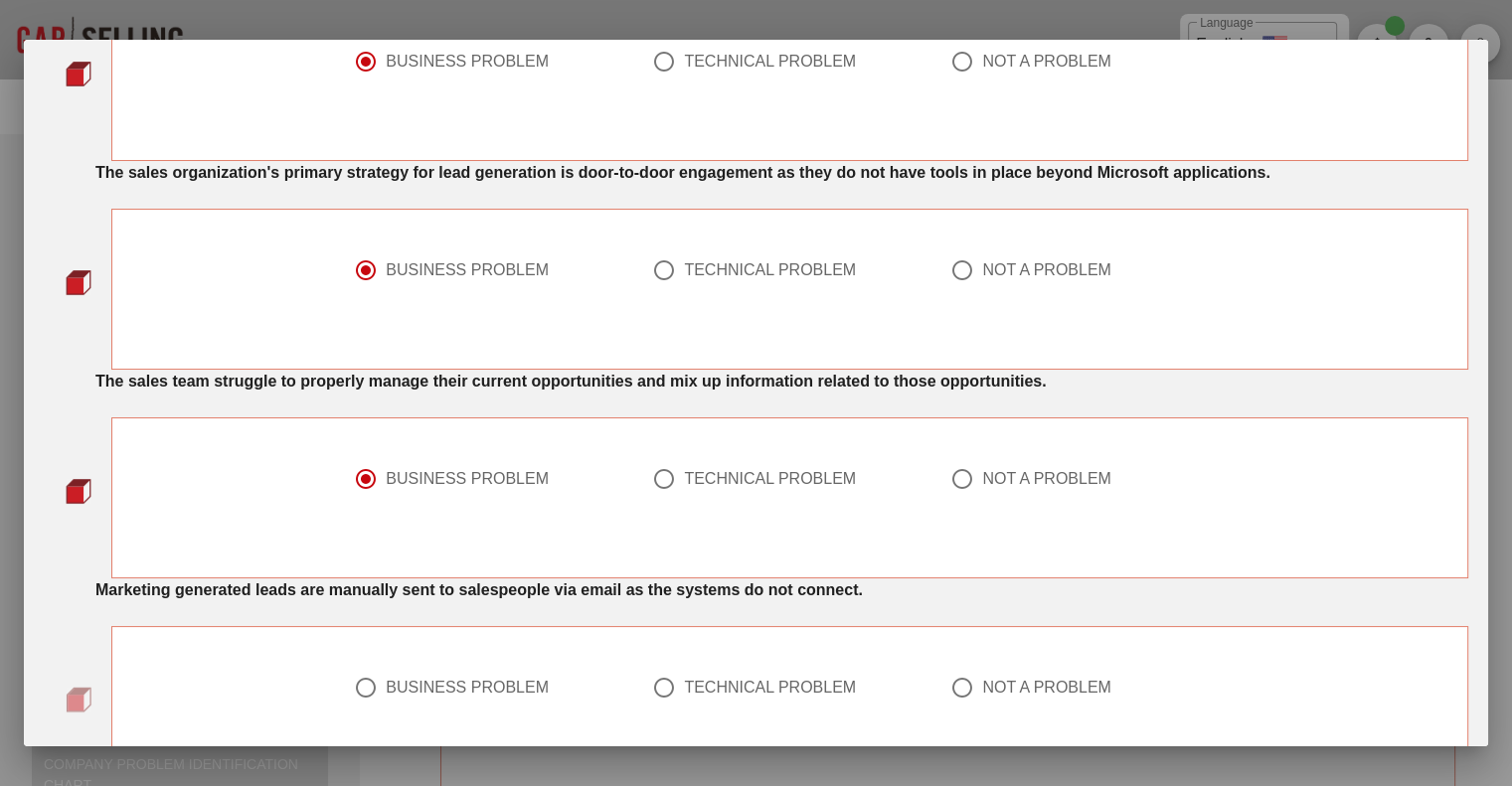 scroll, scrollTop: 1491, scrollLeft: 0, axis: vertical 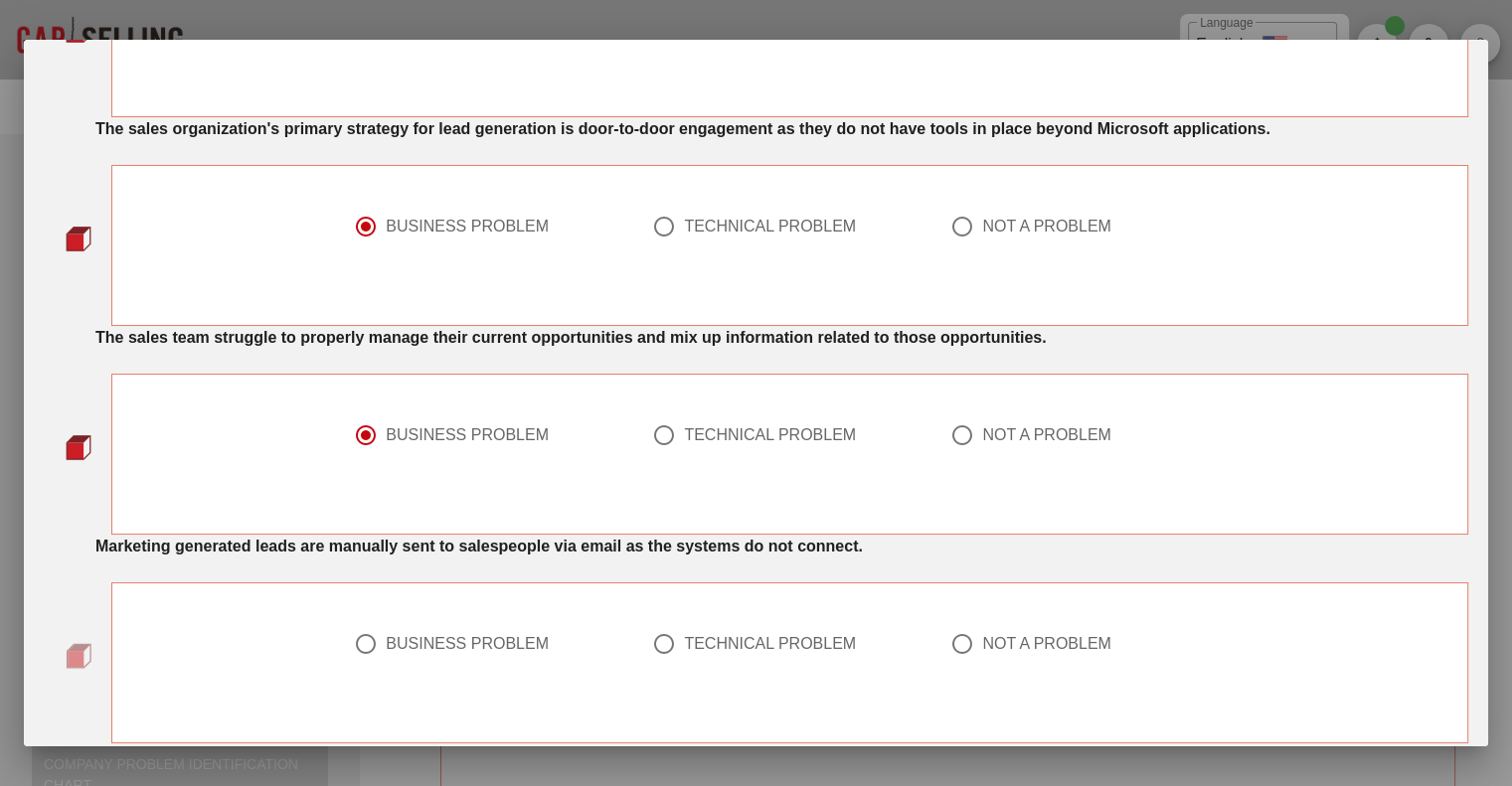 click on "TECHNICAL PROBLEM" at bounding box center (769, 644) 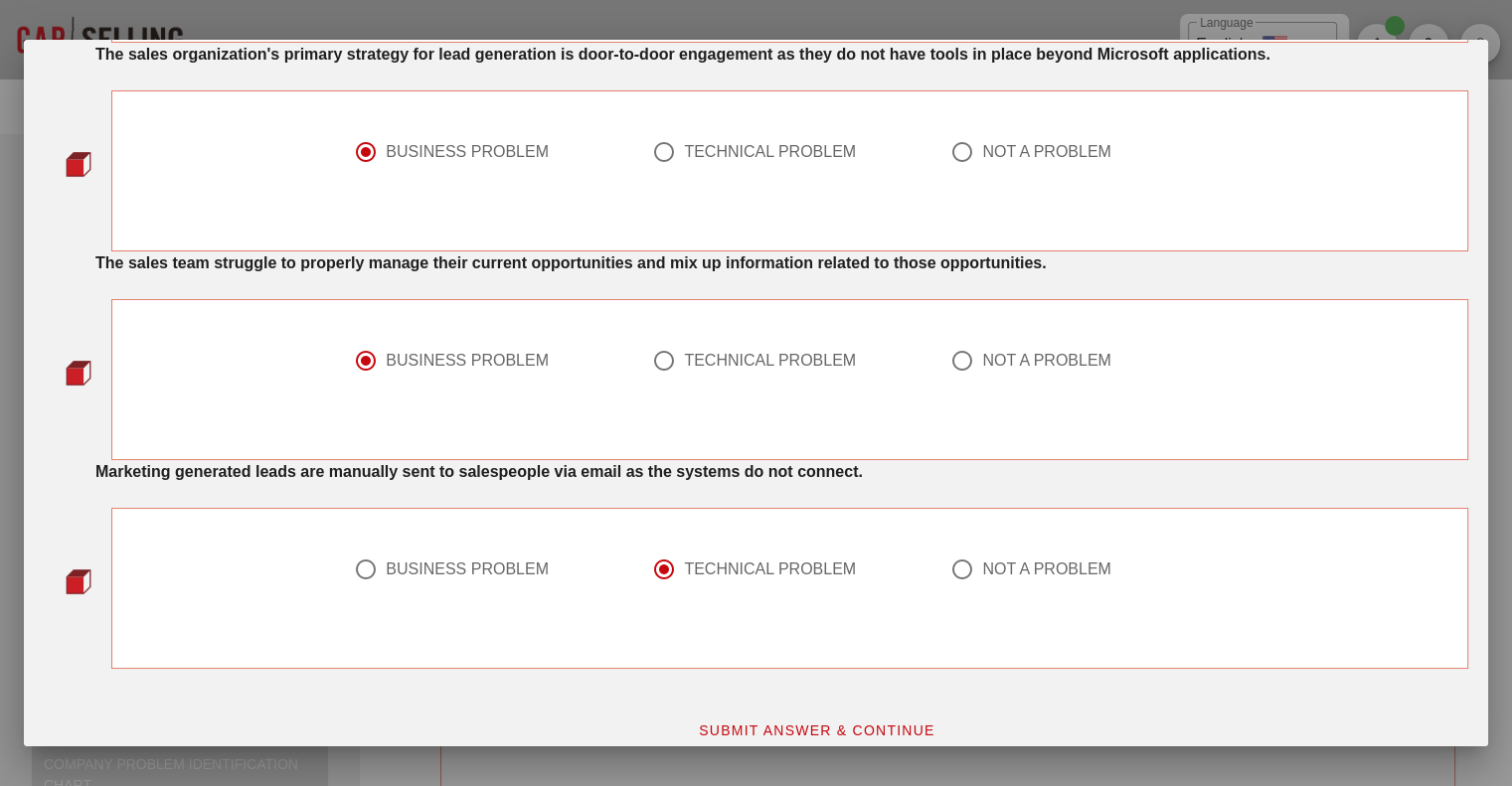 scroll, scrollTop: 1581, scrollLeft: 0, axis: vertical 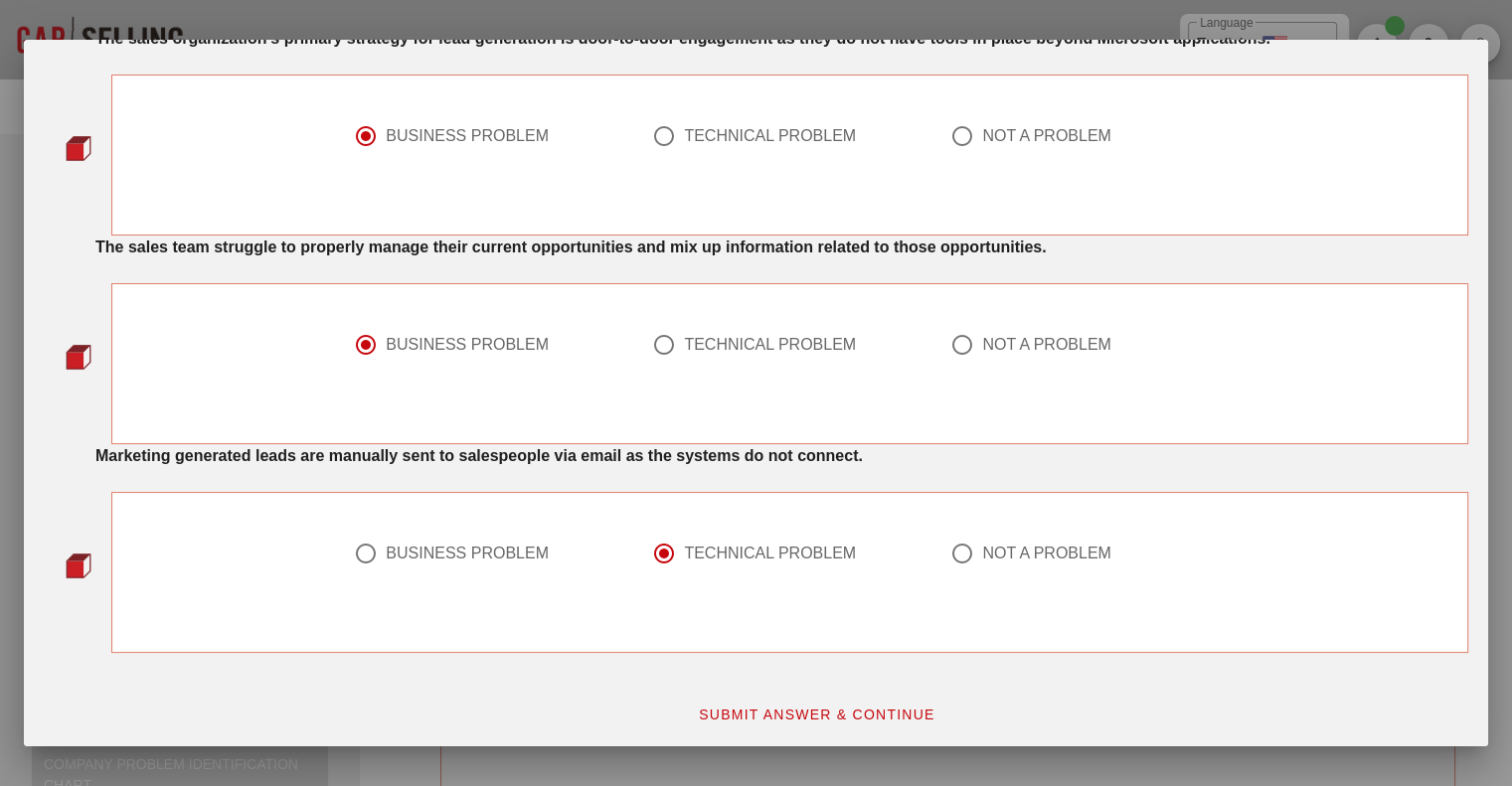 click on "SUBMIT ANSWER & CONTINUE" at bounding box center (816, 714) 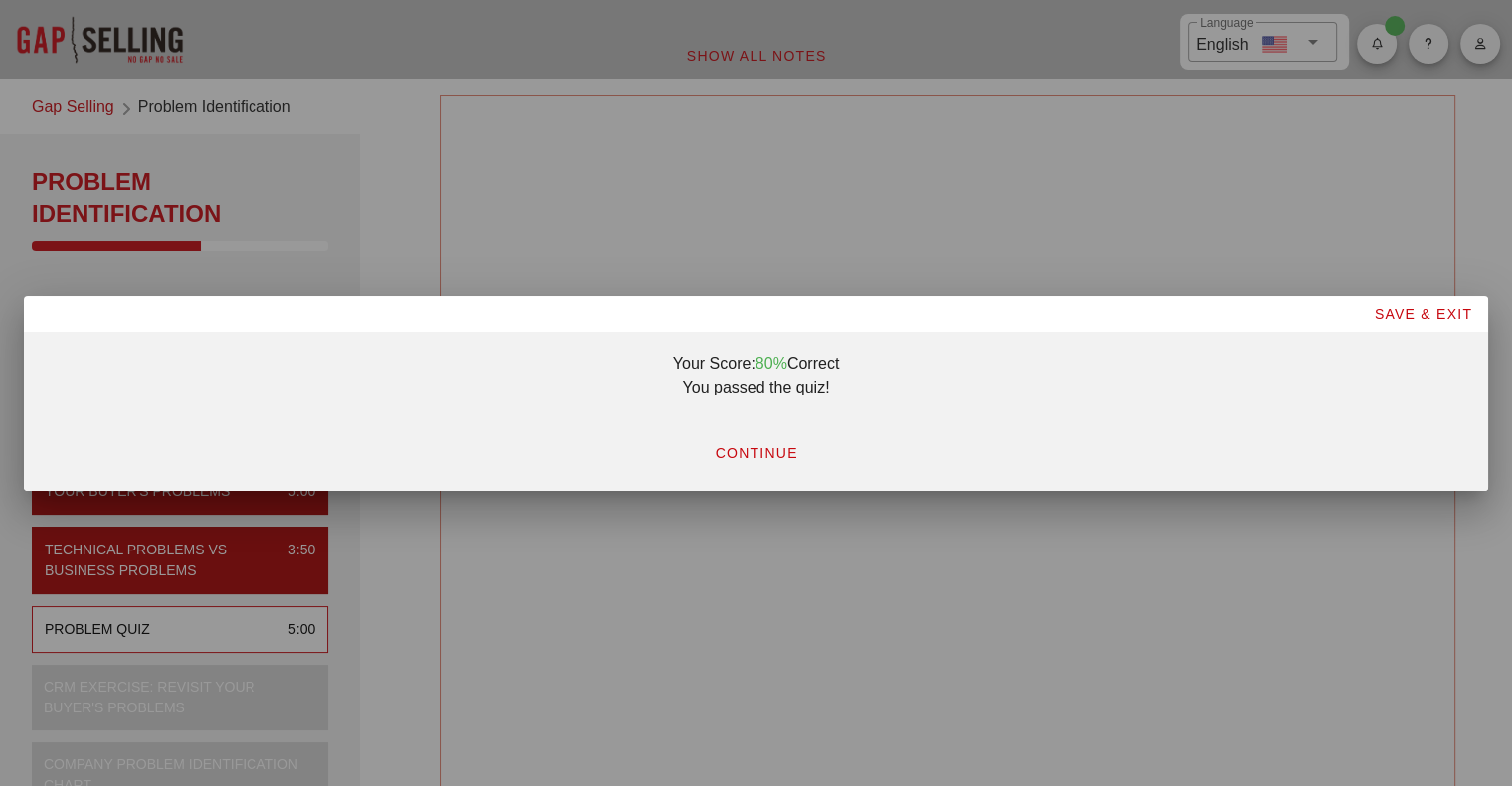 scroll, scrollTop: 0, scrollLeft: 0, axis: both 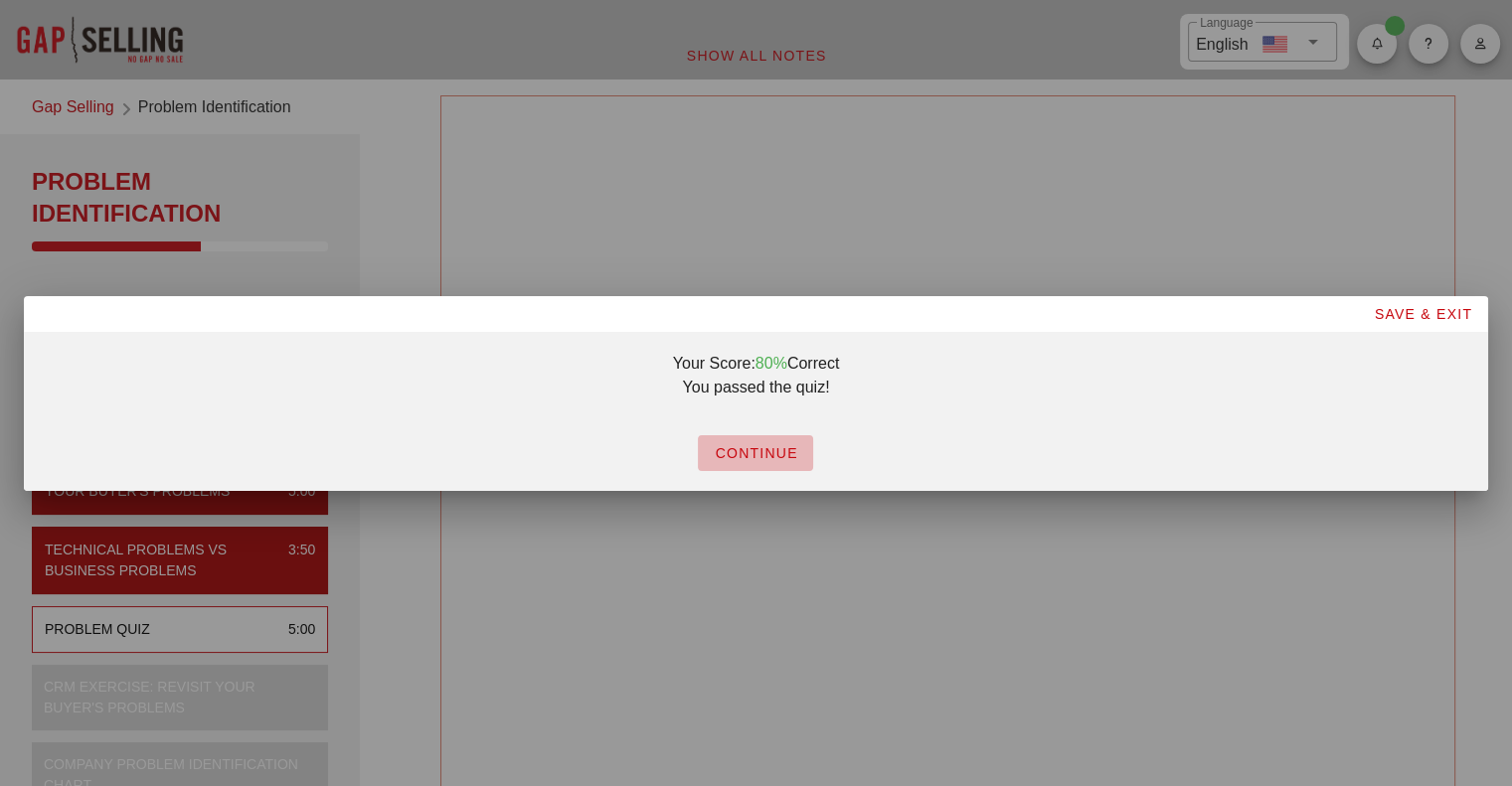 click on "CONTINUE" at bounding box center (756, 453) 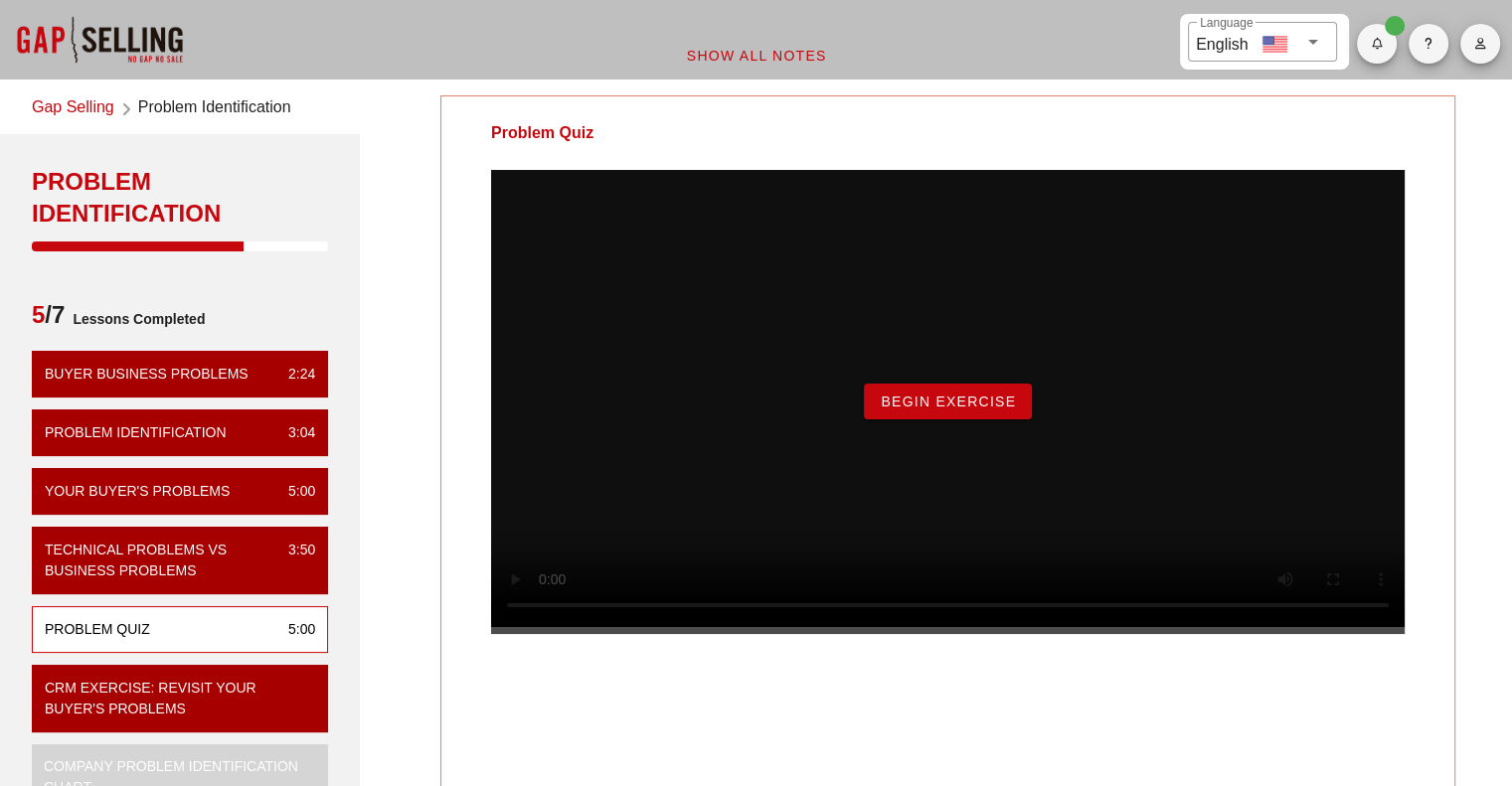 click on "Begin Exercise" at bounding box center (947, 401) 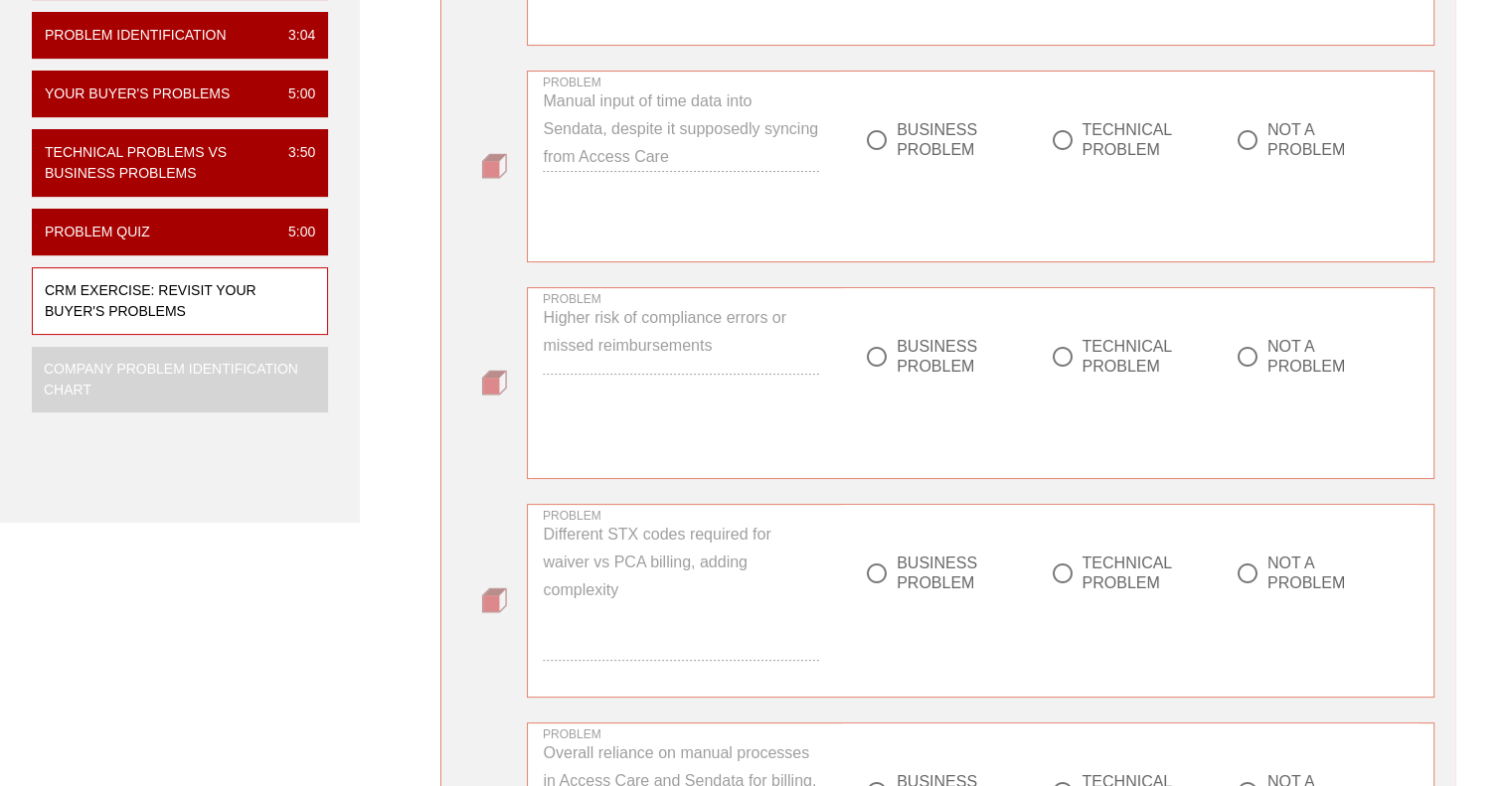 scroll, scrollTop: 0, scrollLeft: 0, axis: both 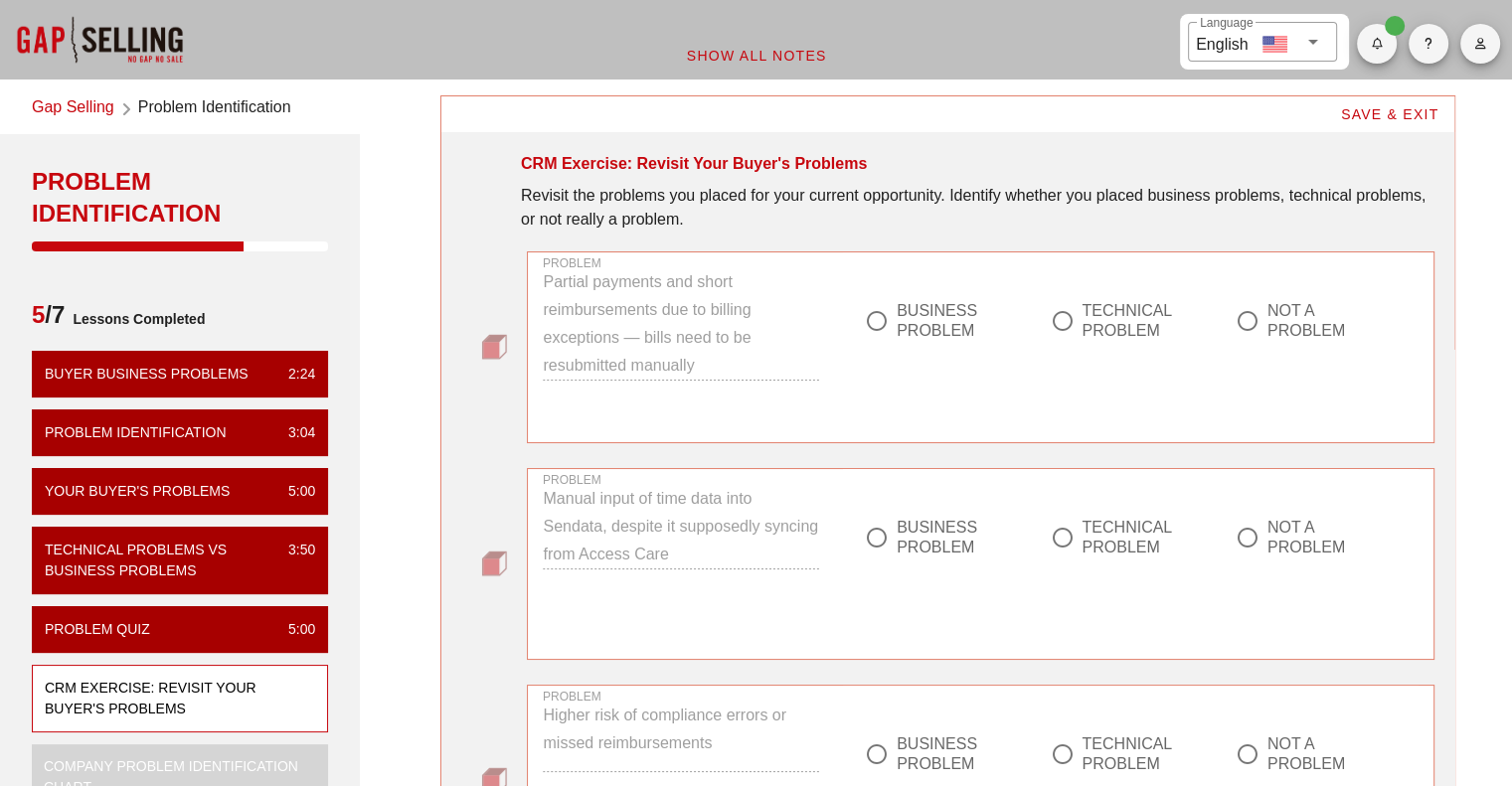 drag, startPoint x: 702, startPoint y: 361, endPoint x: 575, endPoint y: 284, distance: 148.51936 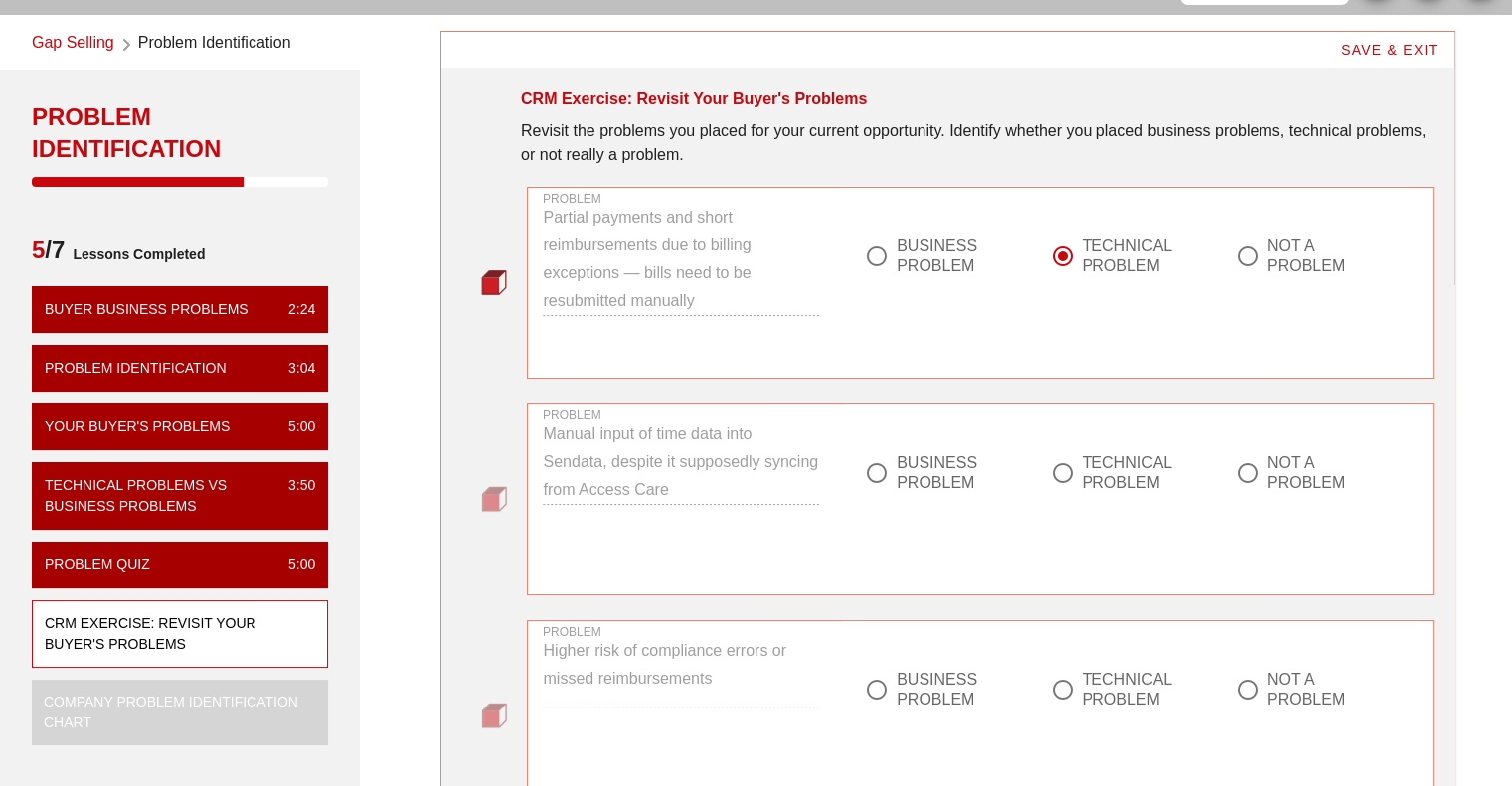 scroll, scrollTop: 99, scrollLeft: 0, axis: vertical 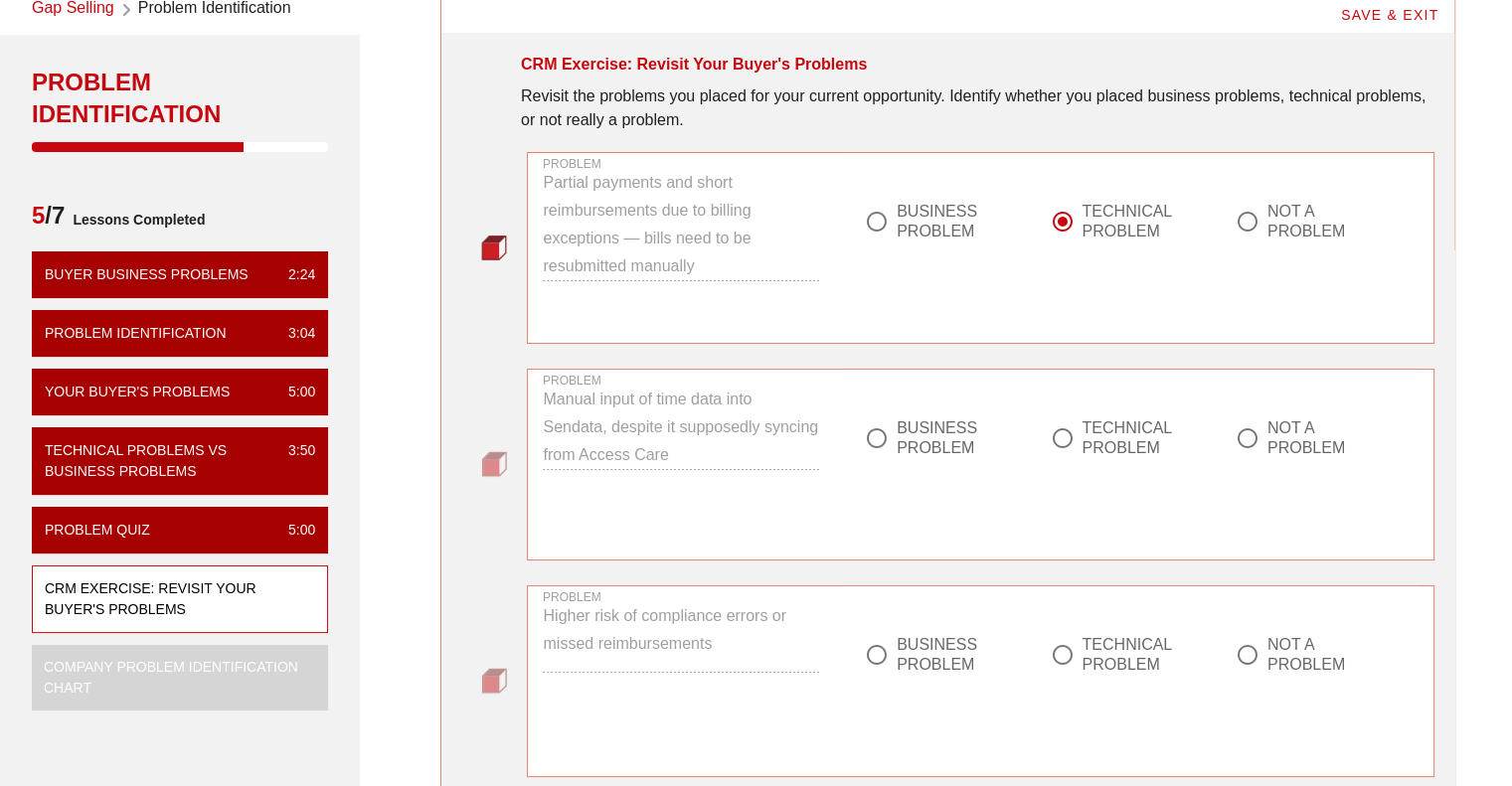 click on "TECHNICAL PROBLEM" at bounding box center (1122, 438) 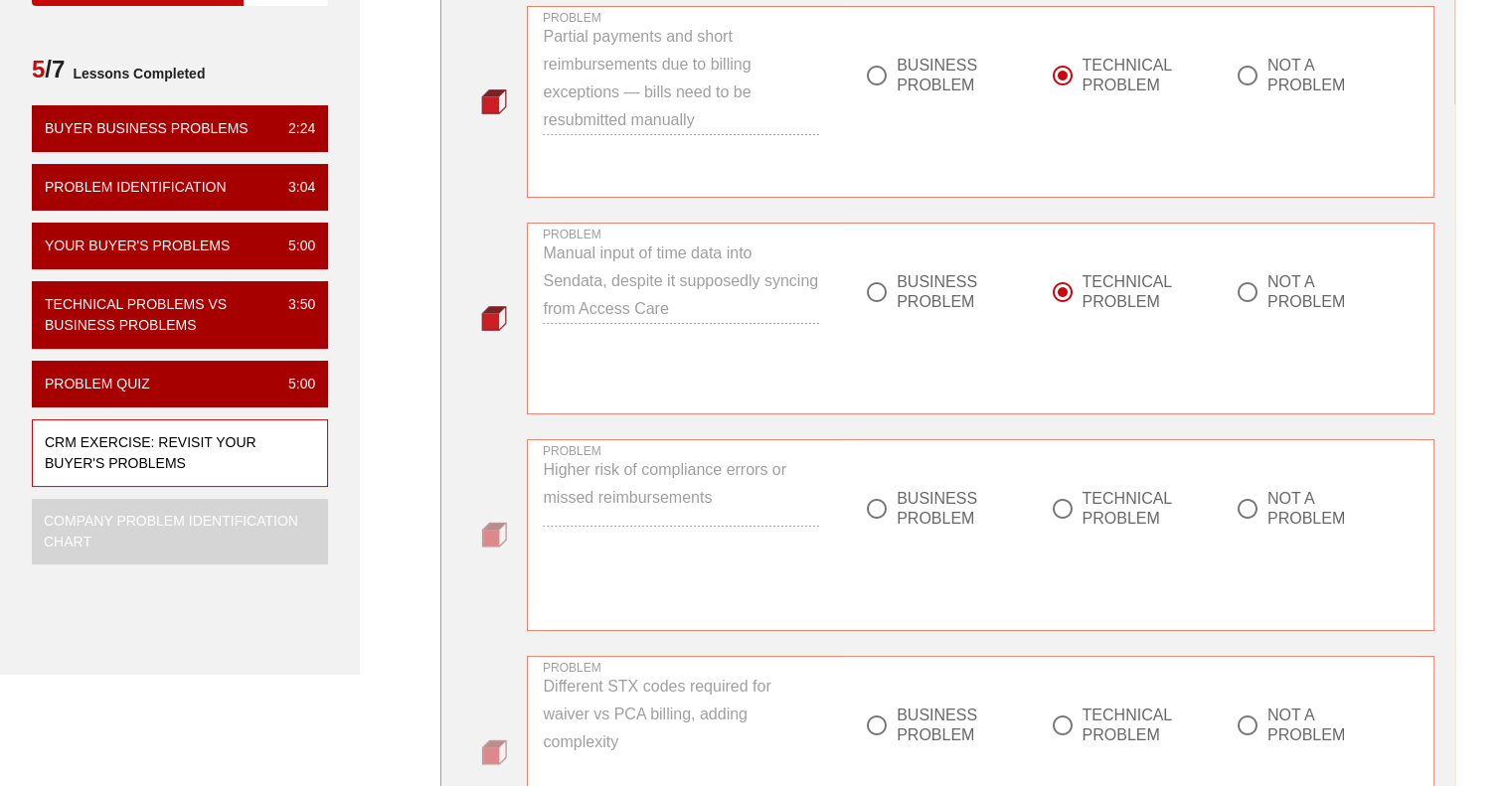scroll, scrollTop: 298, scrollLeft: 0, axis: vertical 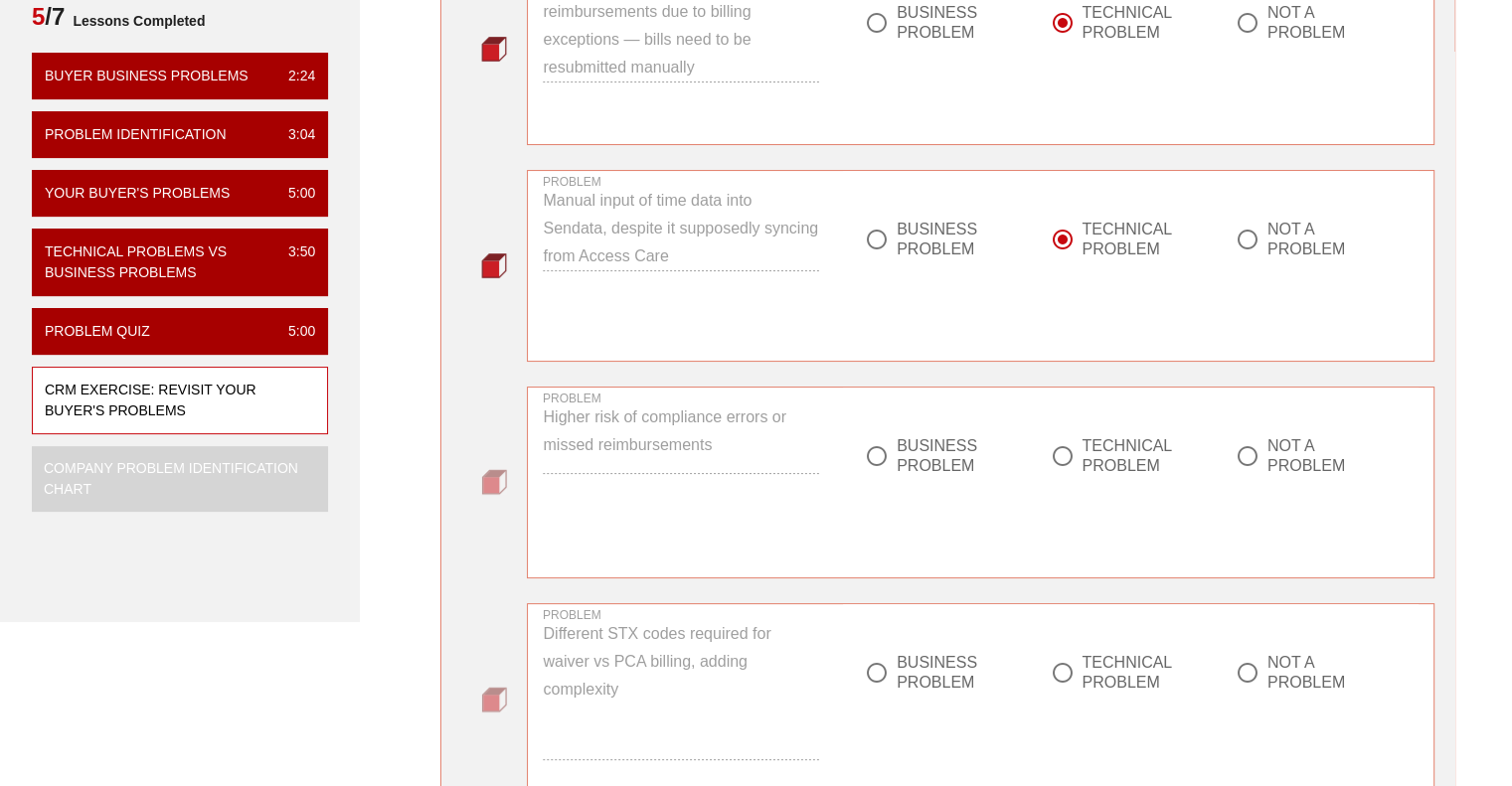 click on "BUSINESS PROBLEM" at bounding box center [953, 456] 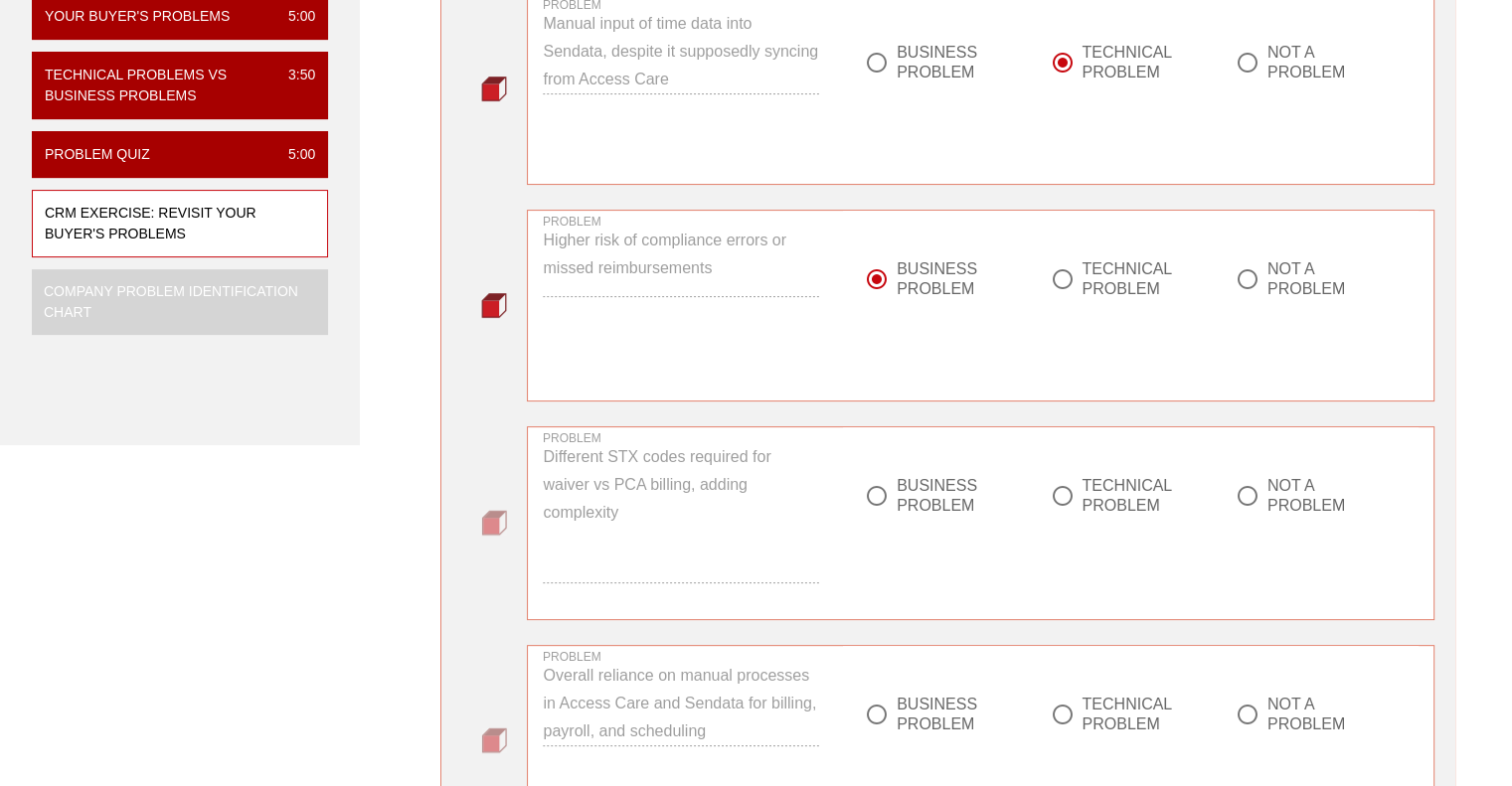 scroll, scrollTop: 497, scrollLeft: 0, axis: vertical 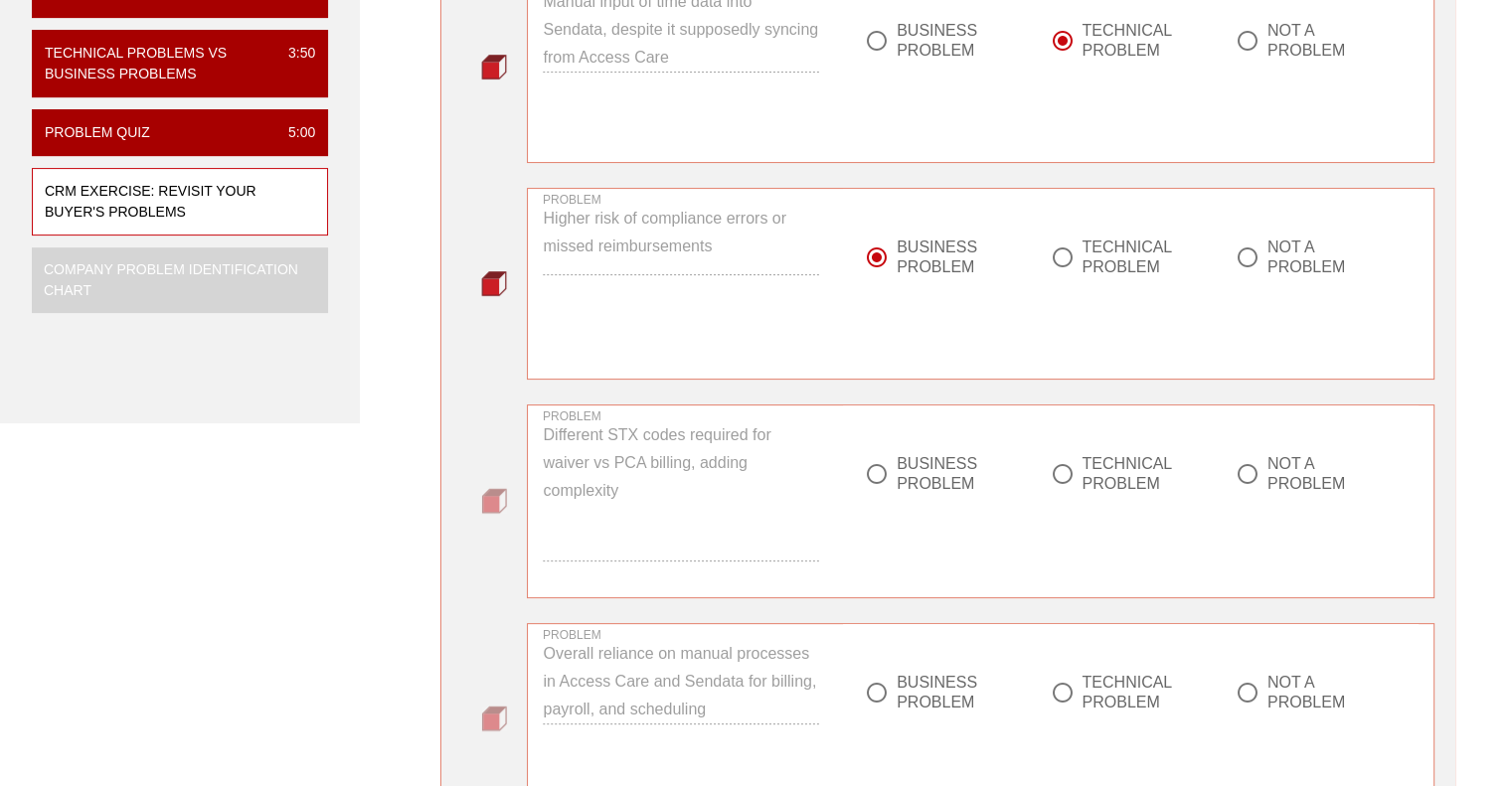 click at bounding box center [1062, 474] 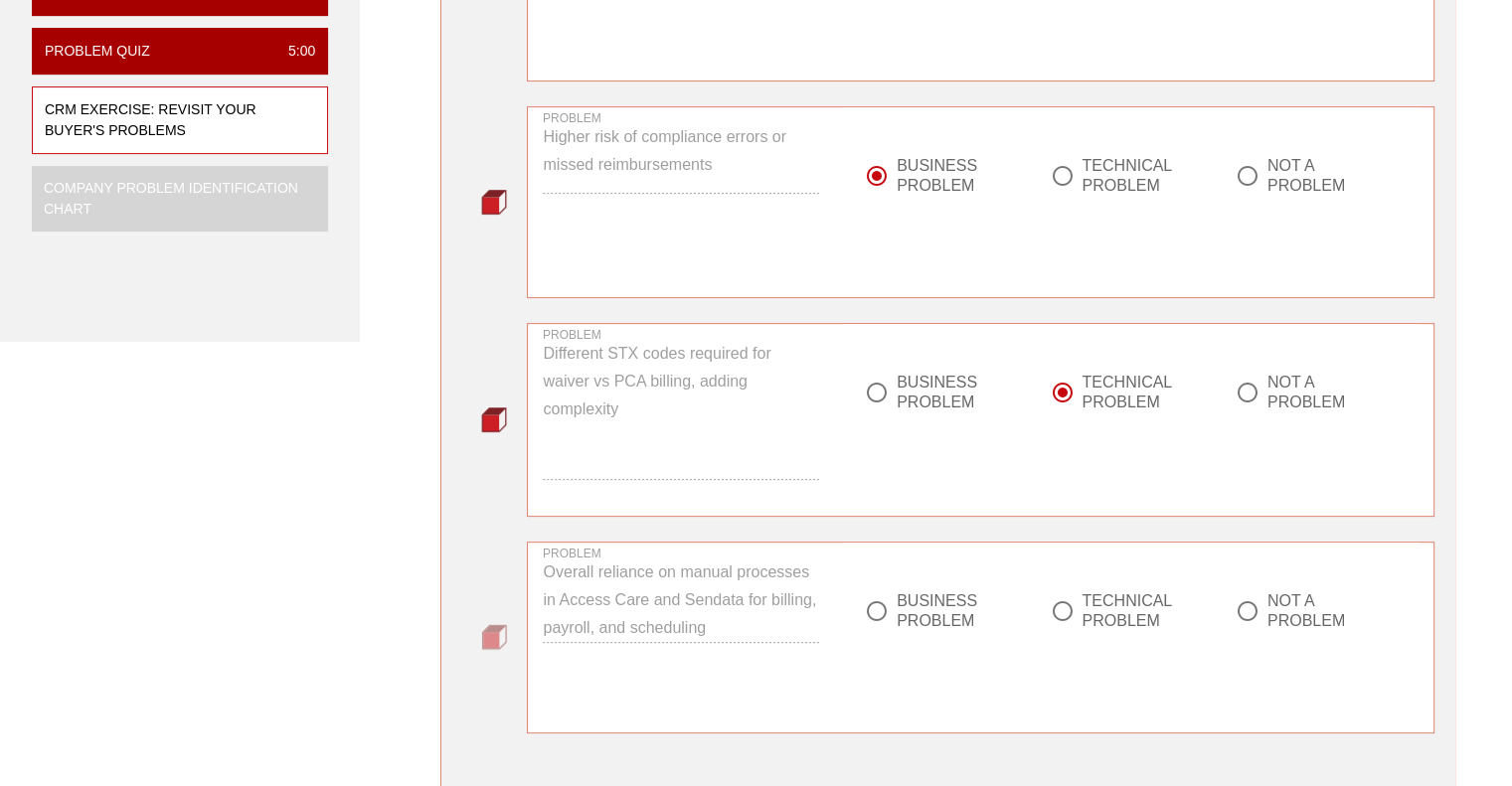 scroll, scrollTop: 696, scrollLeft: 0, axis: vertical 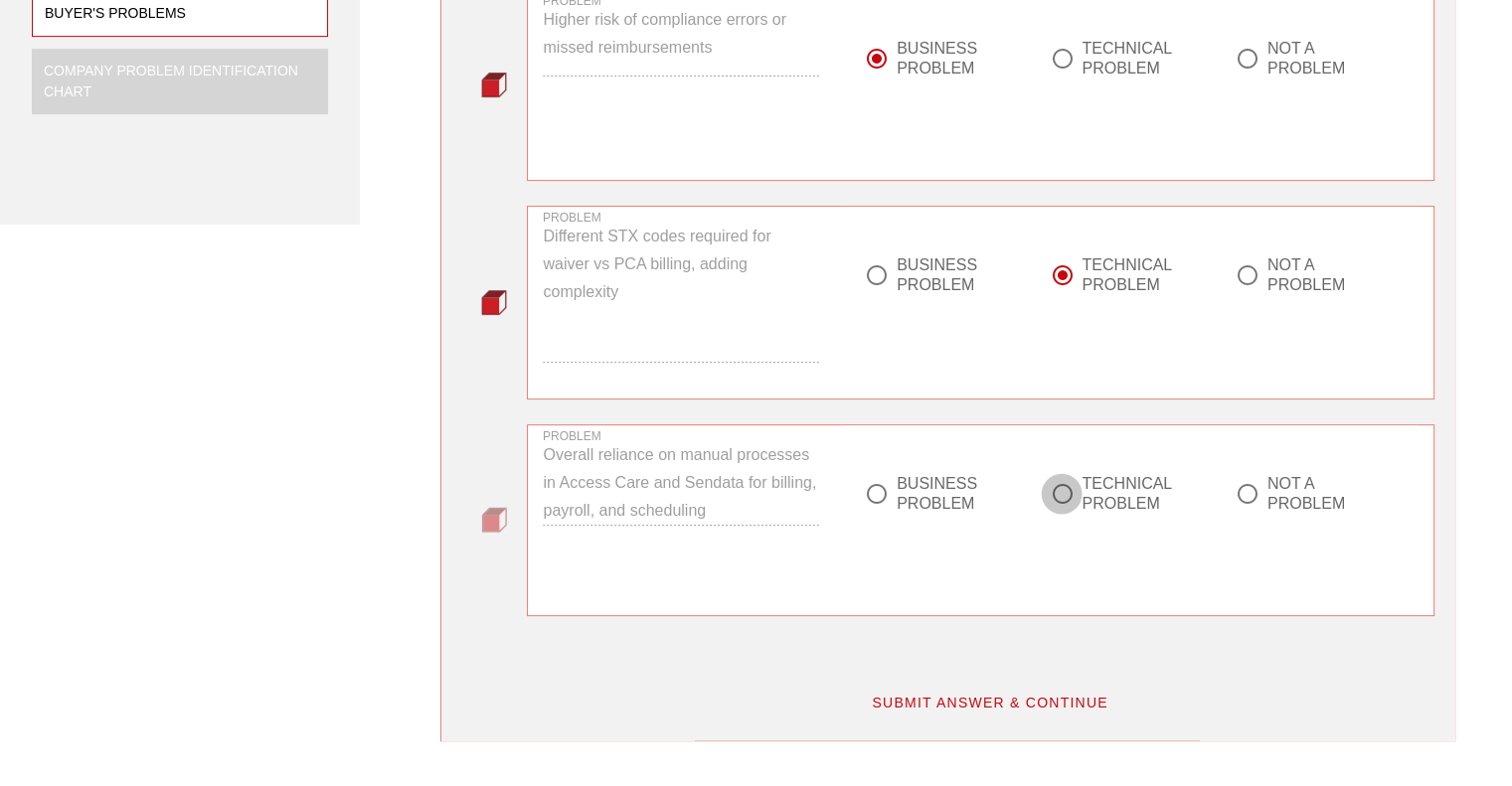 click at bounding box center [1062, 494] 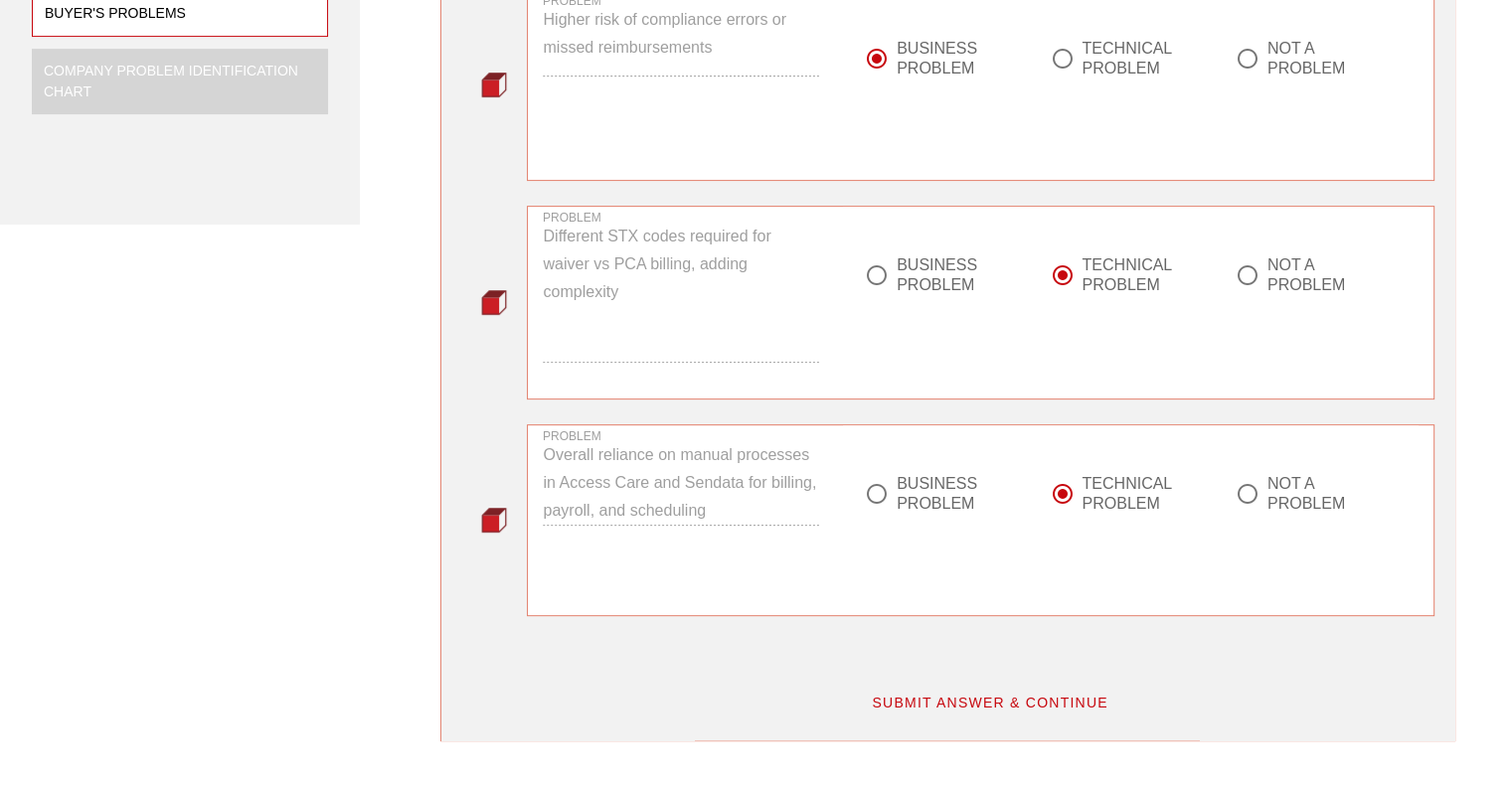 click on "SUBMIT ANSWER & CONTINUE" at bounding box center [989, 703] 